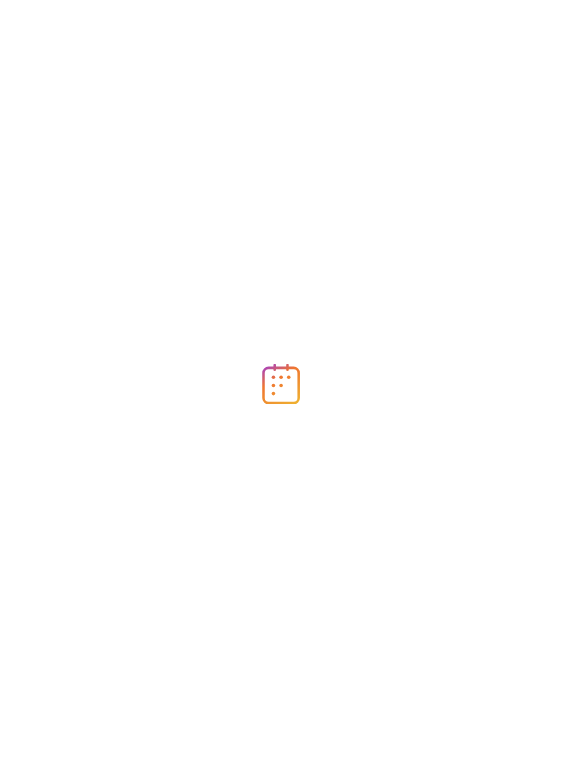 scroll, scrollTop: 0, scrollLeft: 0, axis: both 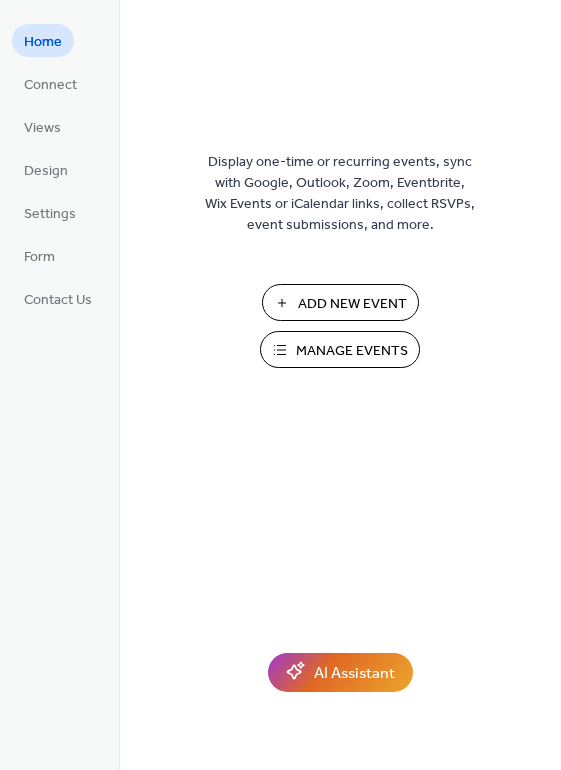 click on "Manage Events" at bounding box center [352, 351] 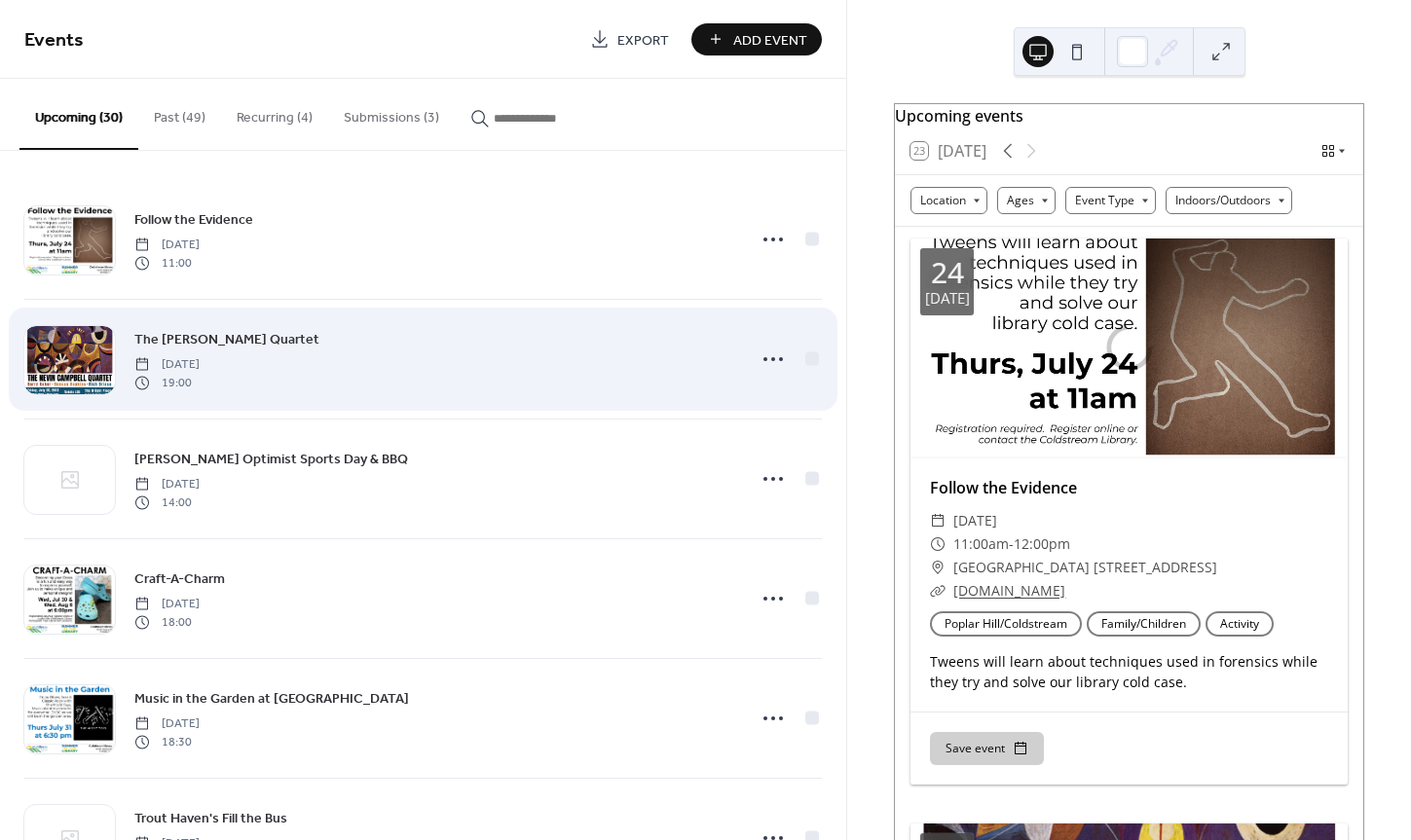 scroll, scrollTop: 0, scrollLeft: 0, axis: both 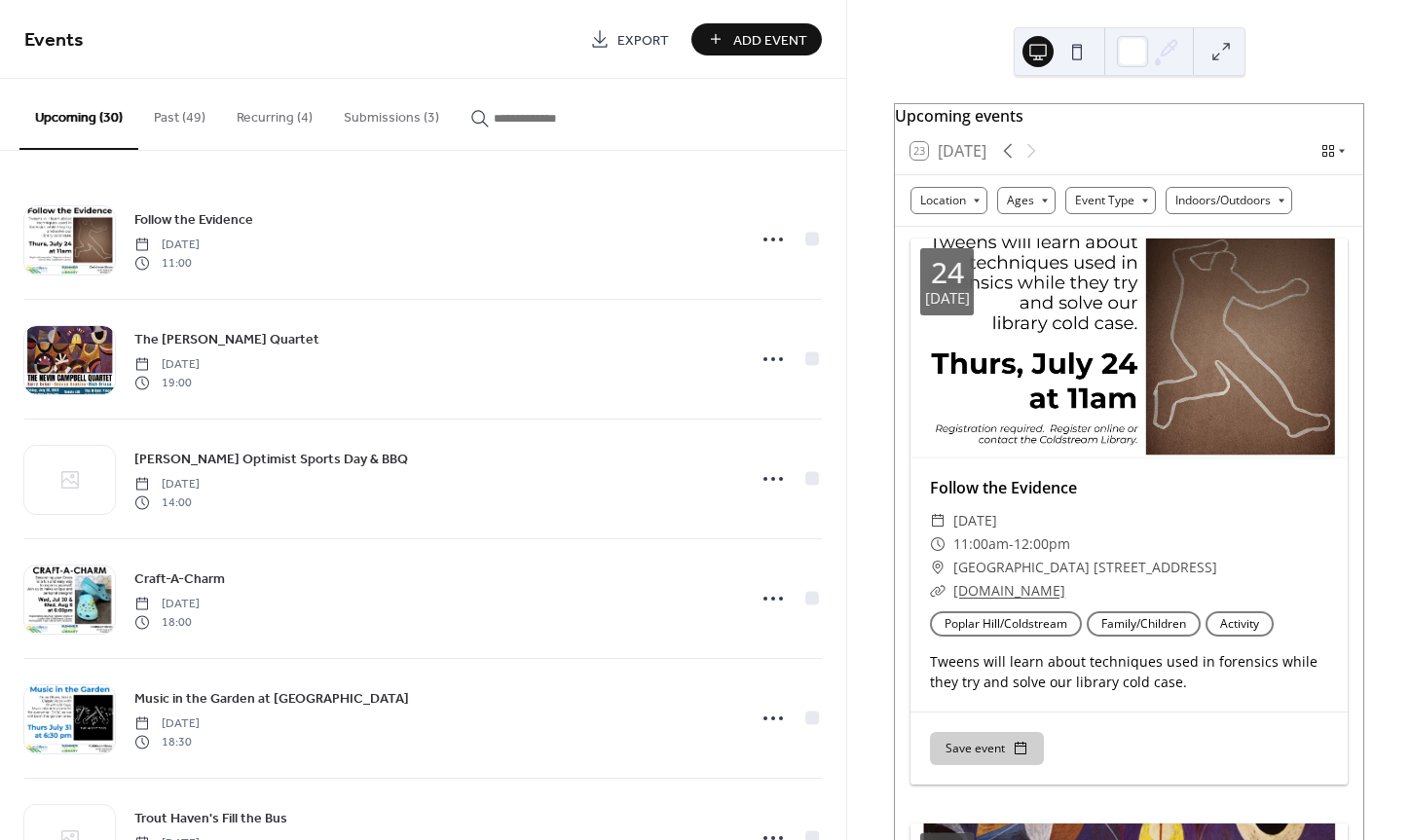 click on "Submissions (3)" at bounding box center [391, 113] 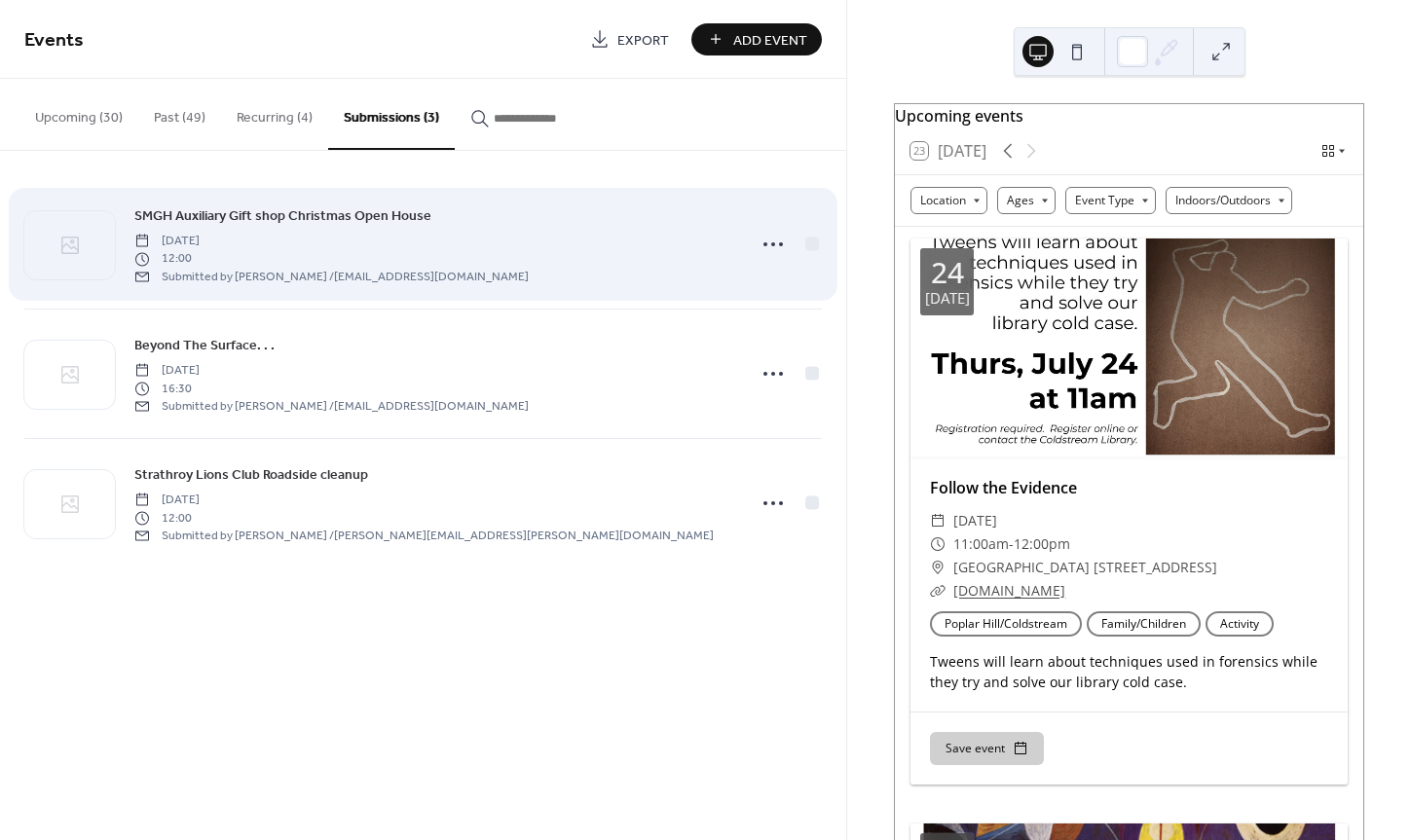click on "Wednesday, July 23, 2025" at bounding box center (331, 241) 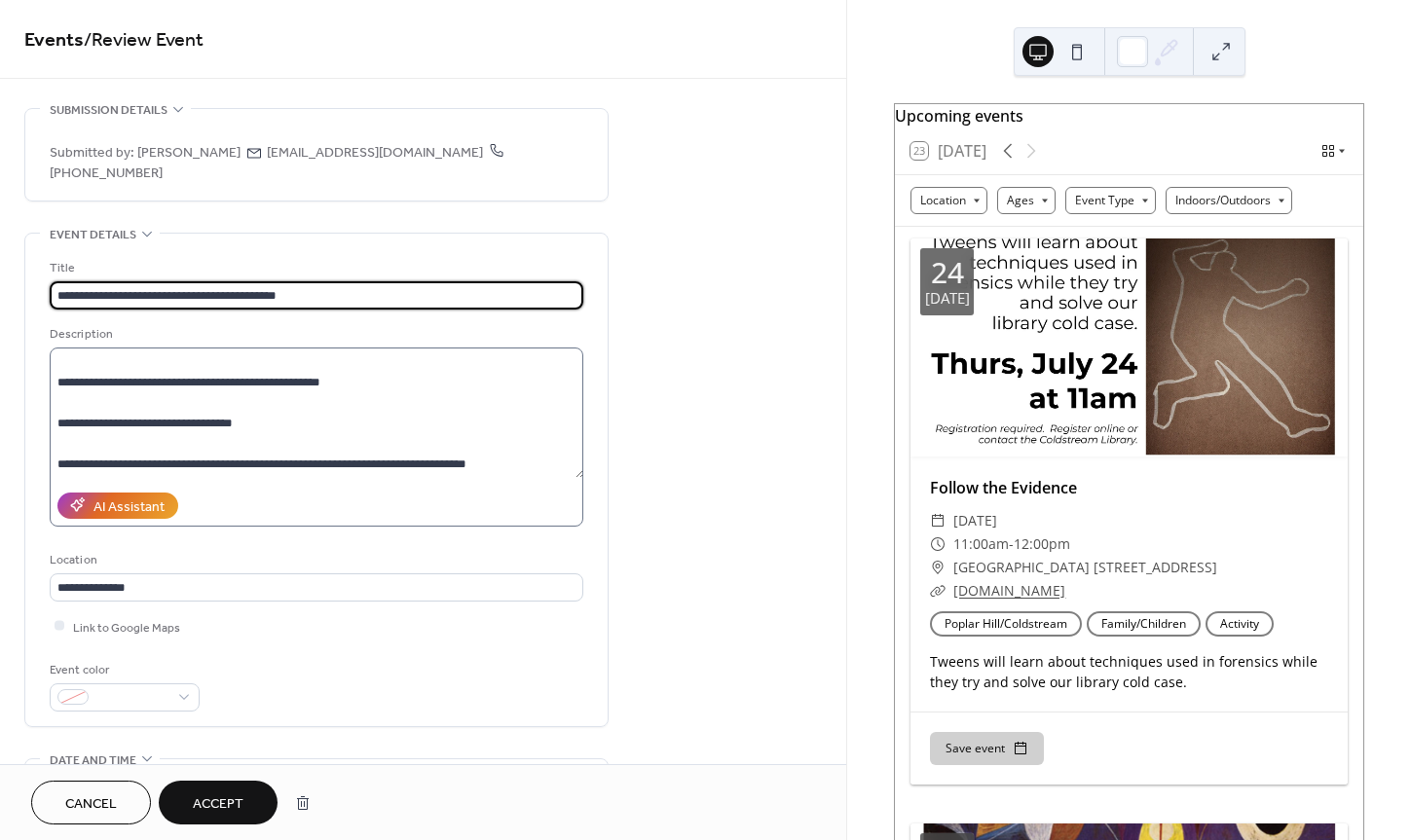 scroll, scrollTop: 81, scrollLeft: 0, axis: vertical 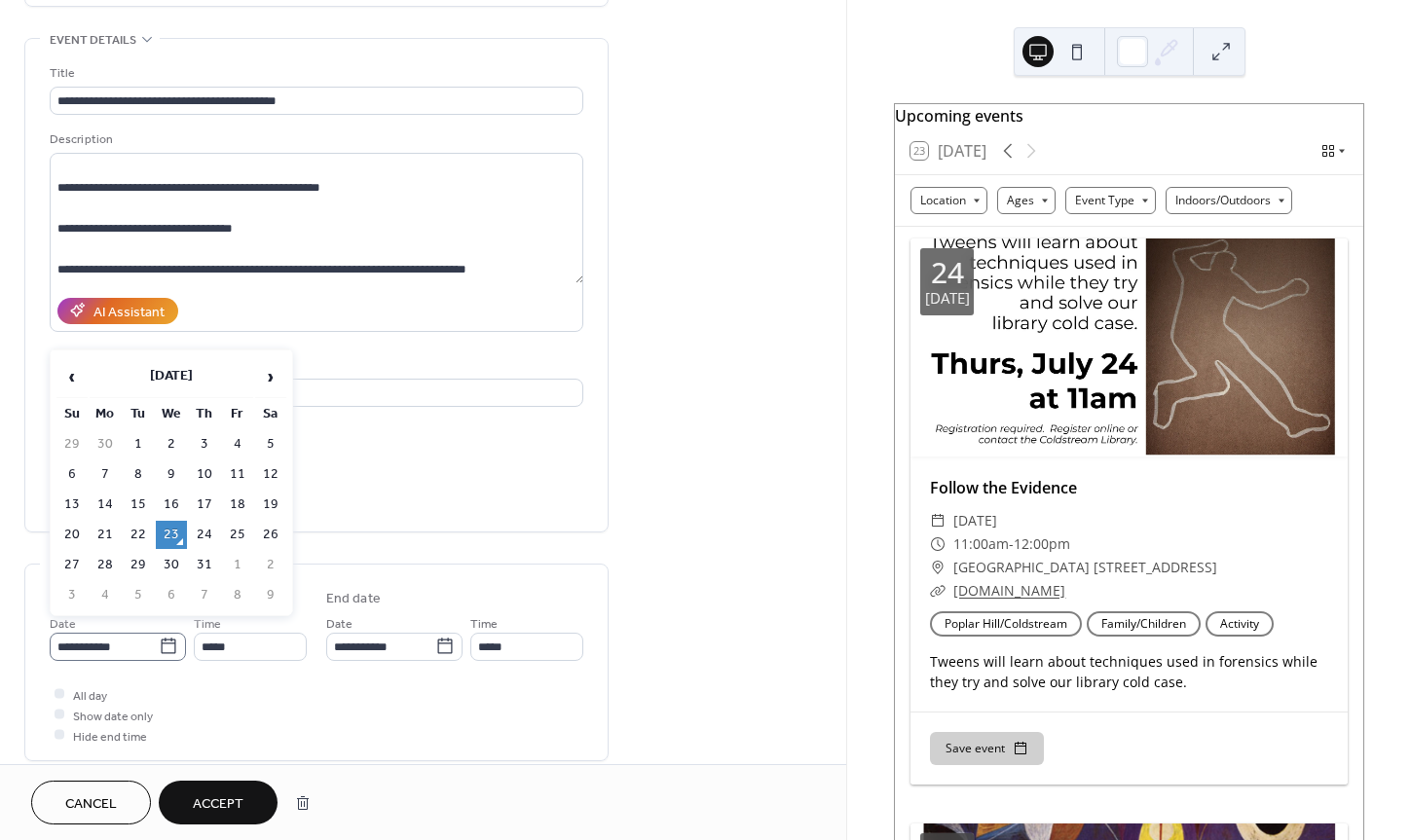 click 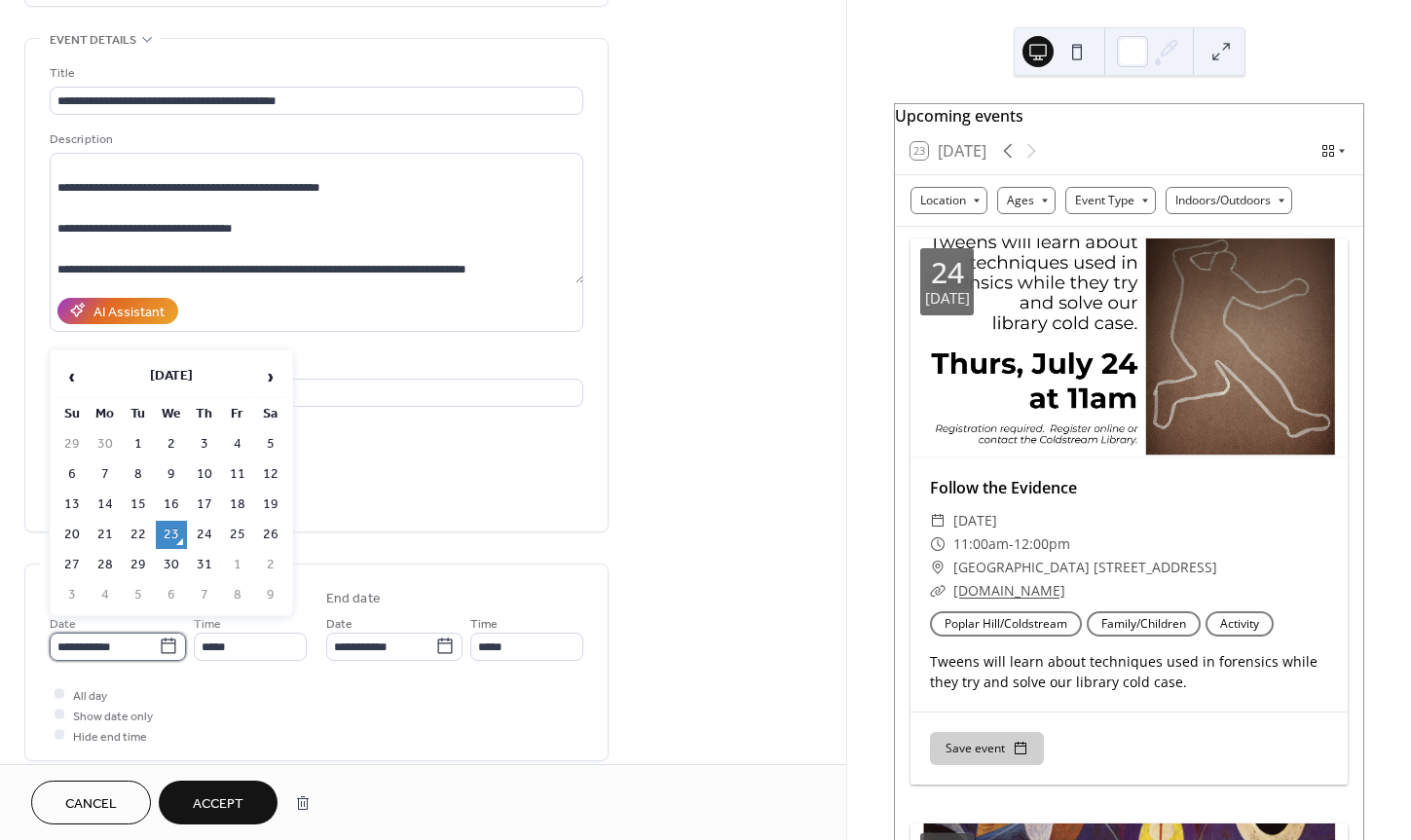 click on "**********" at bounding box center (104, 646) 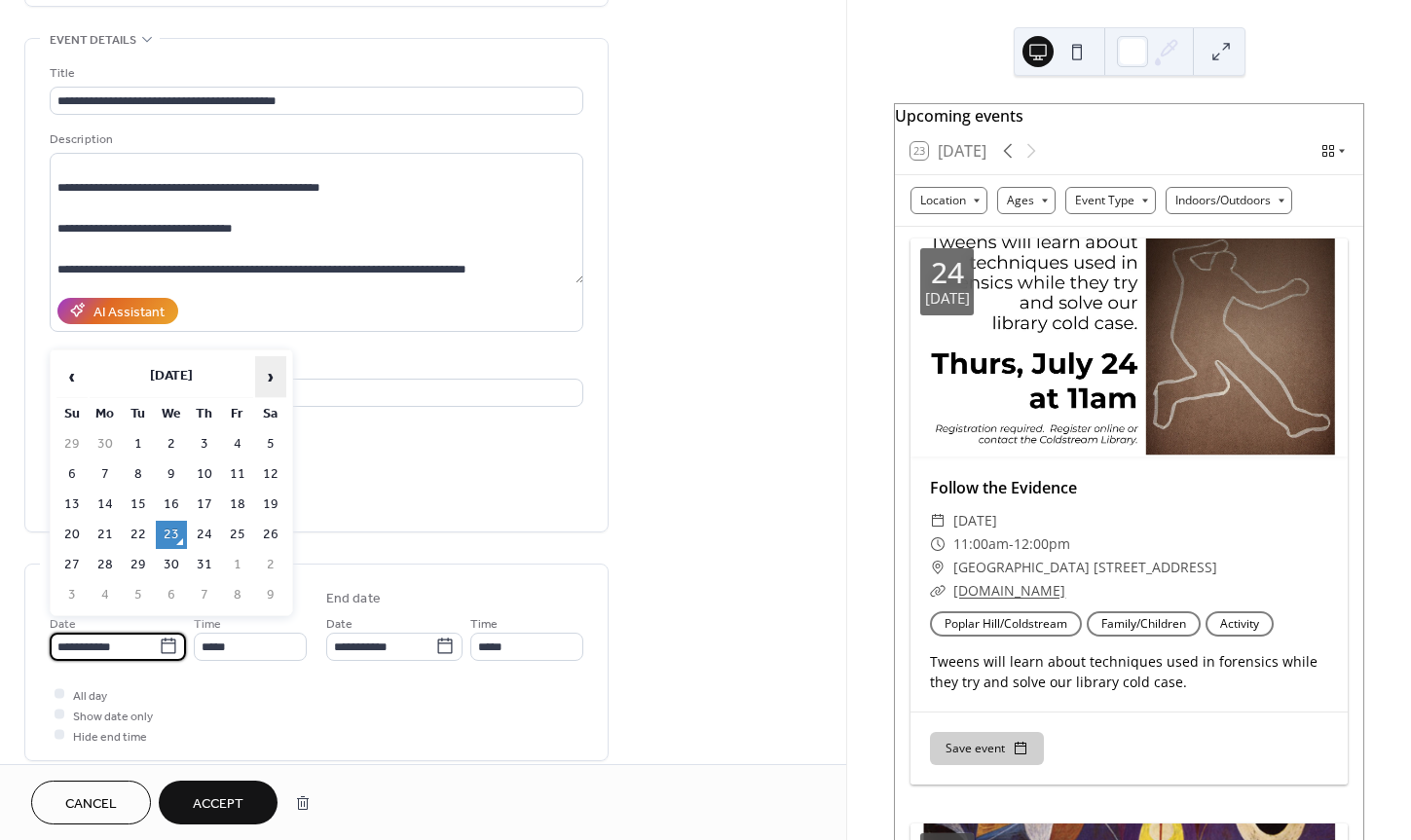 click on "›" at bounding box center [271, 377] 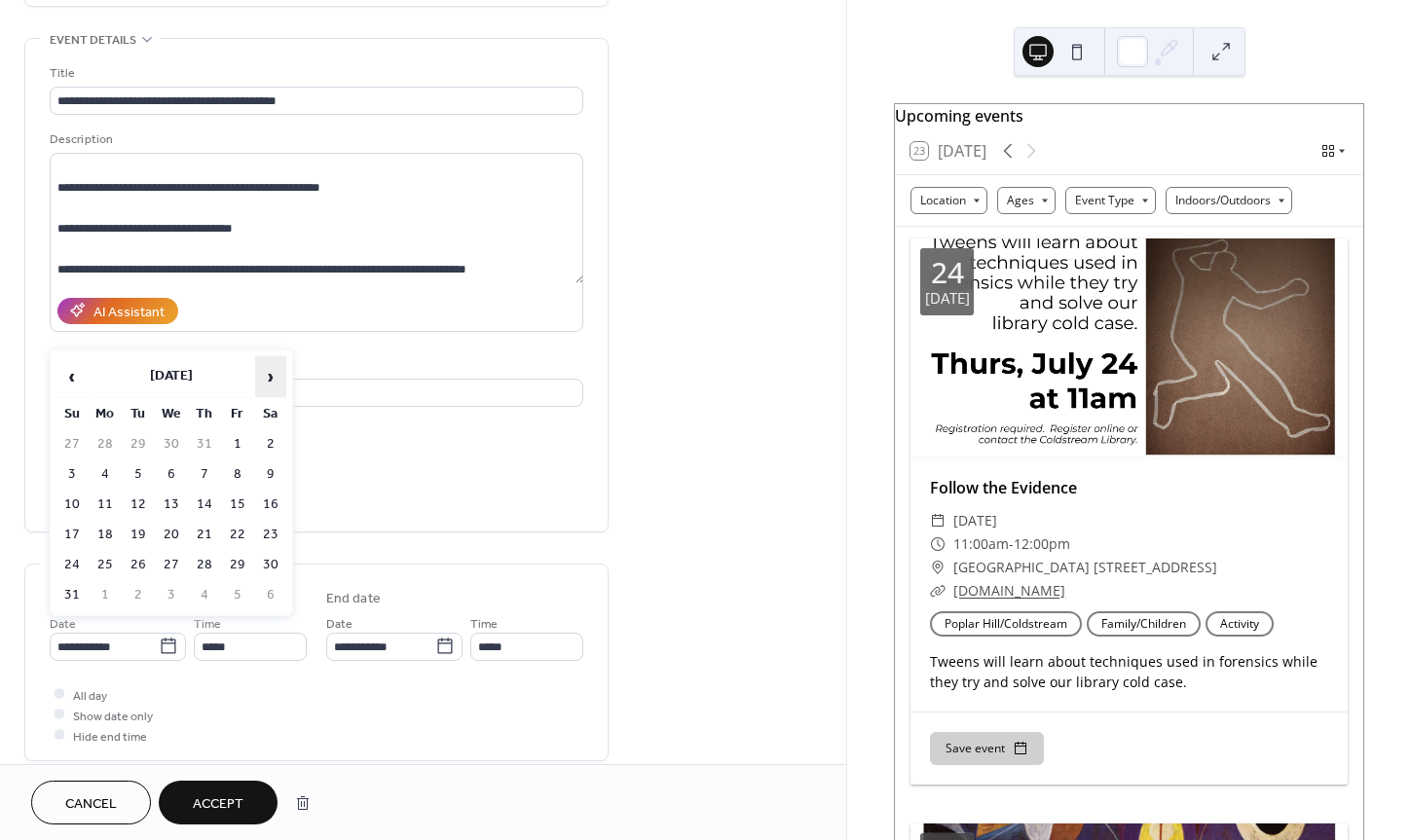 click on "›" at bounding box center (271, 377) 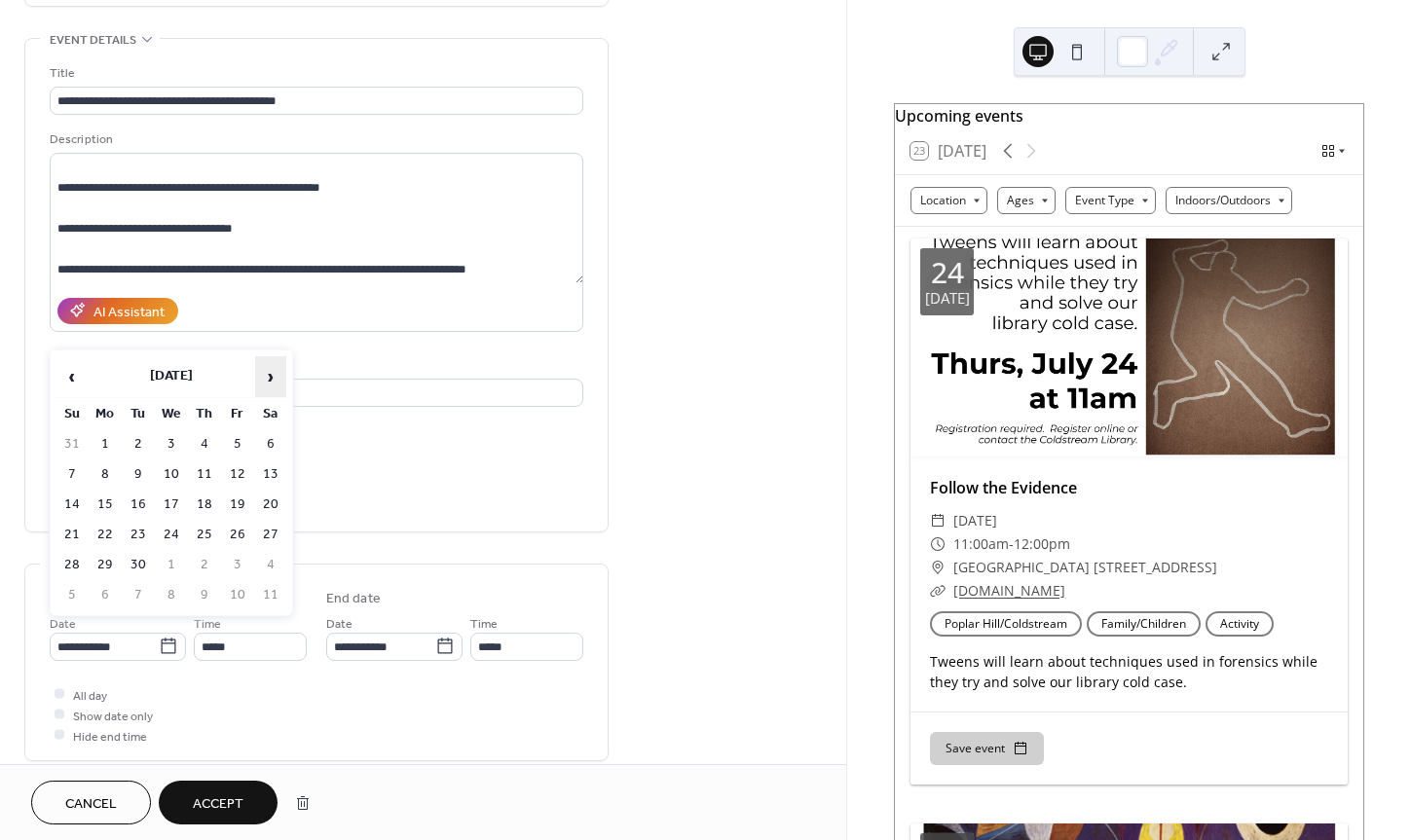 click on "›" at bounding box center (271, 377) 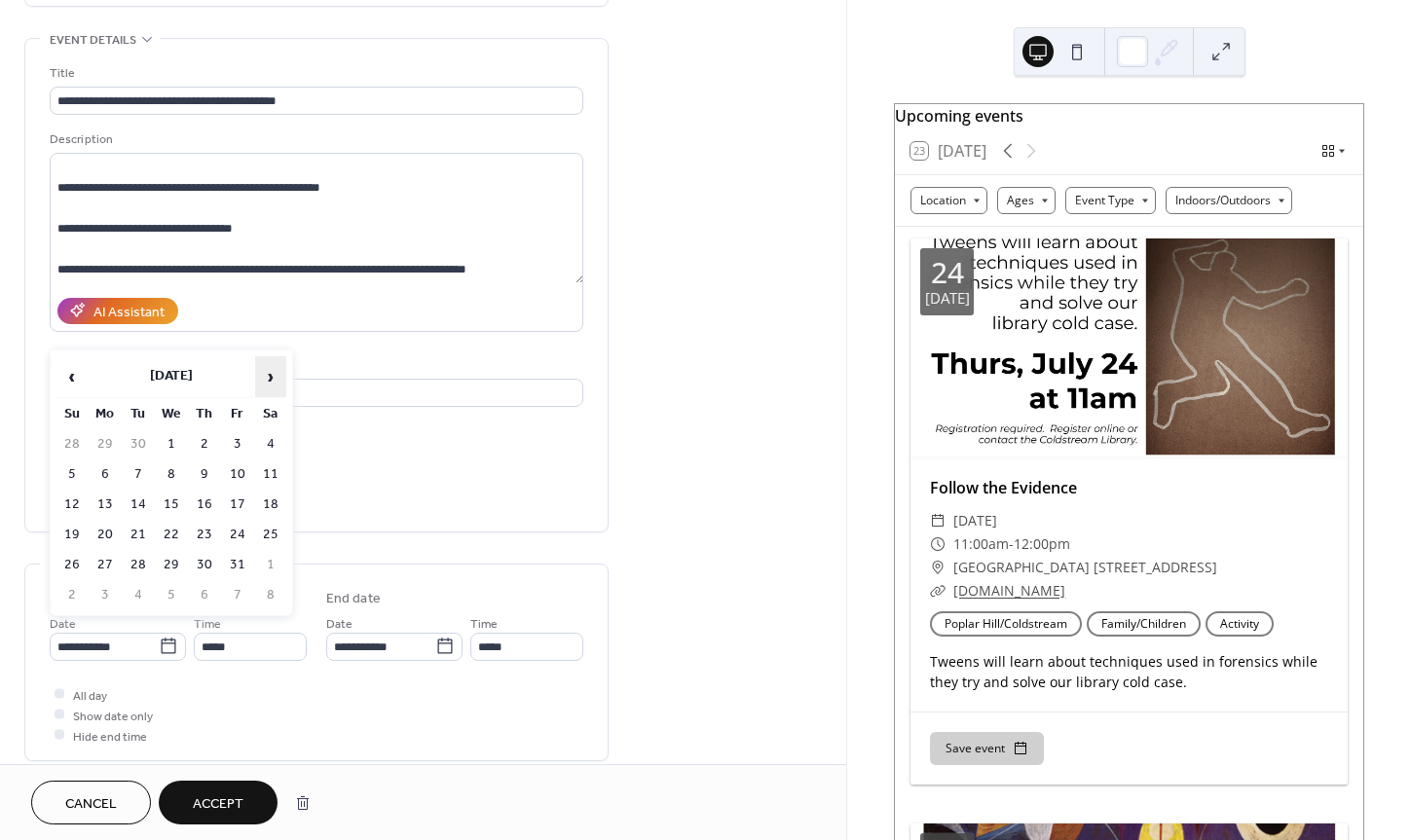 click on "›" at bounding box center [271, 377] 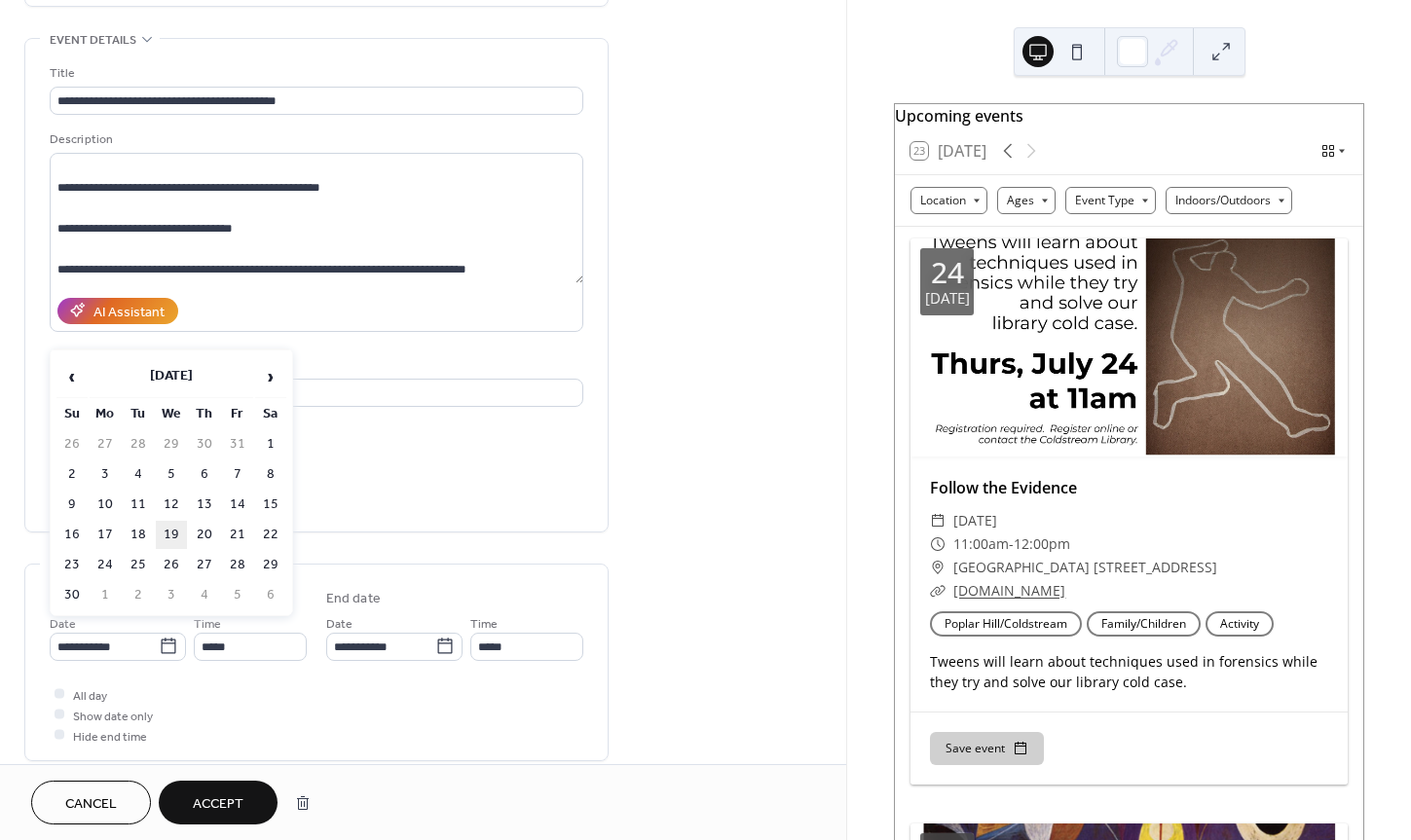 click on "19" at bounding box center (171, 534) 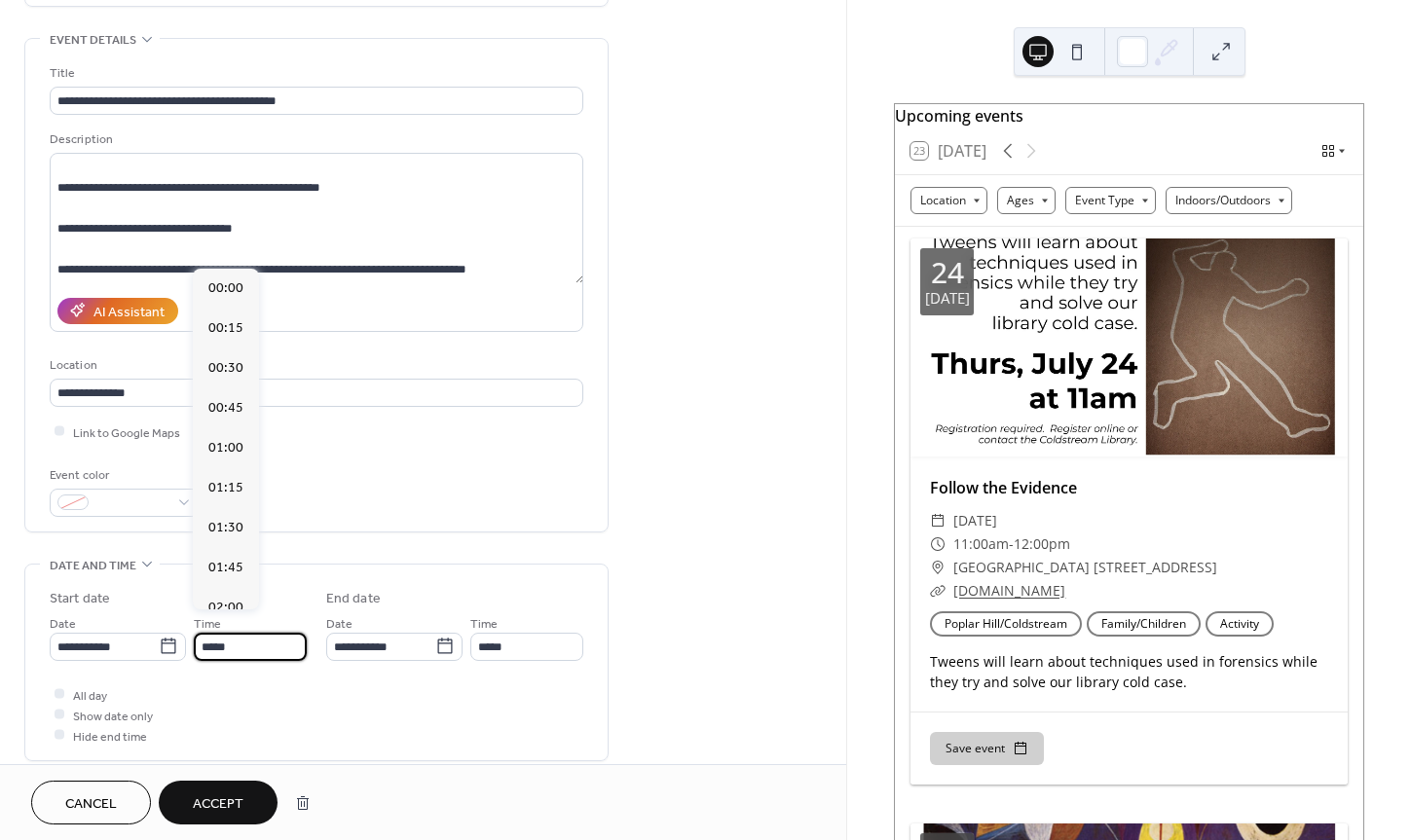 drag, startPoint x: 224, startPoint y: 622, endPoint x: 237, endPoint y: 626, distance: 13.601471 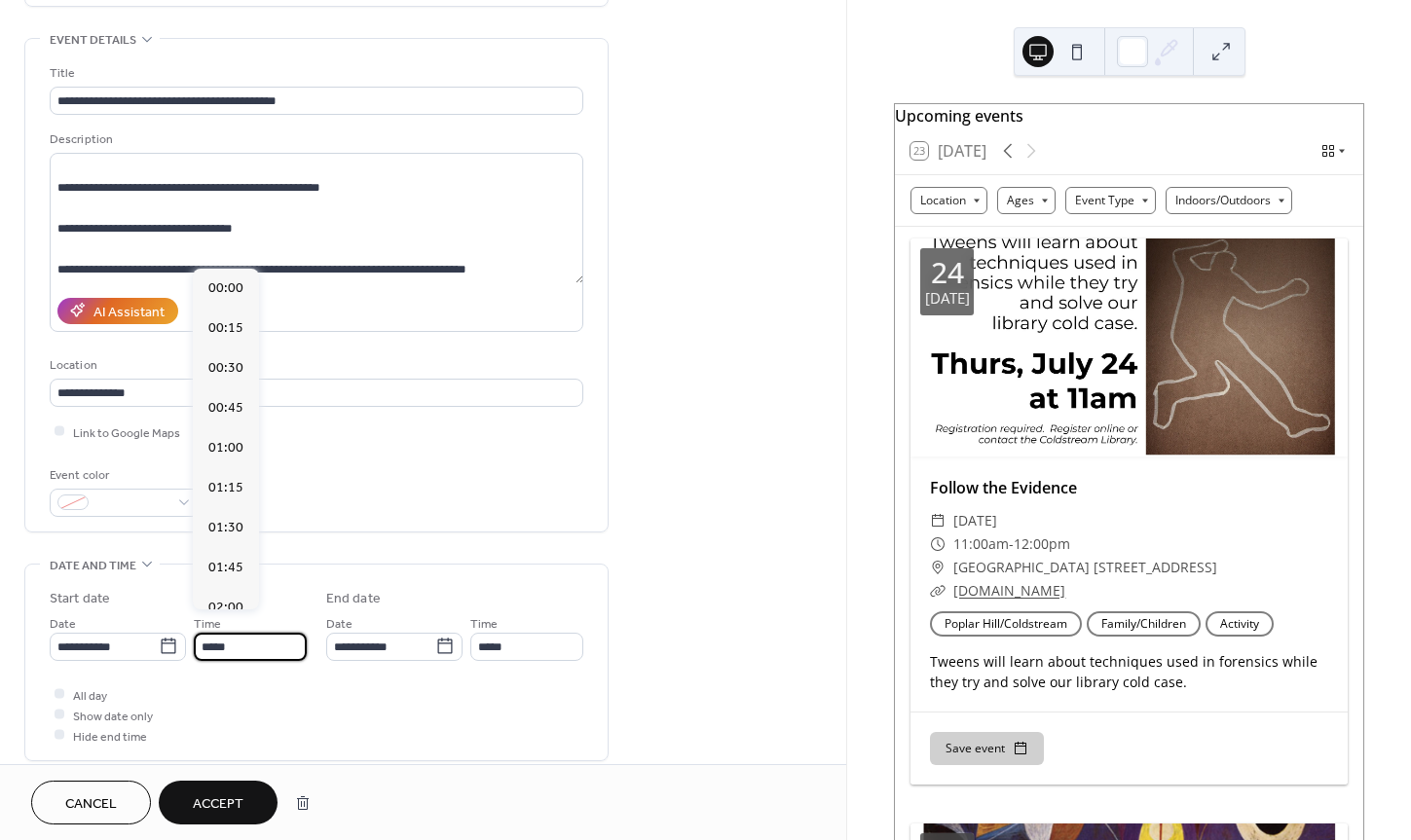 click on "*****" at bounding box center [250, 646] 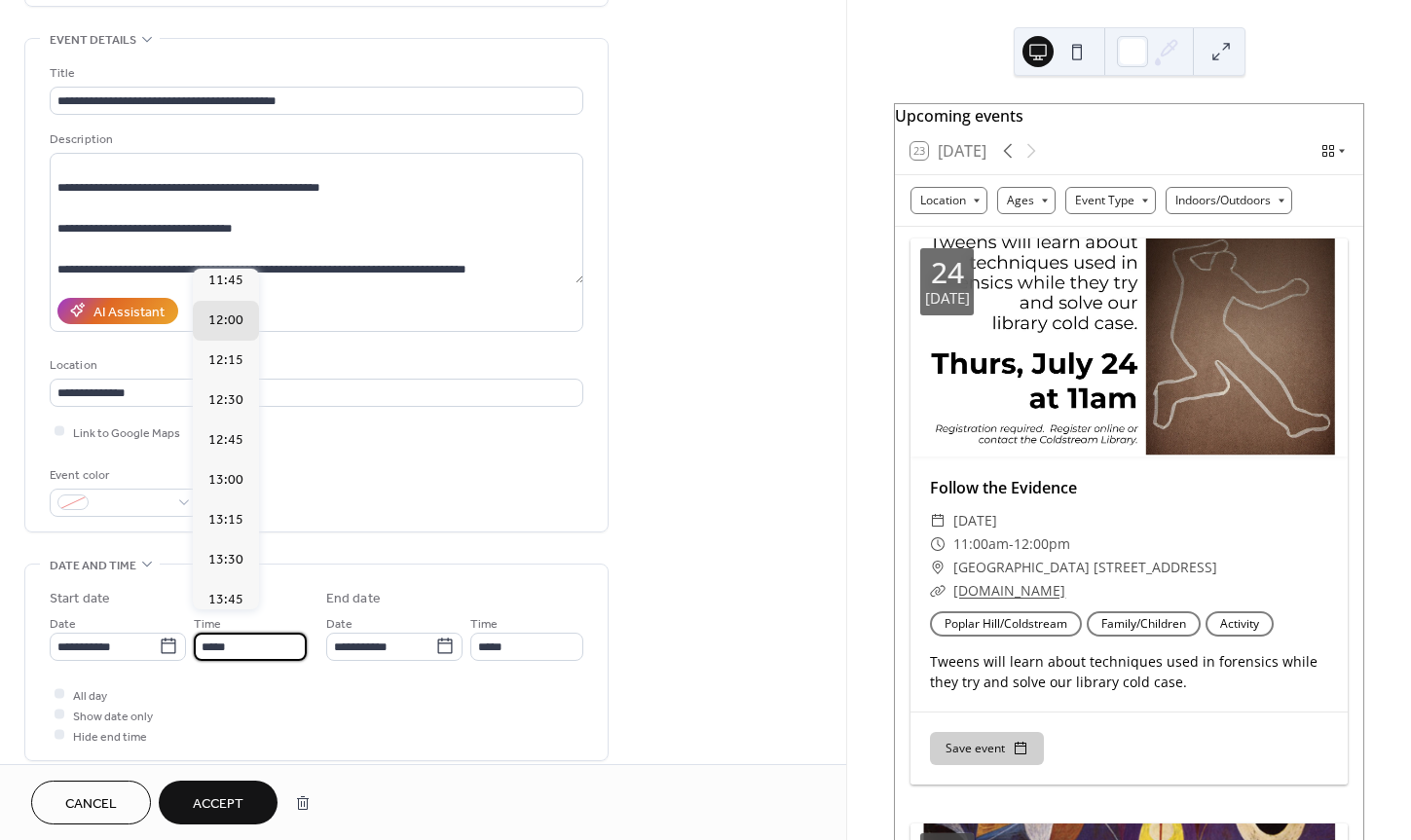 click on "*****" at bounding box center [250, 646] 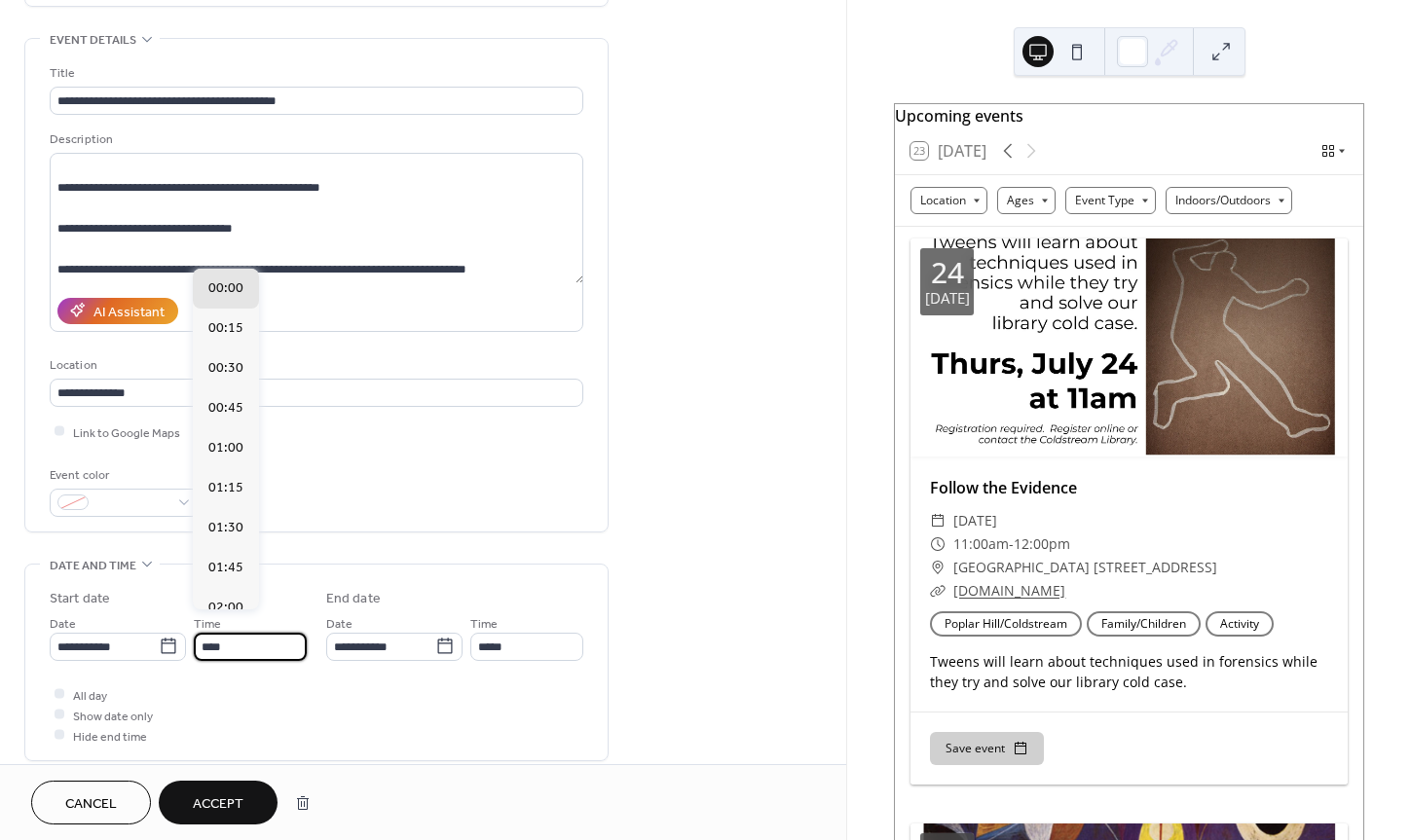 scroll, scrollTop: 1412, scrollLeft: 0, axis: vertical 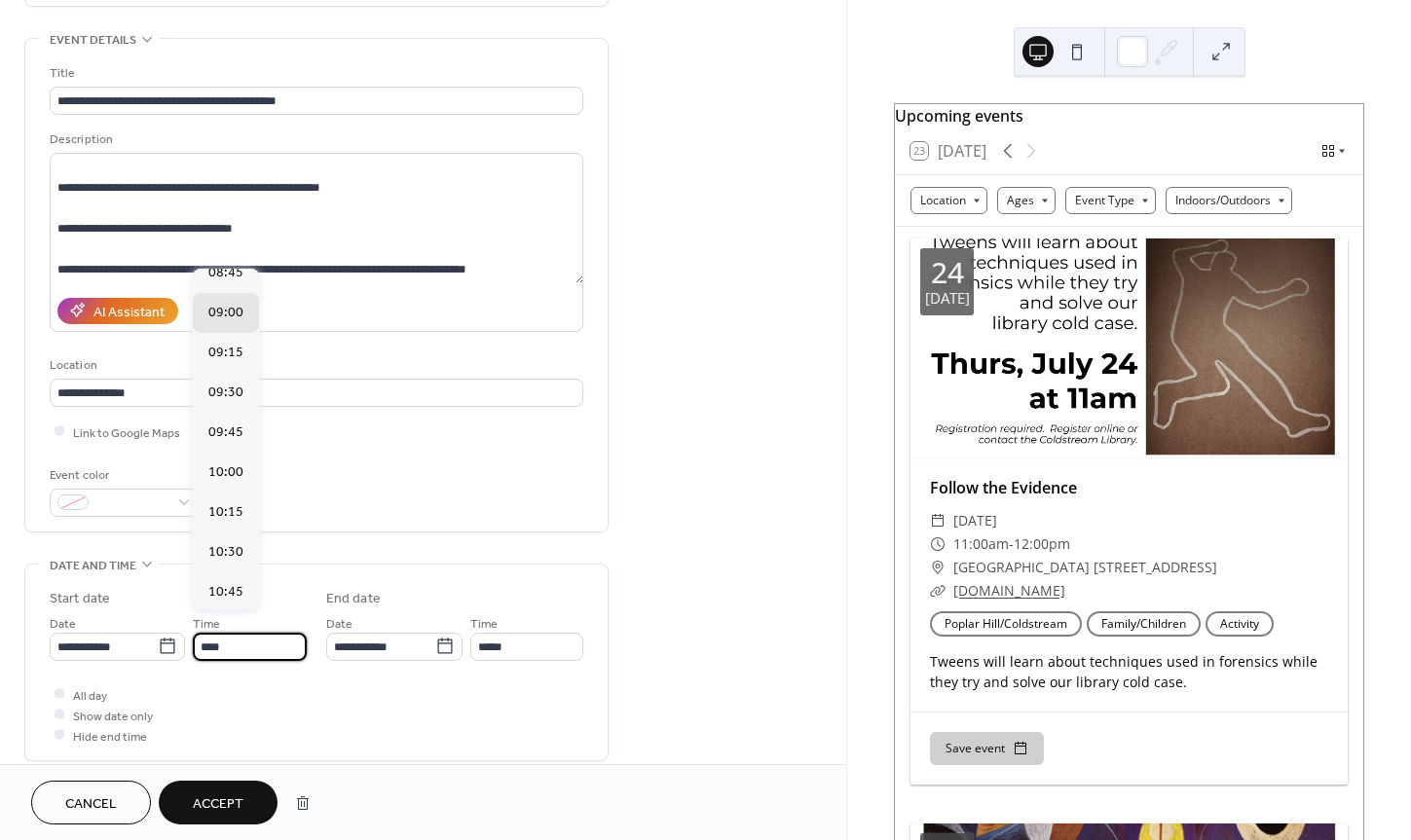 drag, startPoint x: 212, startPoint y: 626, endPoint x: 230, endPoint y: 627, distance: 18.027756 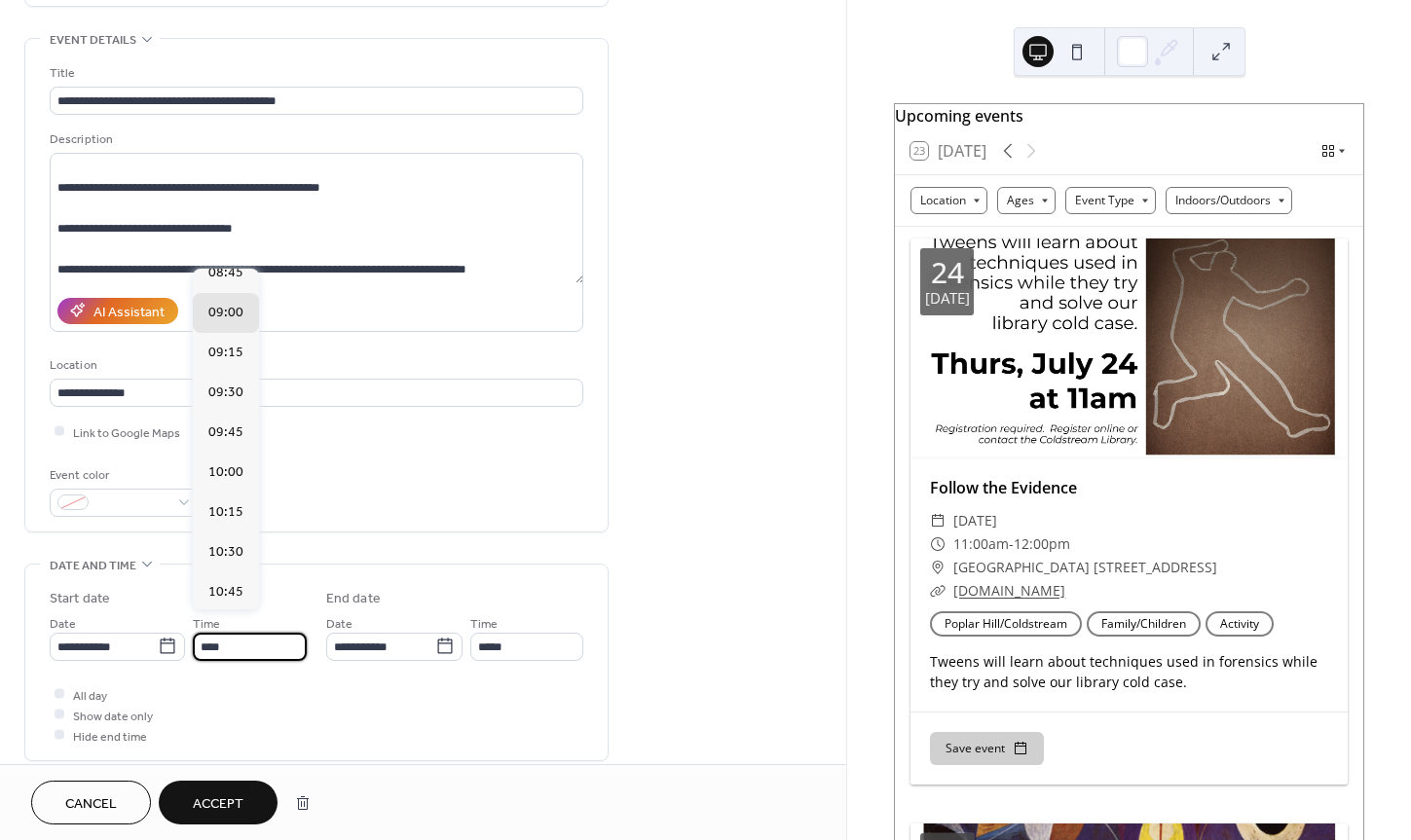 click on "****" at bounding box center [249, 646] 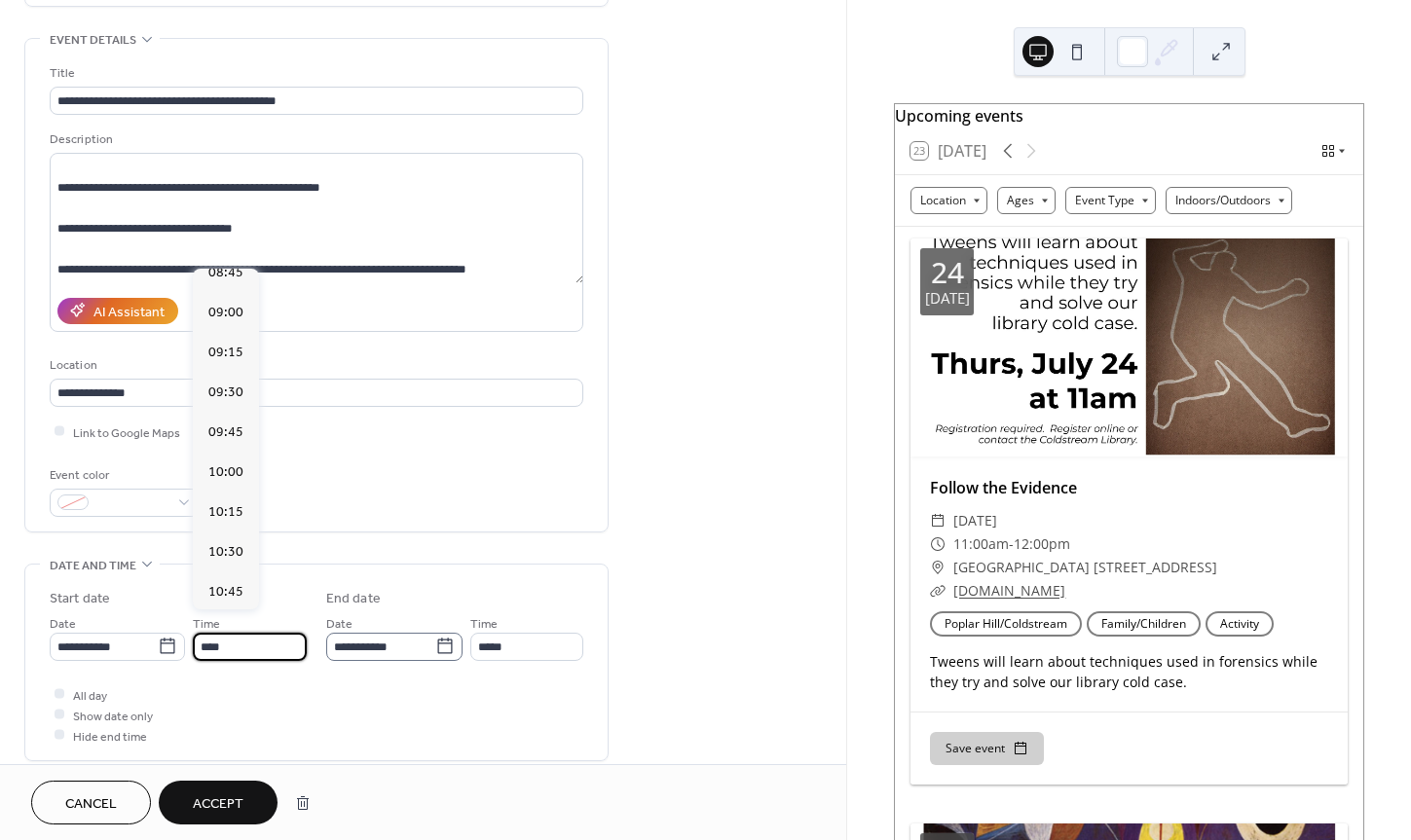 type on "*****" 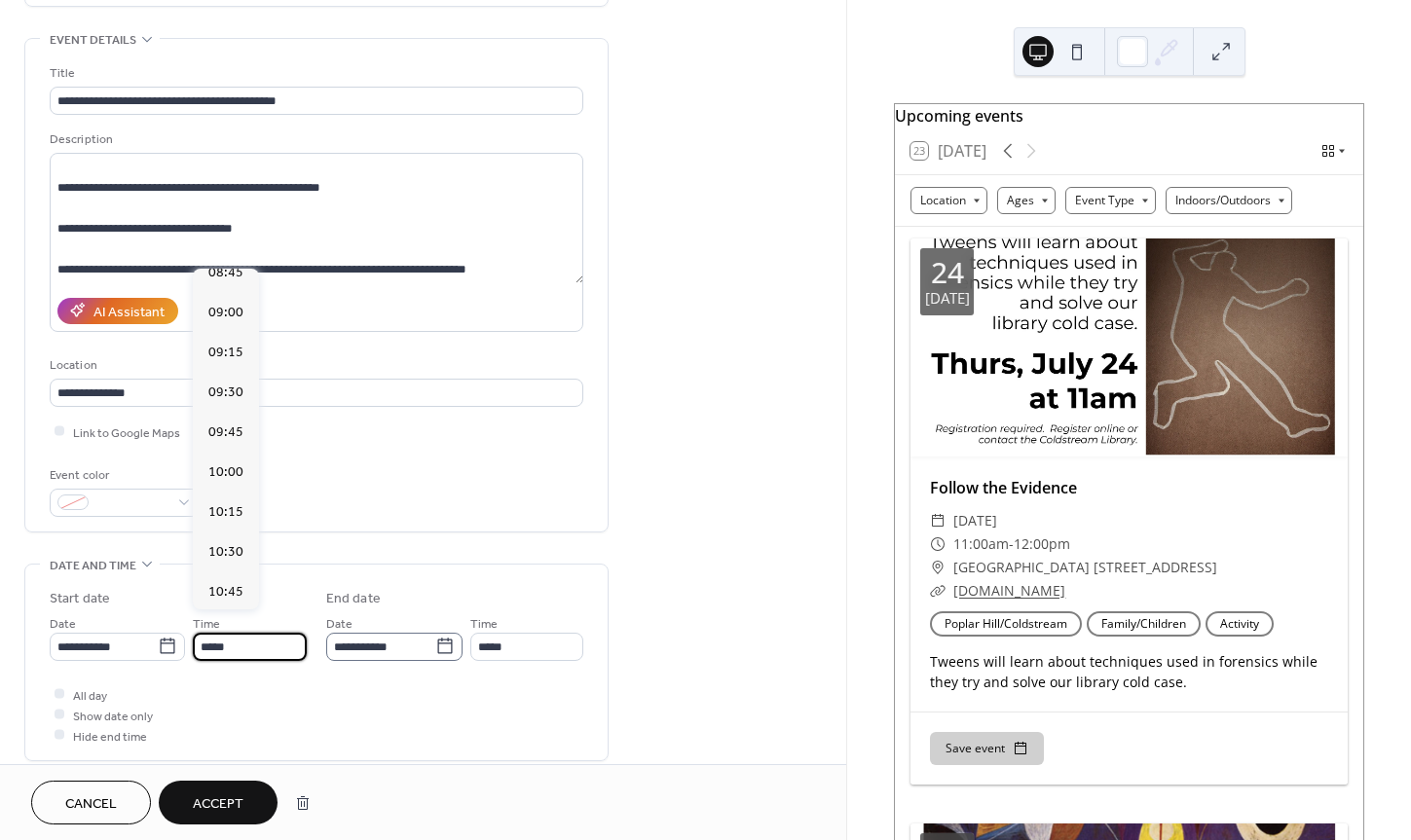 scroll, scrollTop: 0, scrollLeft: 0, axis: both 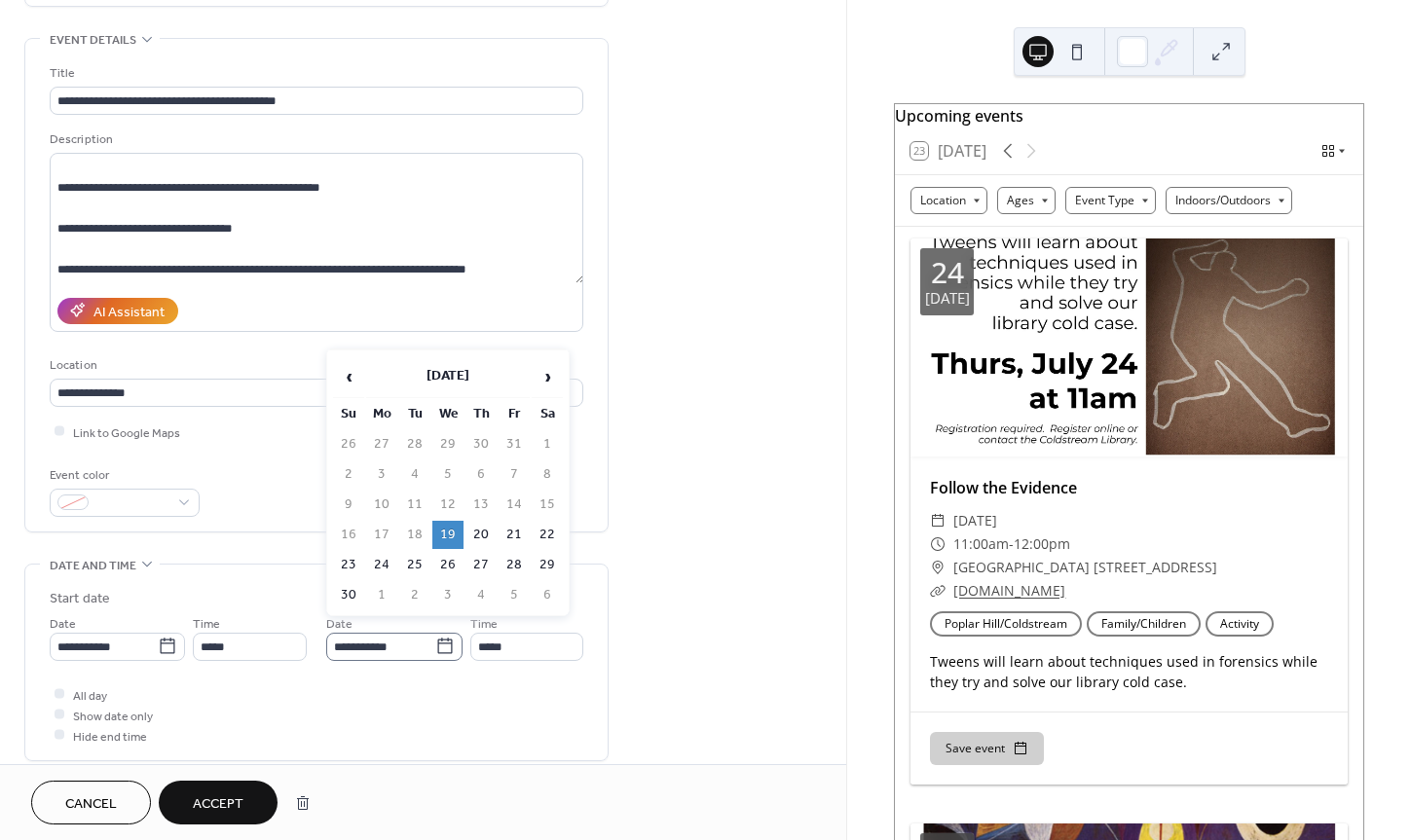 click 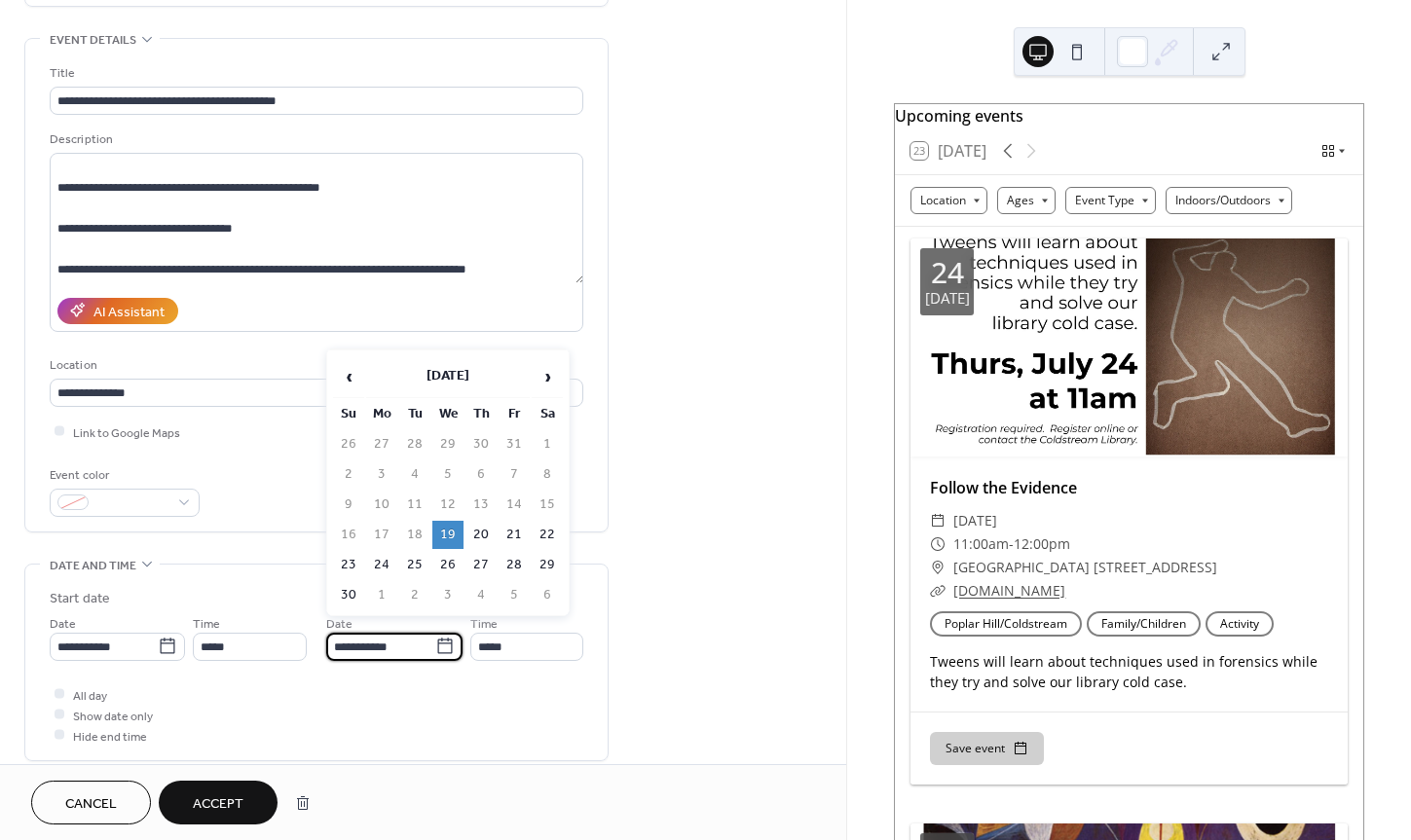 click on "21" at bounding box center [514, 534] 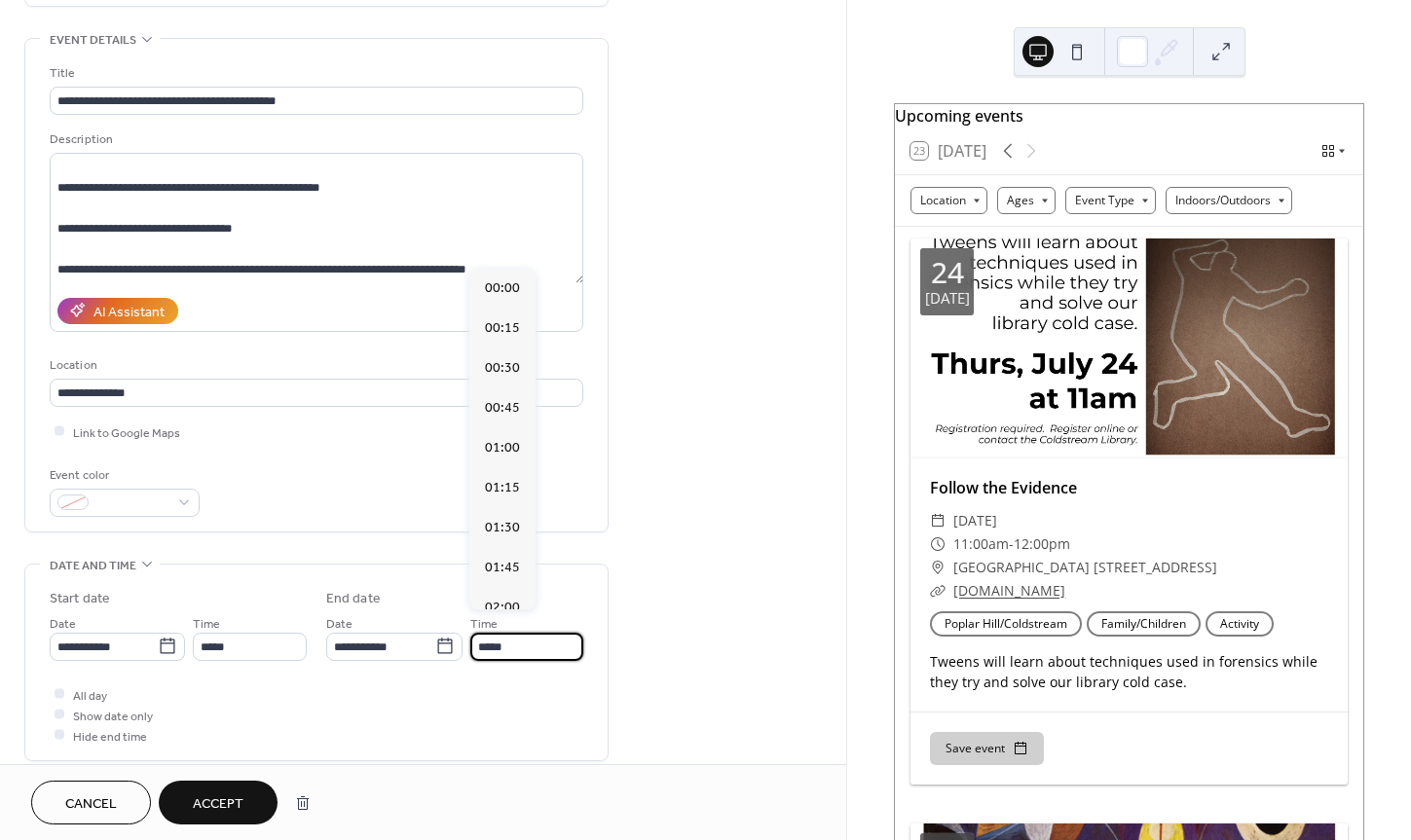 drag, startPoint x: 483, startPoint y: 623, endPoint x: 498, endPoint y: 628, distance: 15.811388 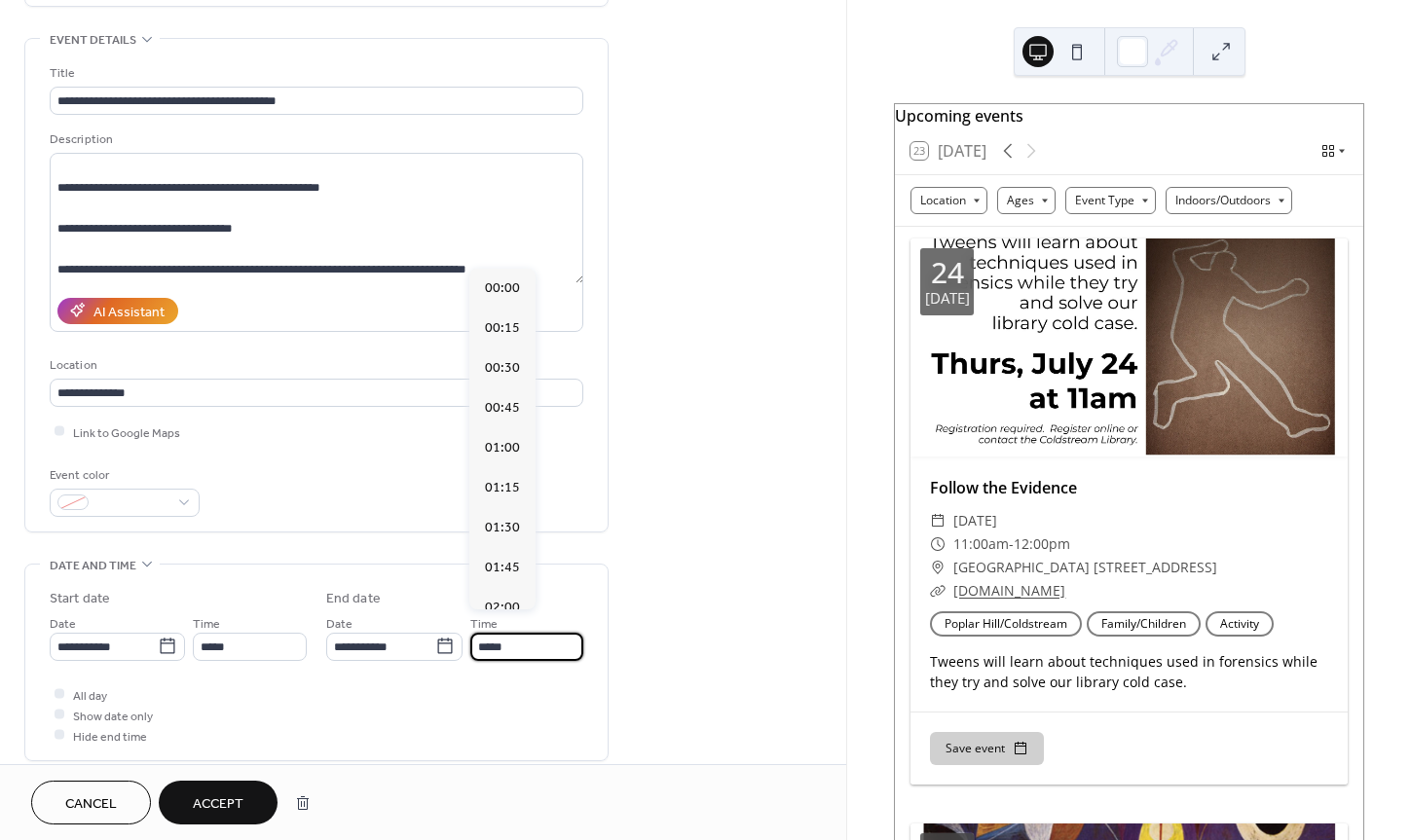 click on "*****" at bounding box center [527, 646] 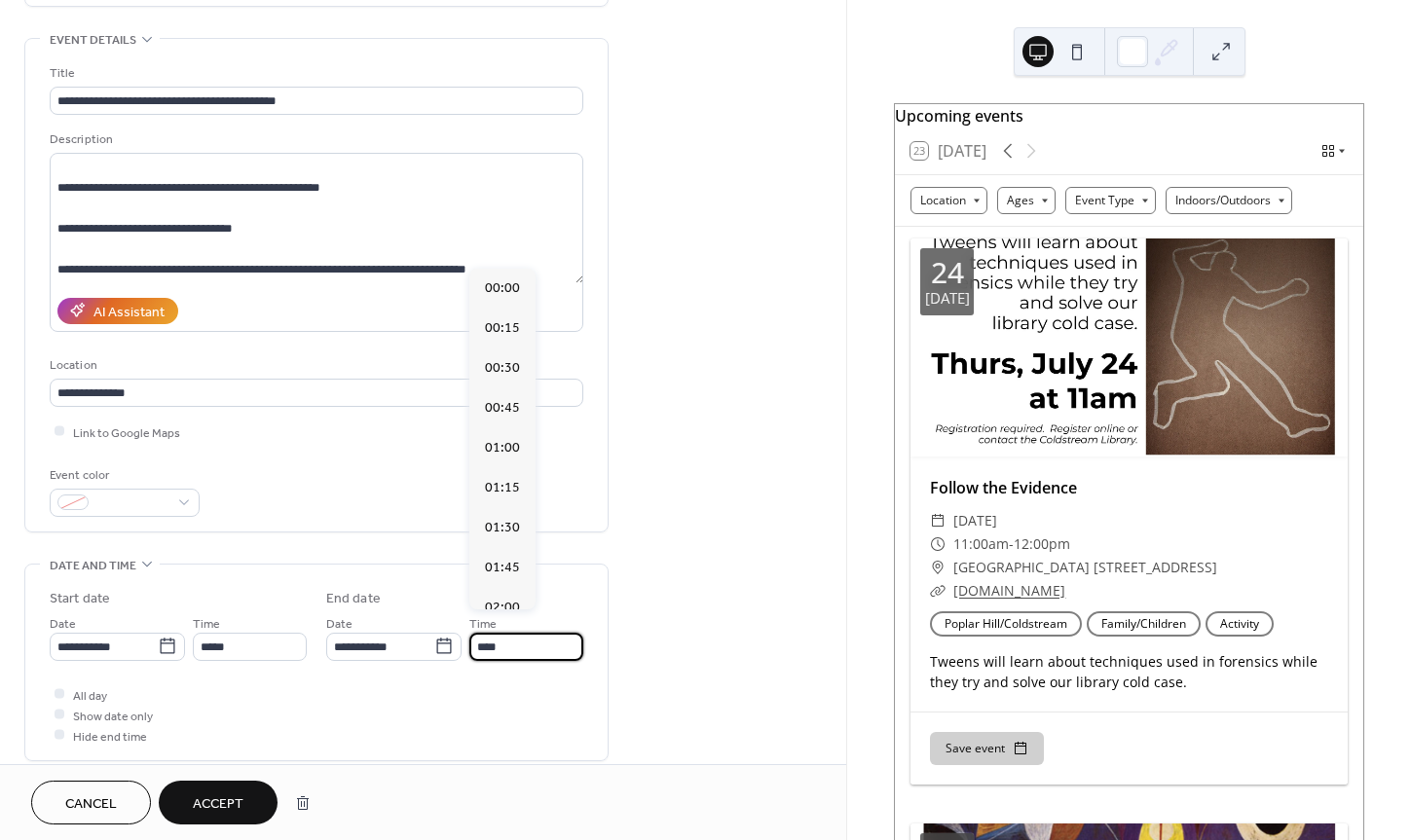 click on "****" at bounding box center (526, 646) 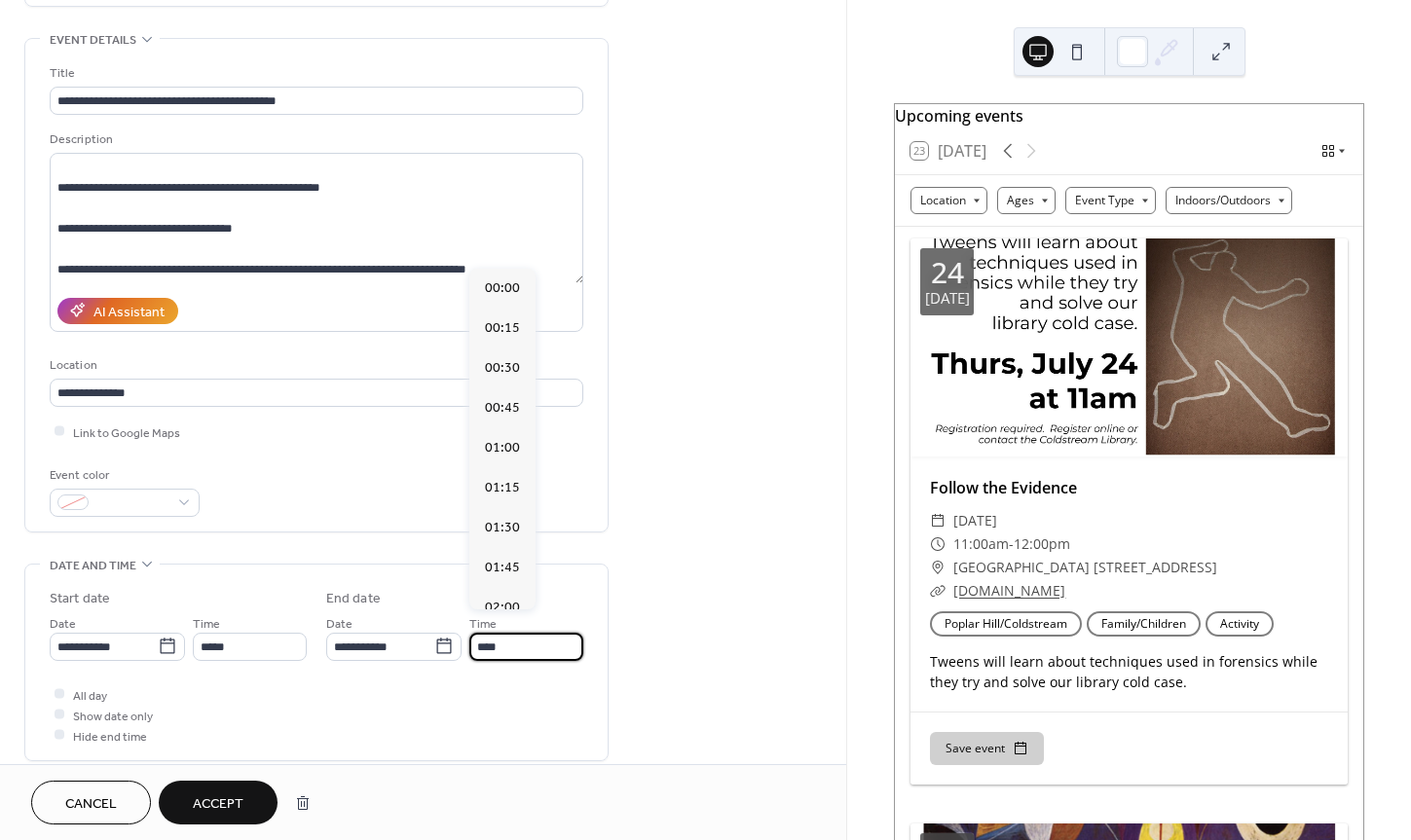 scroll, scrollTop: 0, scrollLeft: 0, axis: both 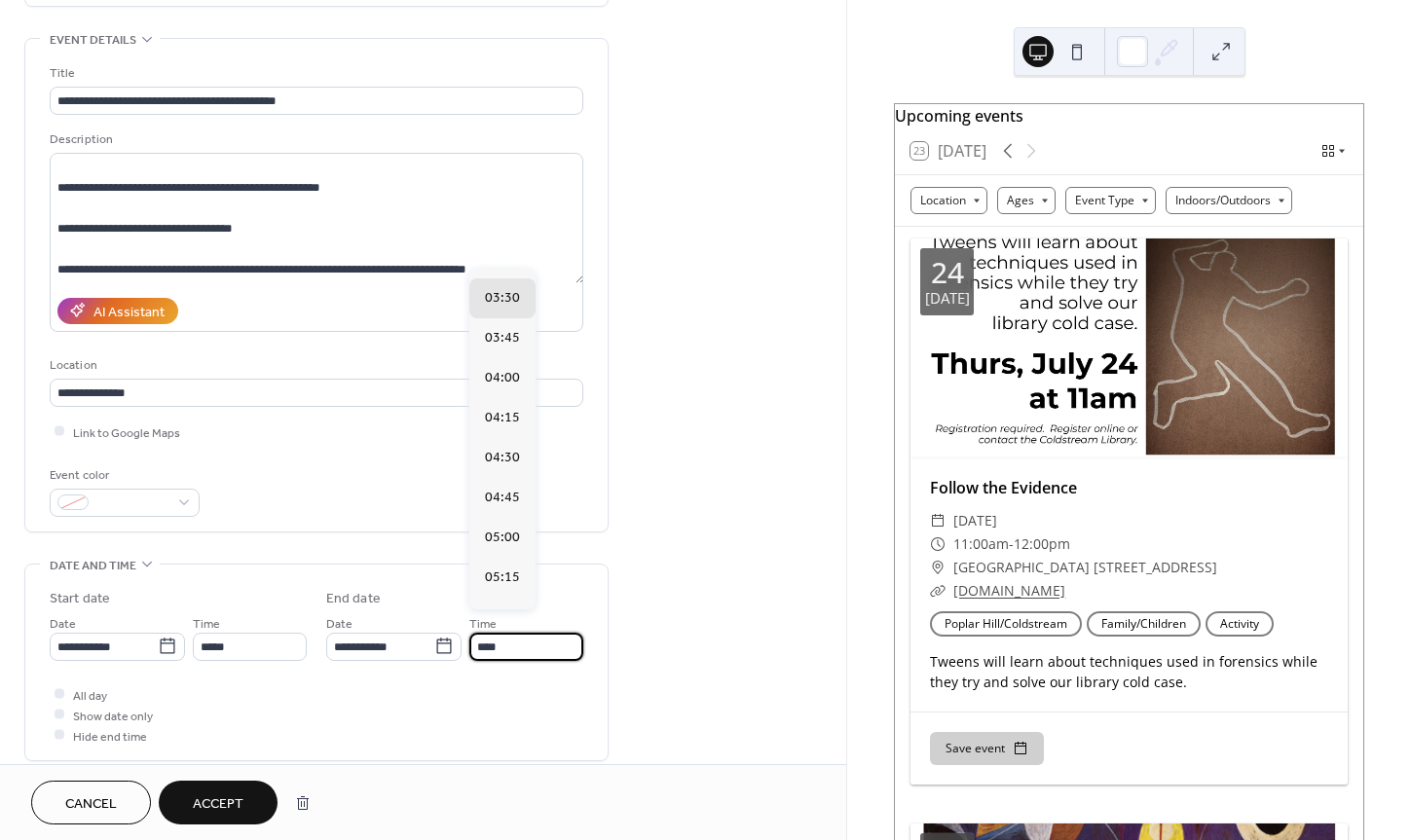 type on "*****" 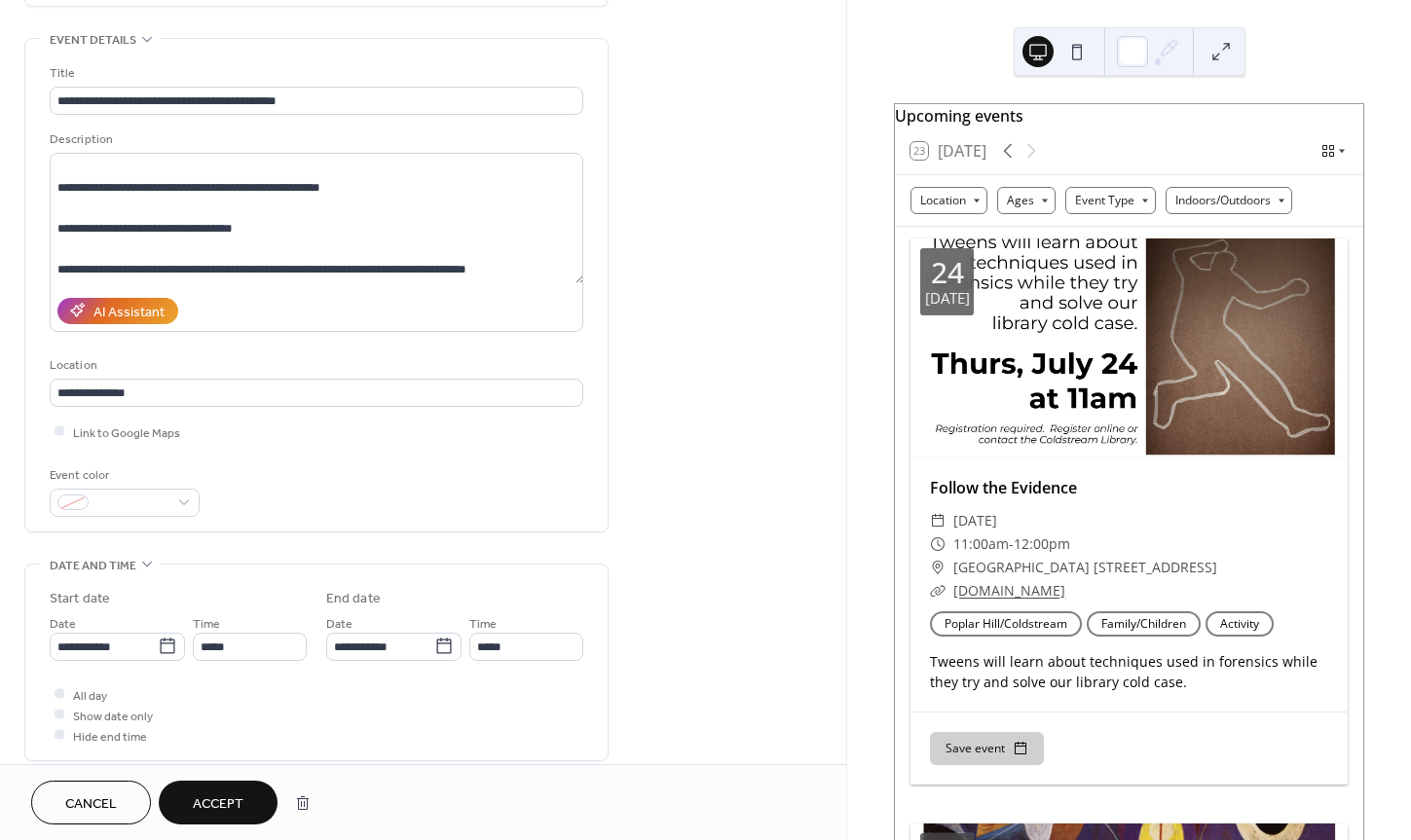 click on "**********" at bounding box center (423, 855) 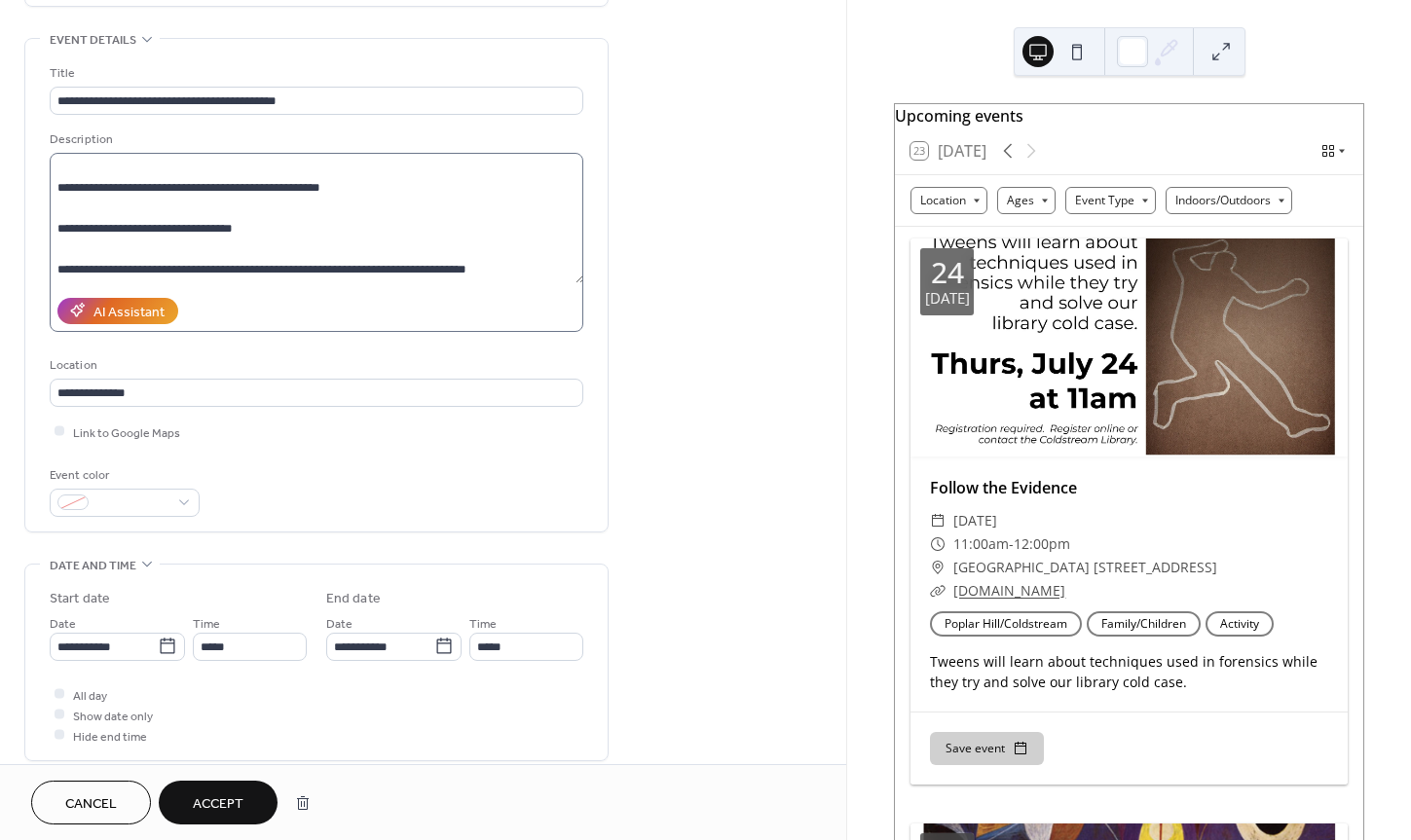 scroll, scrollTop: 200, scrollLeft: 0, axis: vertical 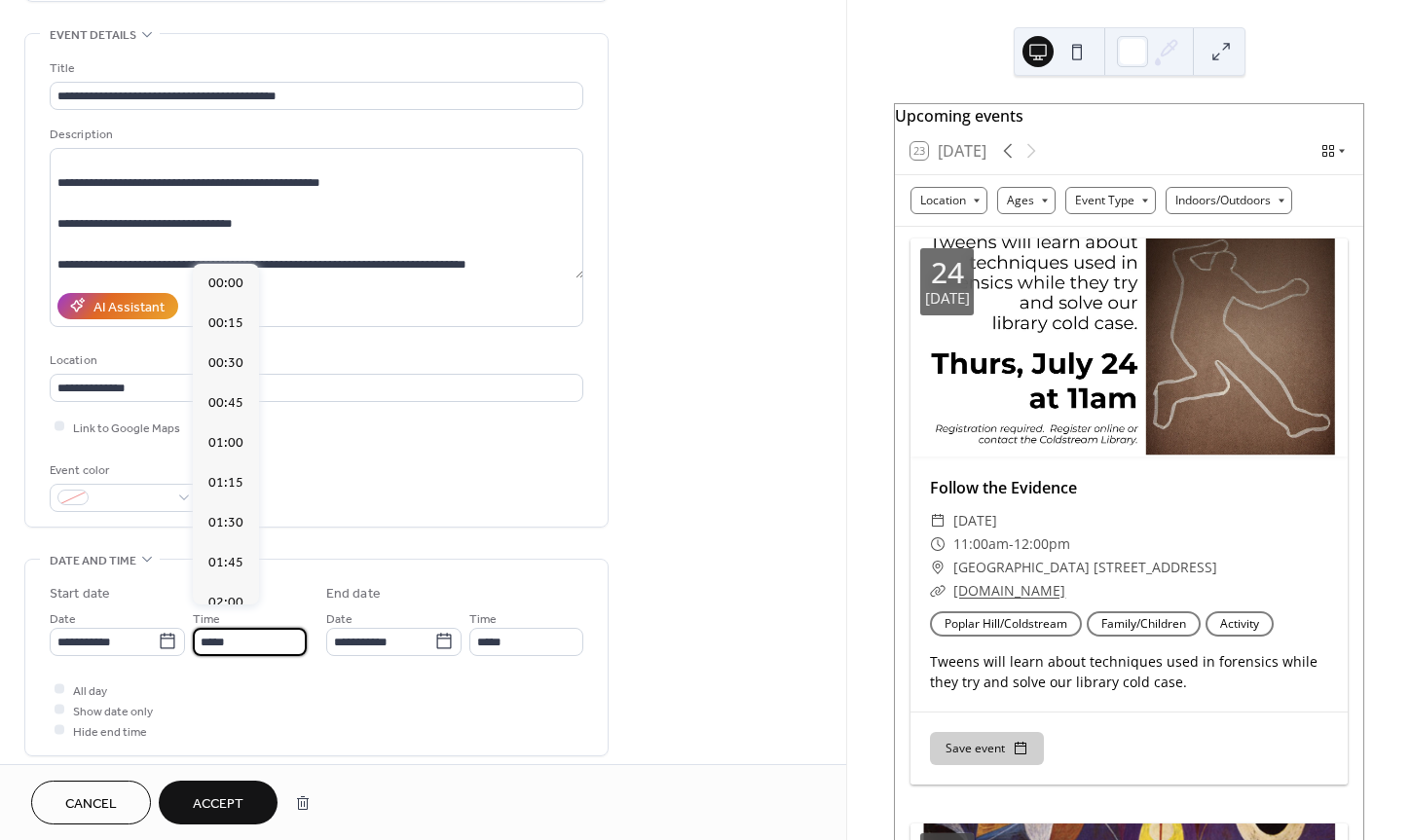 click on "*****" at bounding box center (249, 641) 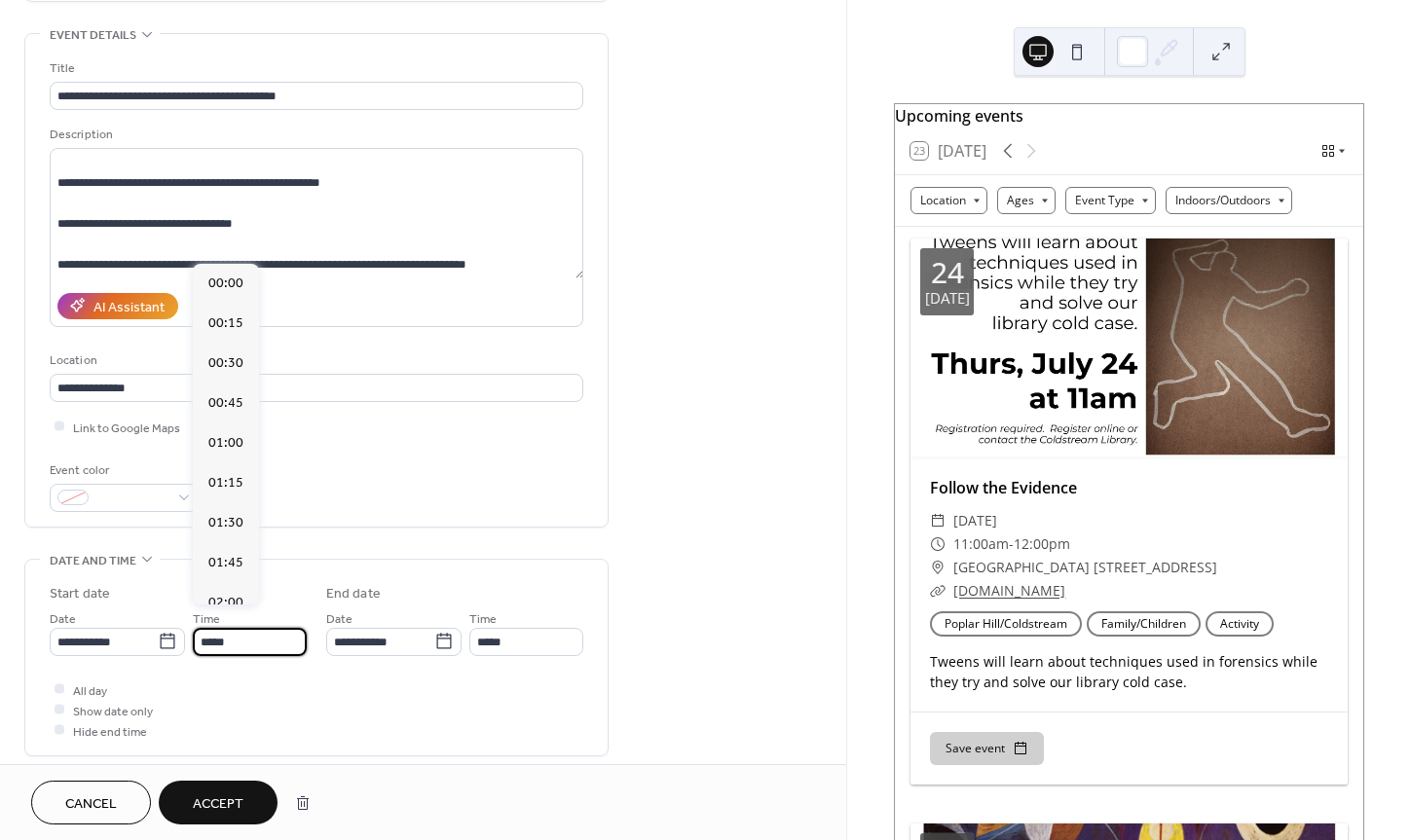 scroll, scrollTop: 0, scrollLeft: 0, axis: both 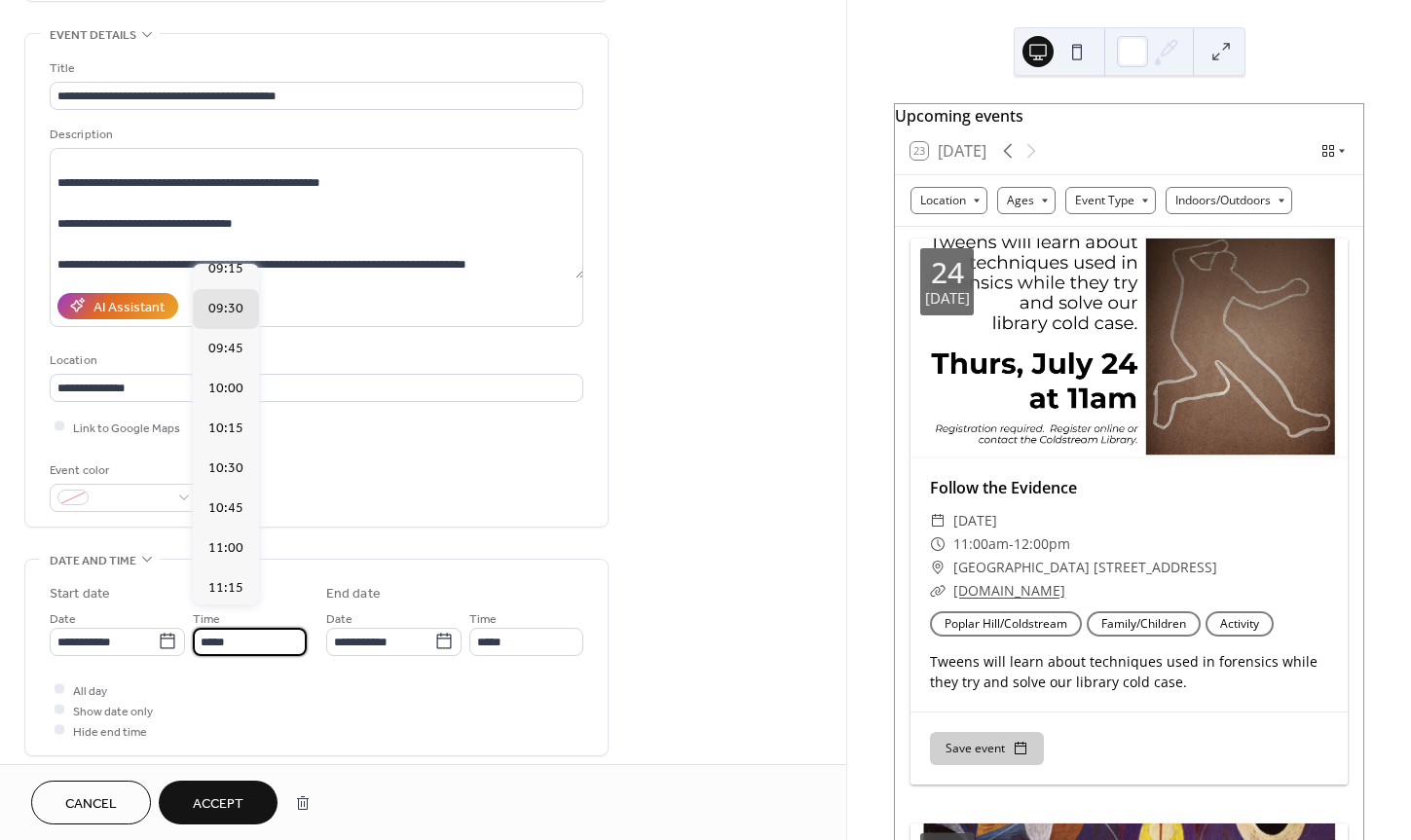 type on "*****" 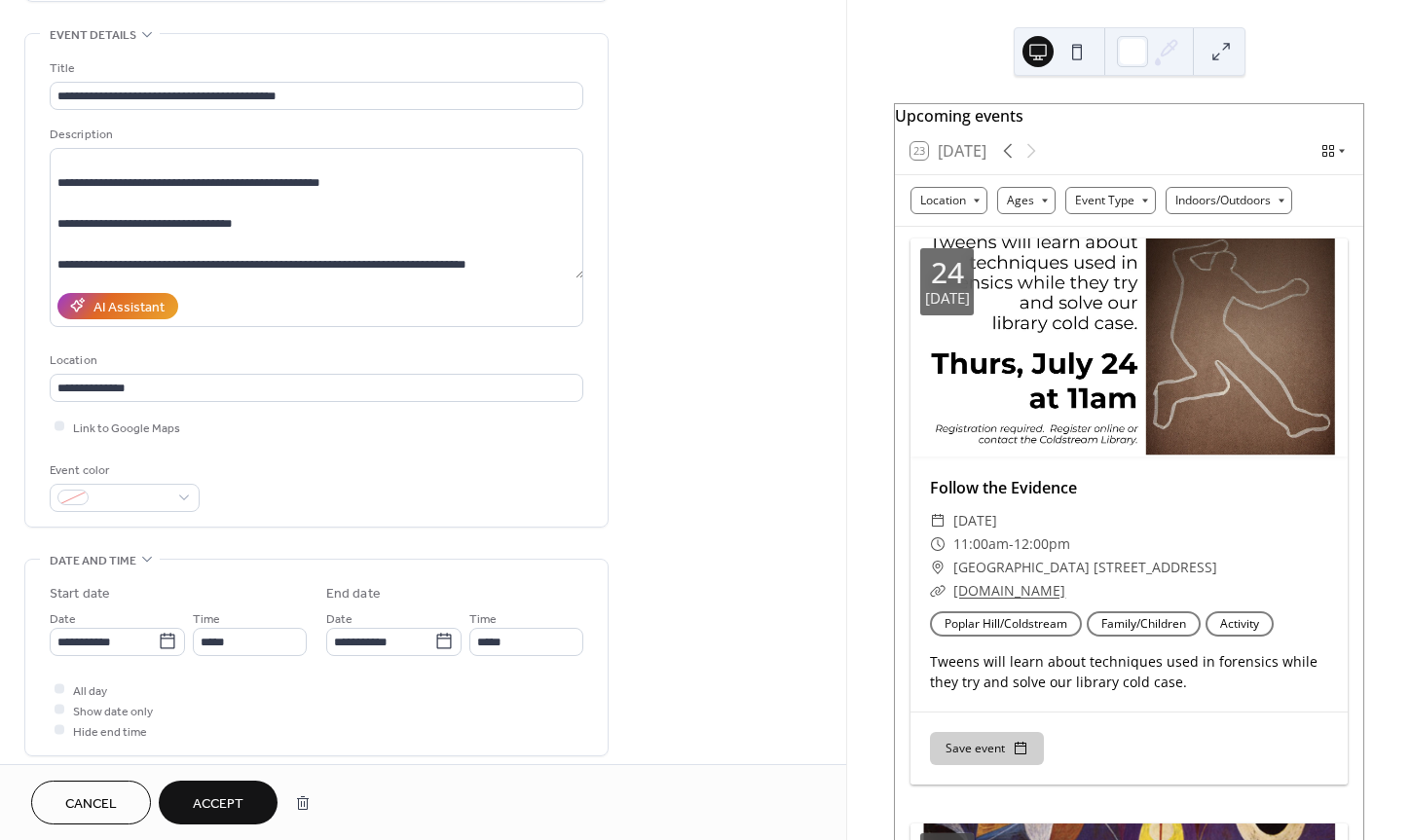 drag, startPoint x: 705, startPoint y: 596, endPoint x: 606, endPoint y: 606, distance: 99.50377 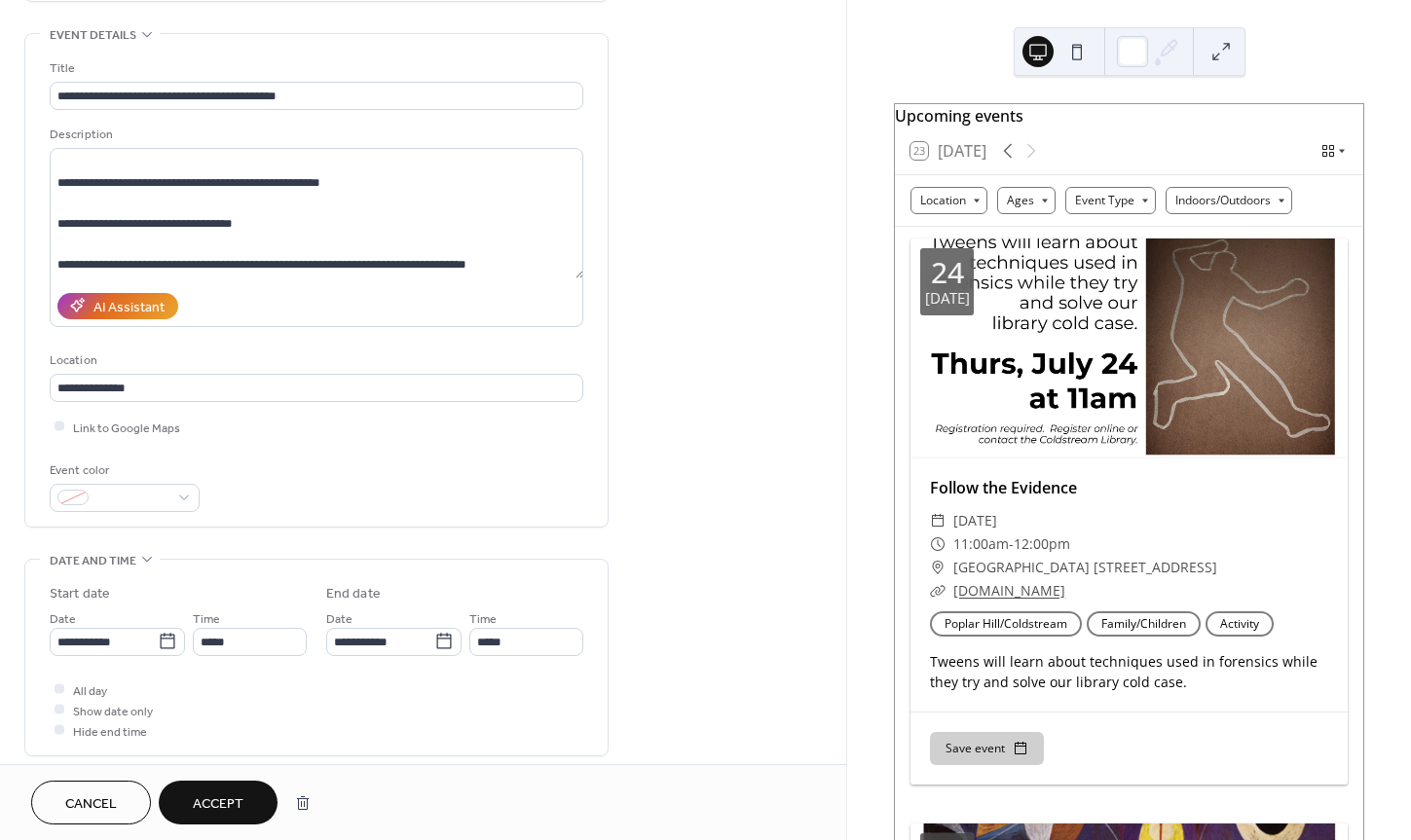 click on "**********" at bounding box center [423, 850] 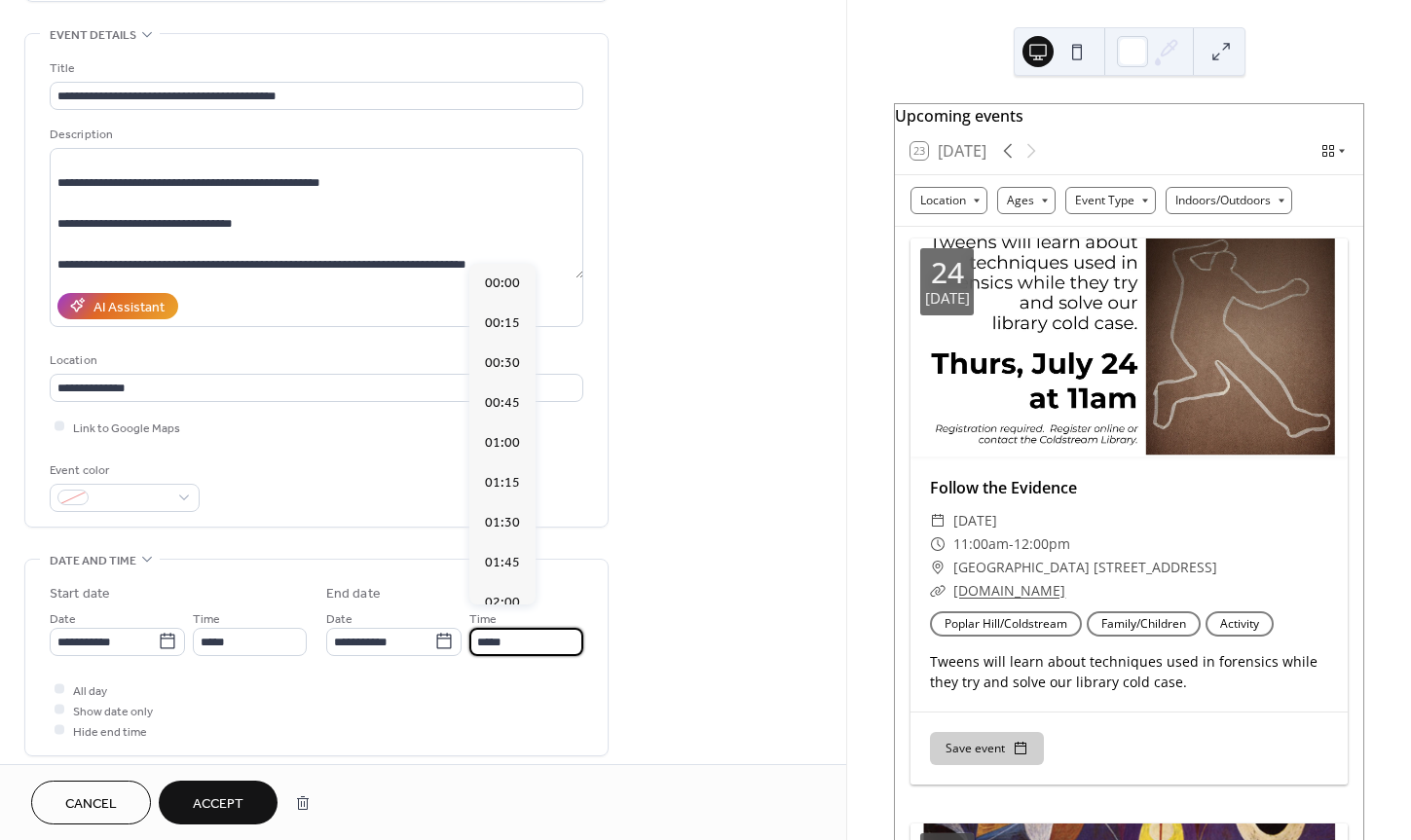 click on "*****" at bounding box center (526, 641) 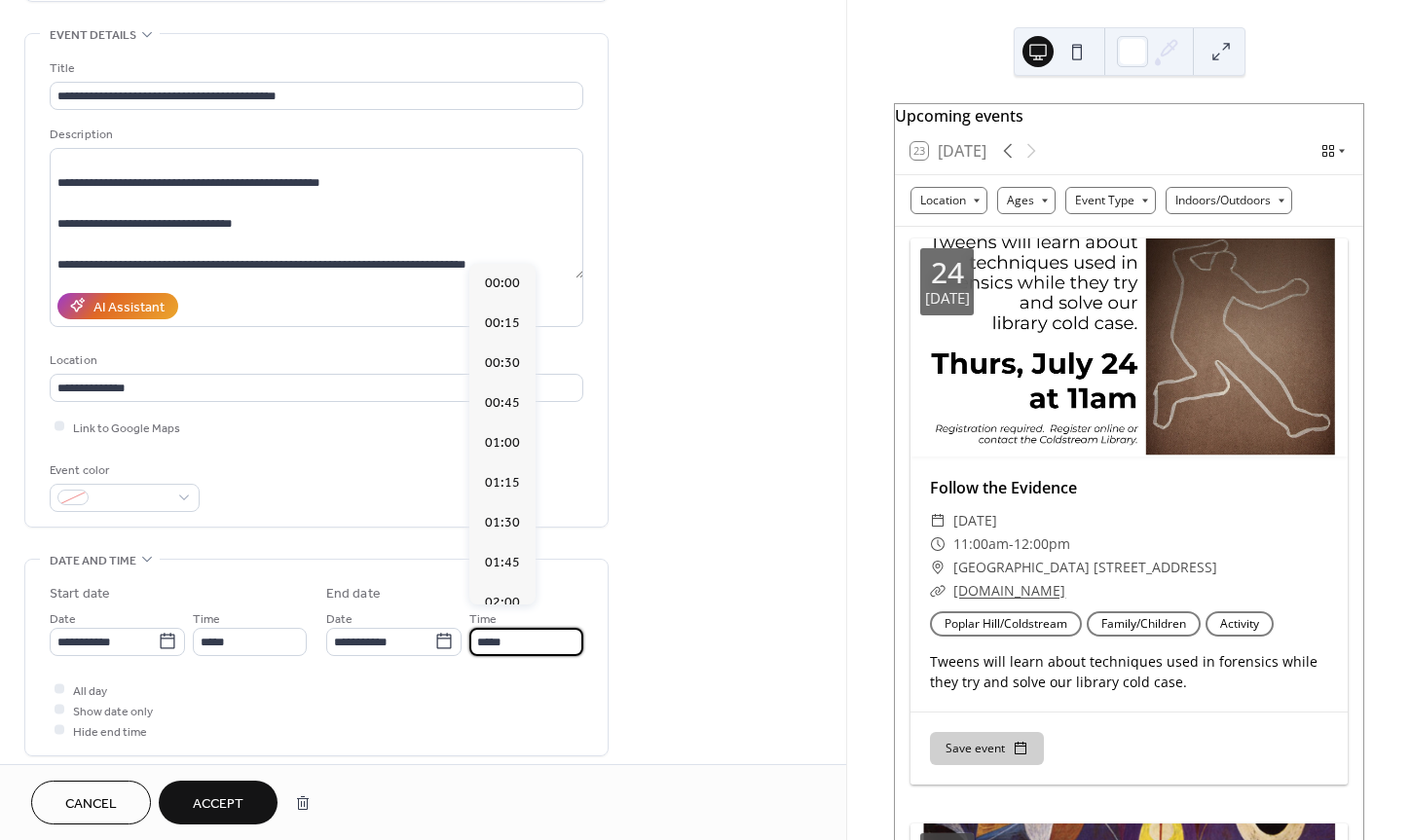 scroll, scrollTop: 0, scrollLeft: 0, axis: both 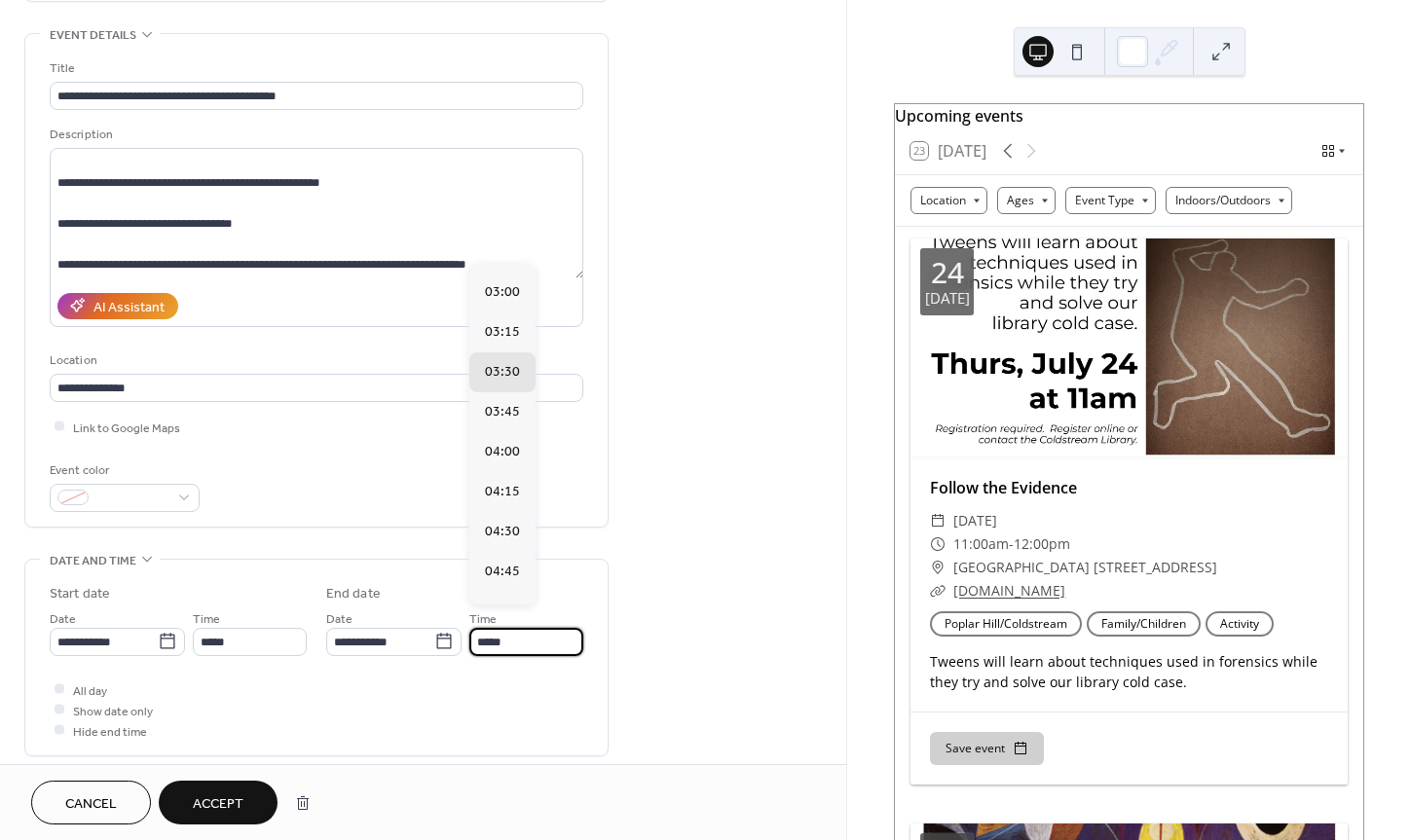 type on "*****" 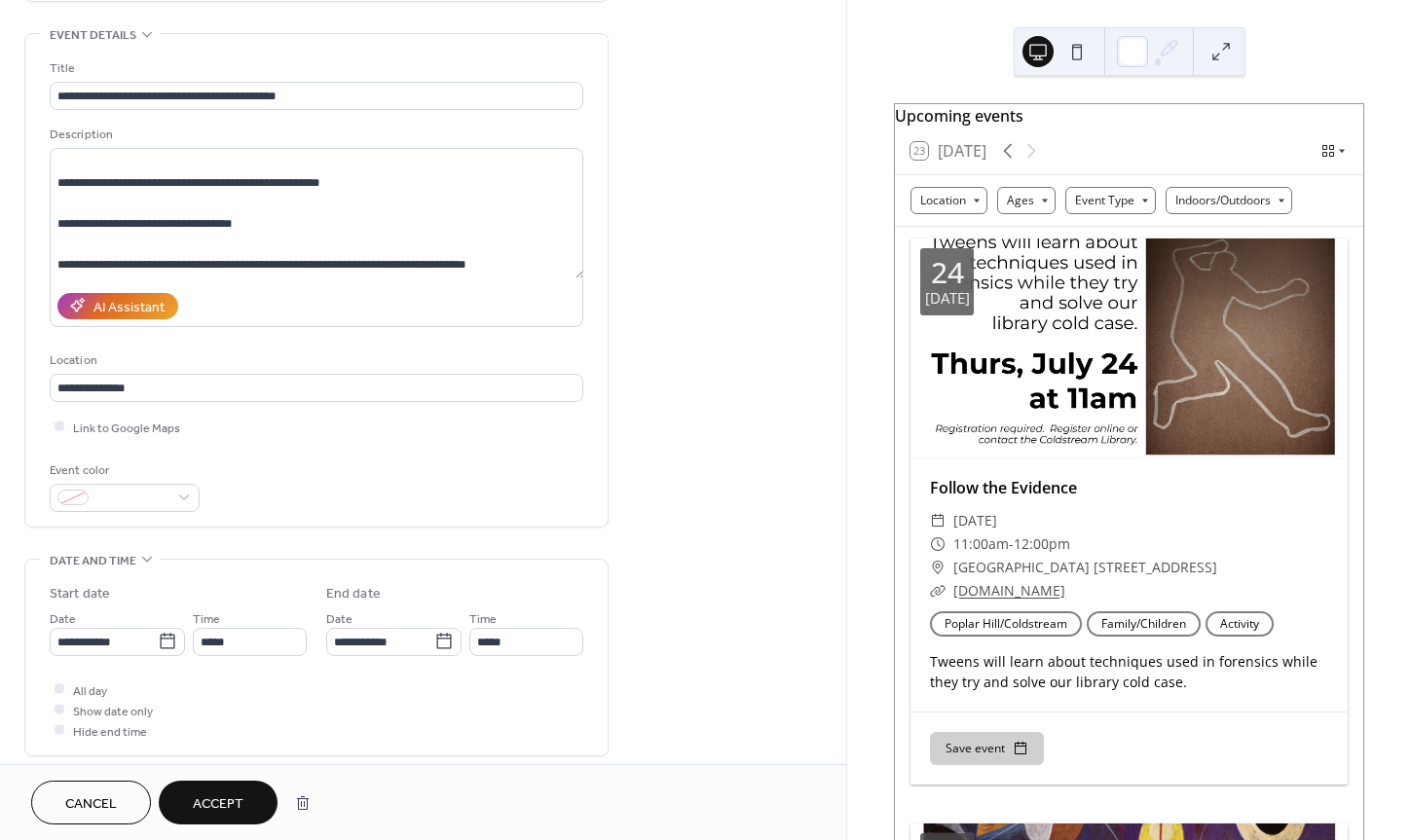 scroll, scrollTop: 0, scrollLeft: 0, axis: both 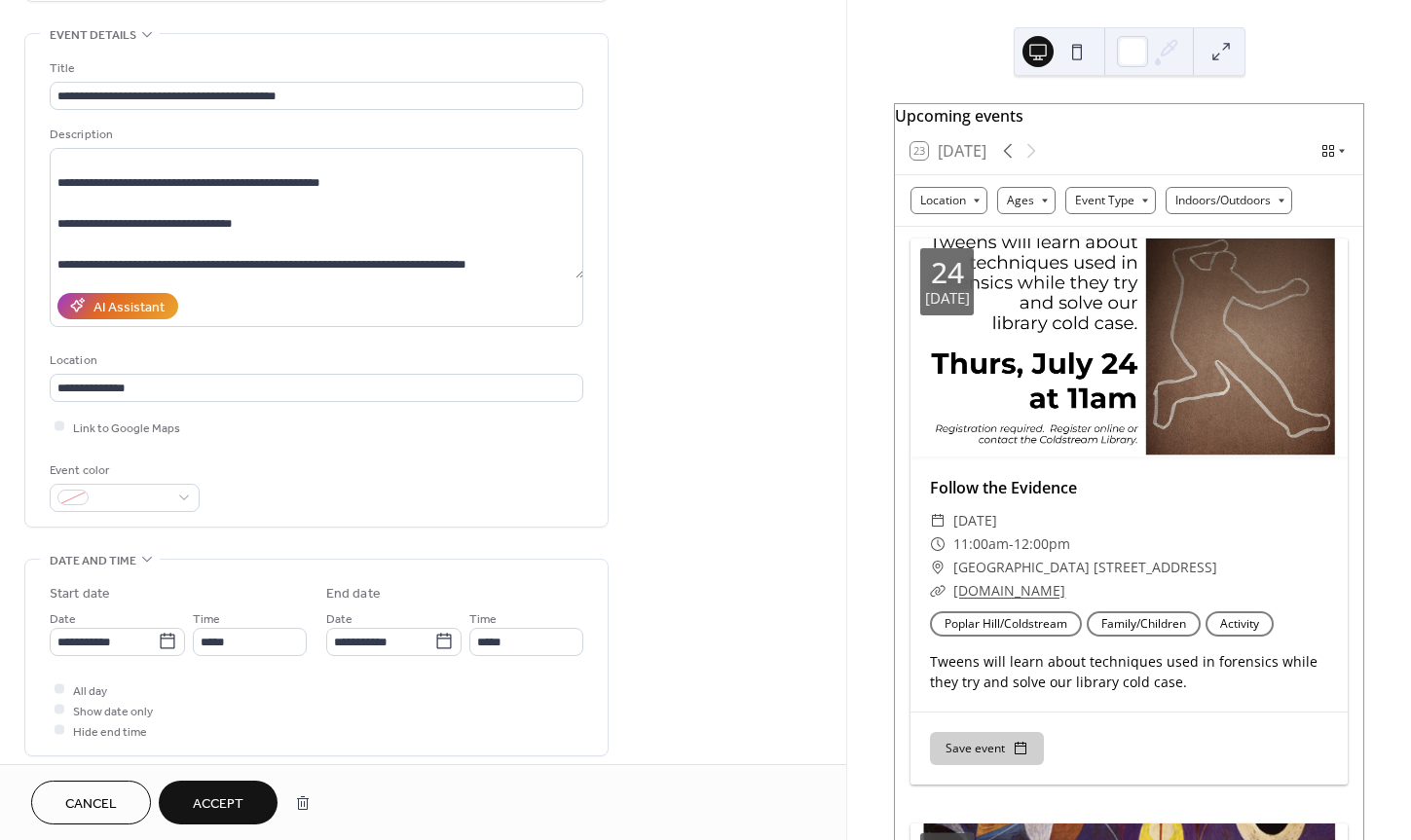 click on "**********" at bounding box center (316, 662) 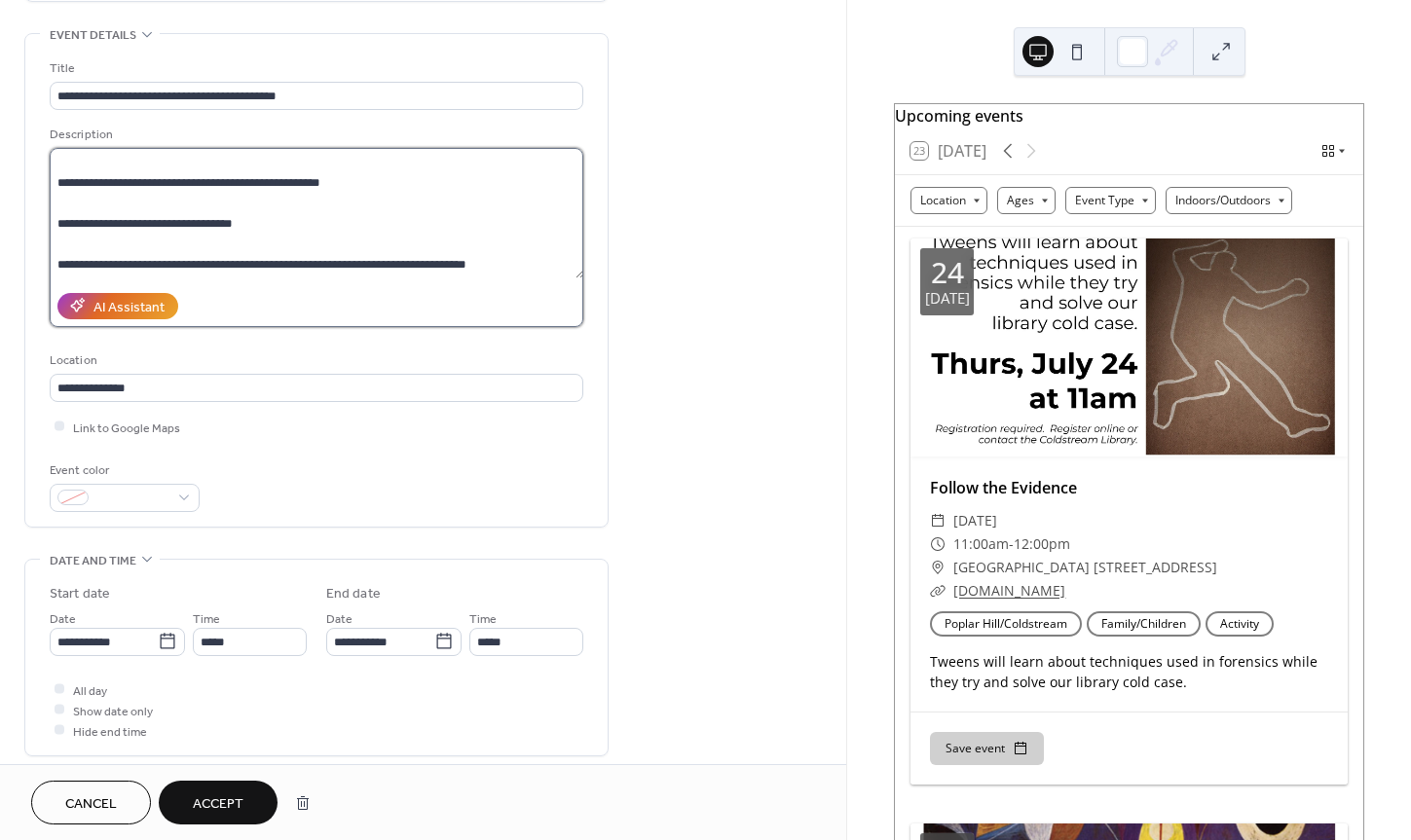 click on "**********" at bounding box center [316, 213] 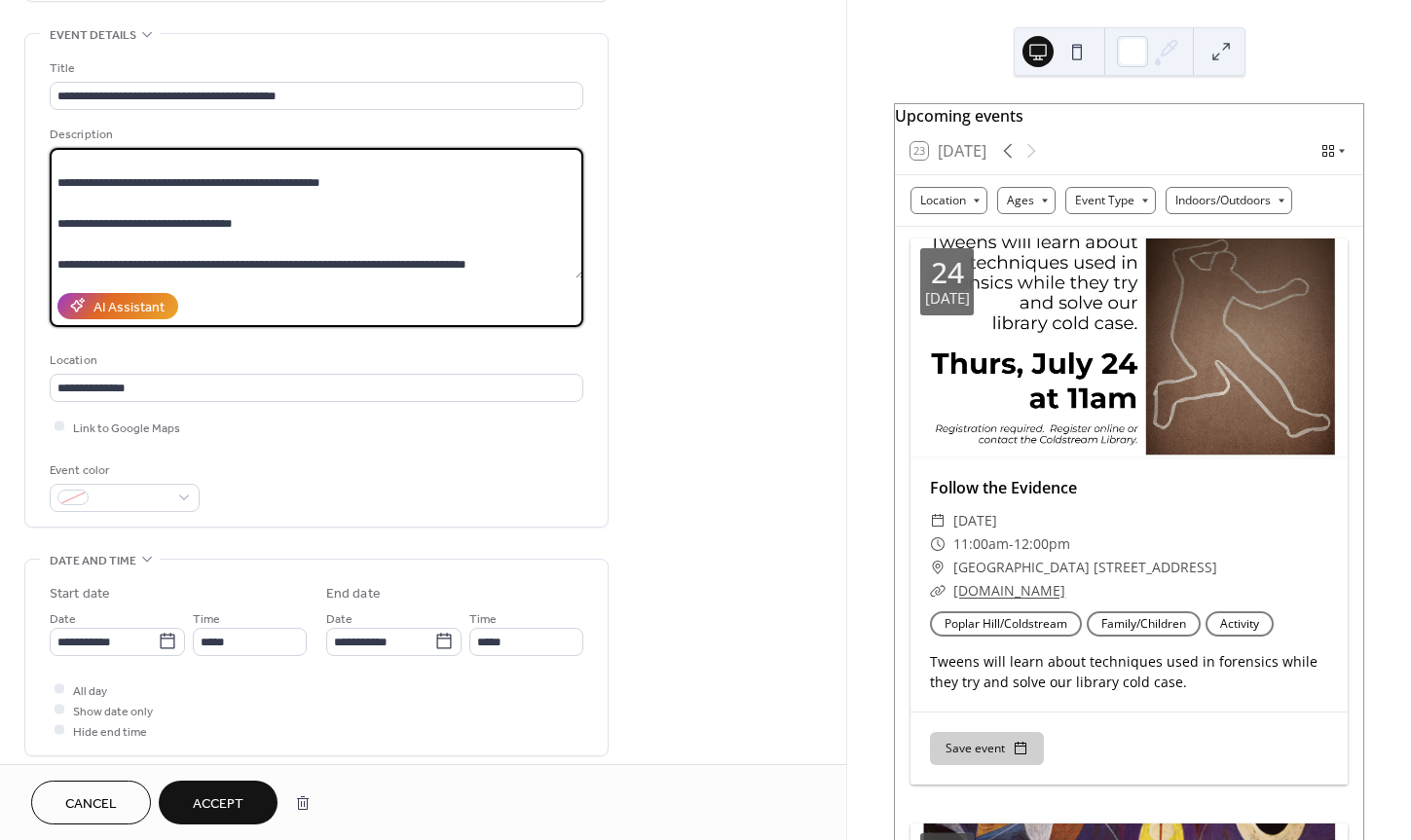 click on "**********" at bounding box center [316, 213] 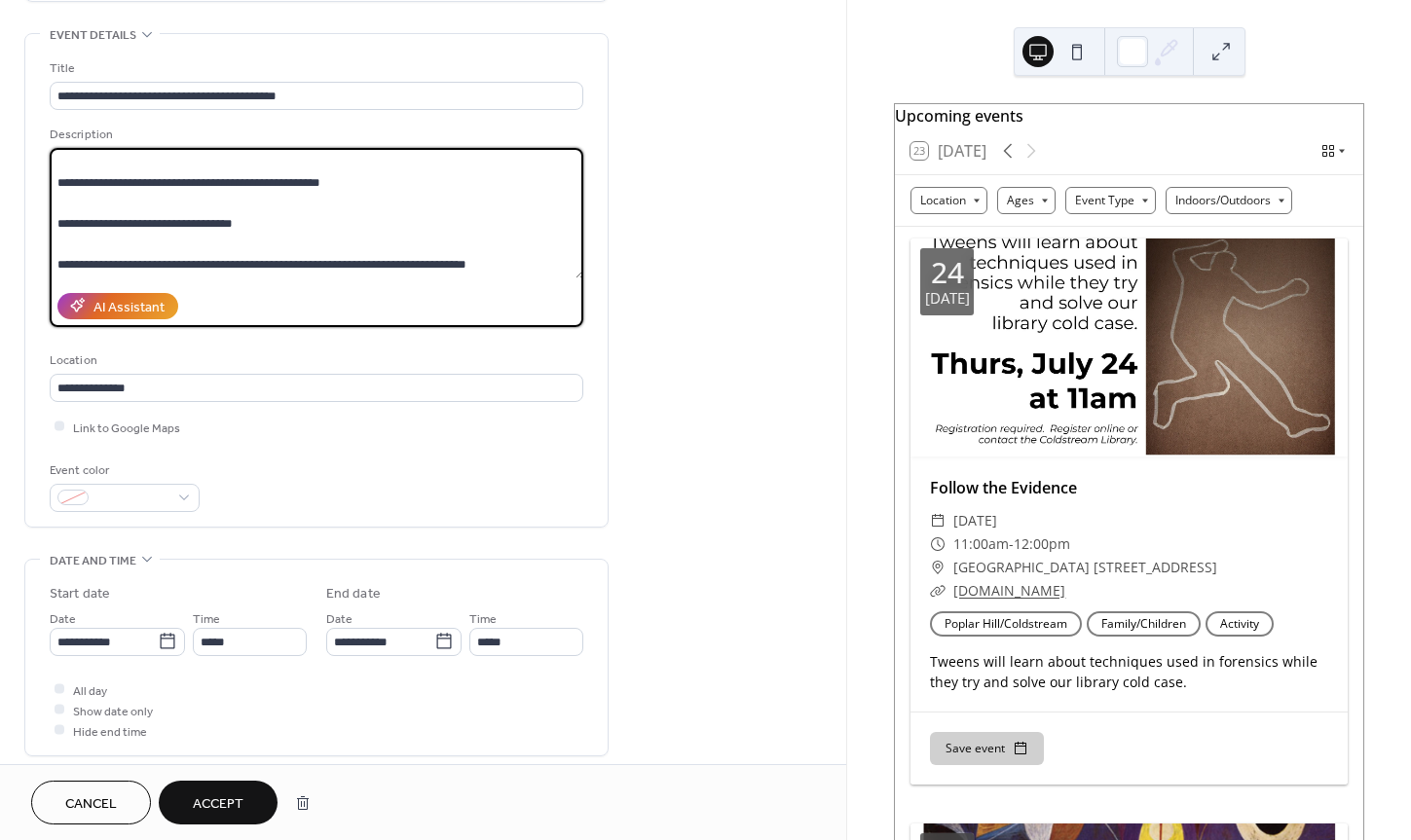 click on "**********" at bounding box center [316, 213] 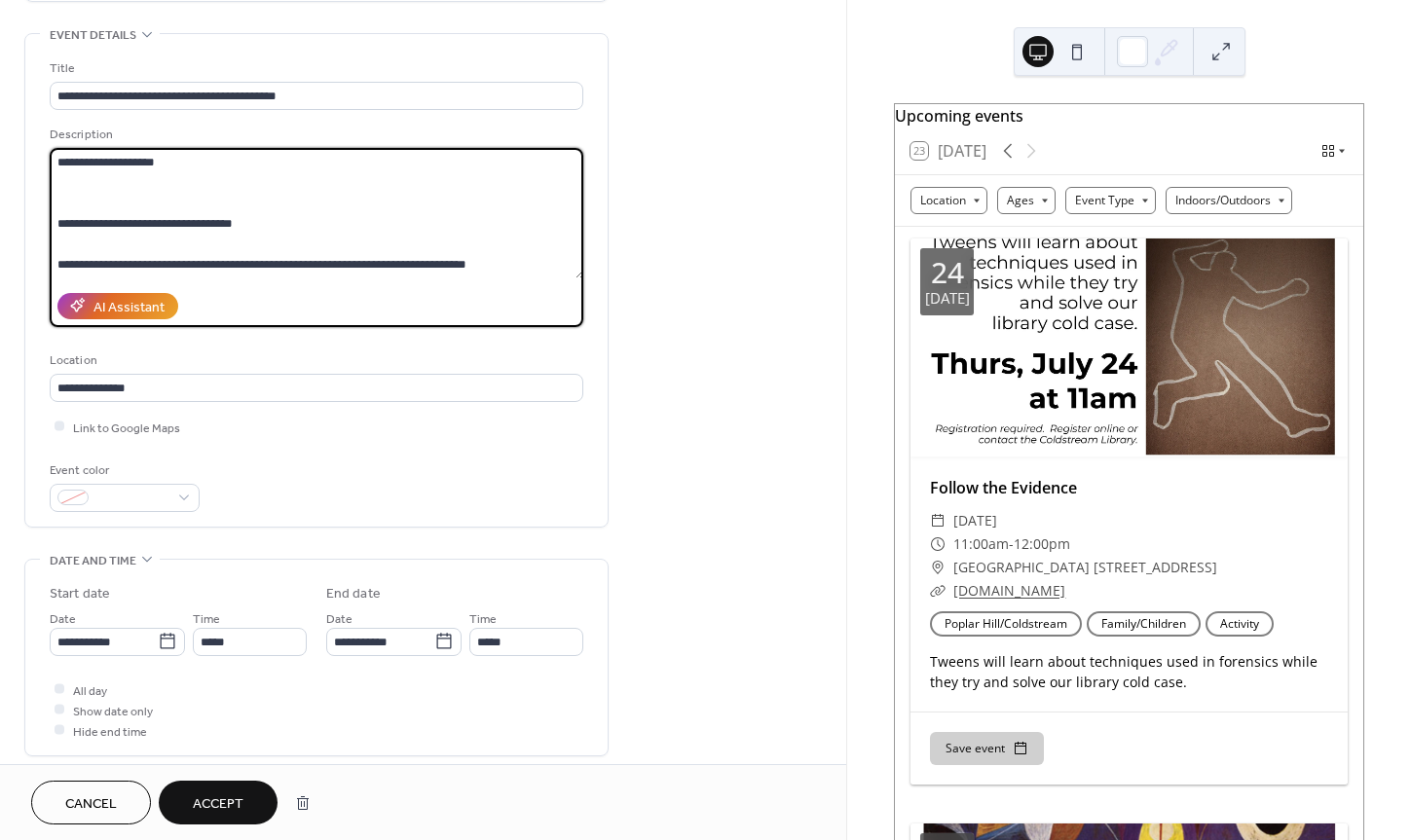 scroll, scrollTop: 60, scrollLeft: 0, axis: vertical 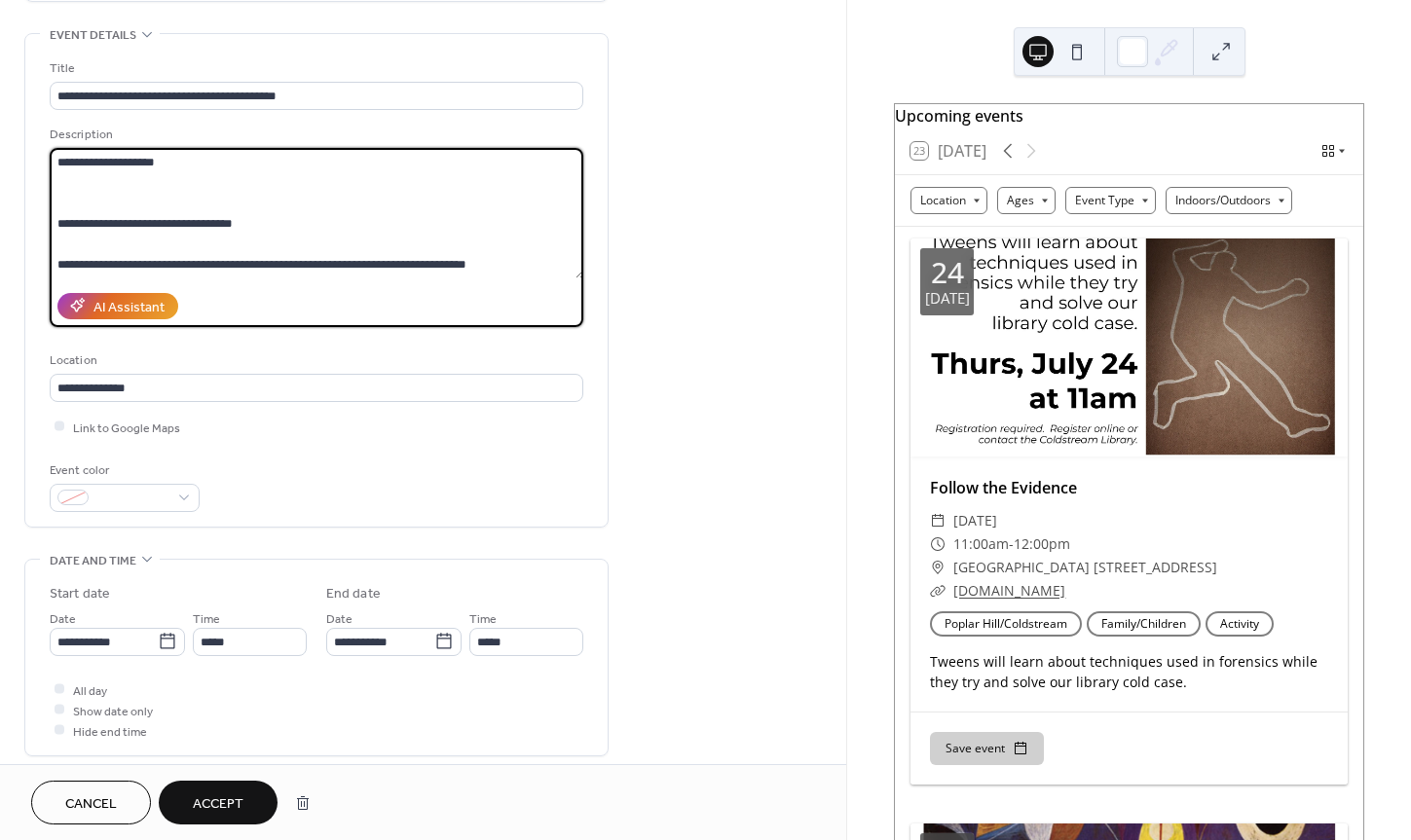 drag, startPoint x: 280, startPoint y: 185, endPoint x: 112, endPoint y: 214, distance: 170.4846 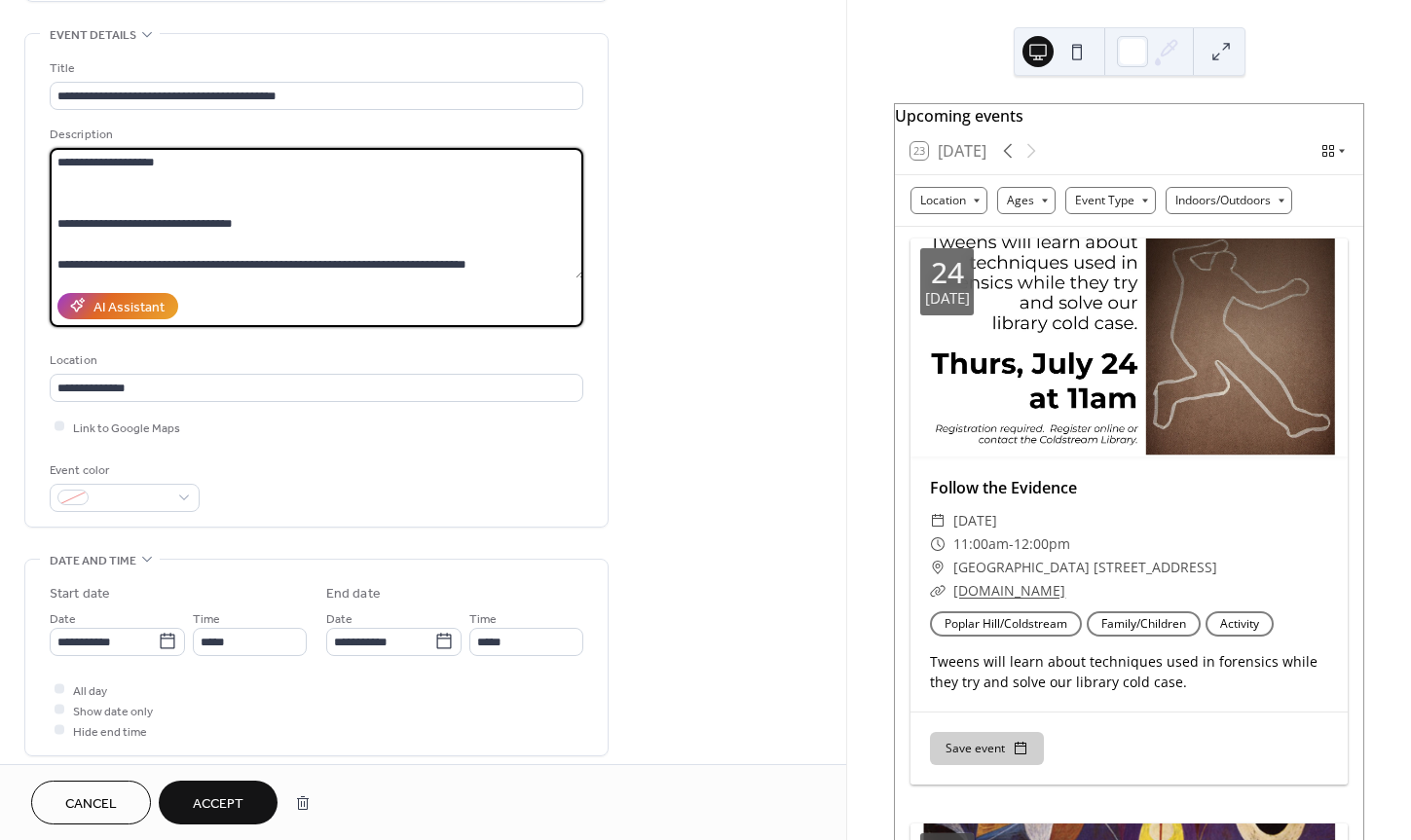 click on "**********" at bounding box center (316, 213) 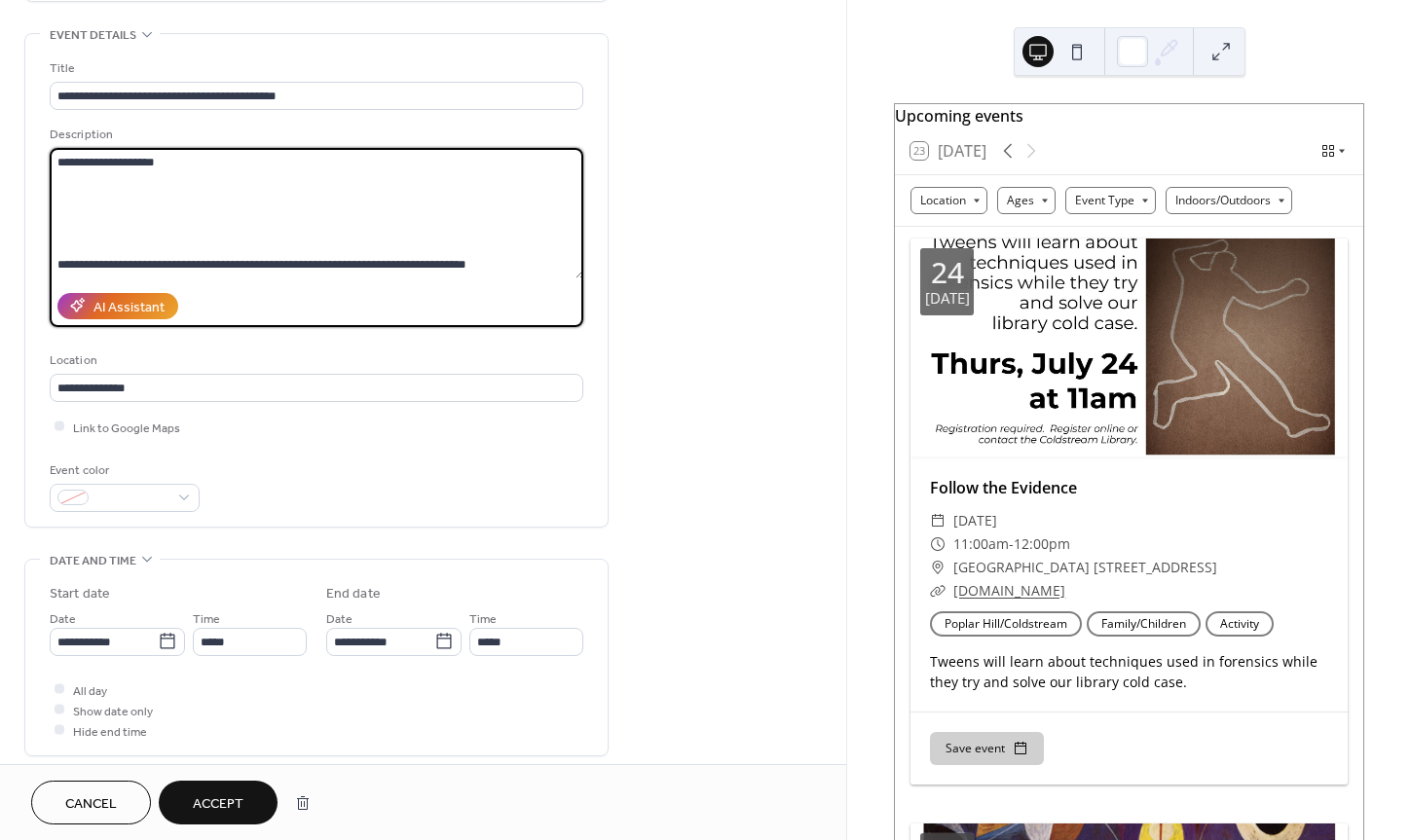 click on "**********" at bounding box center [316, 213] 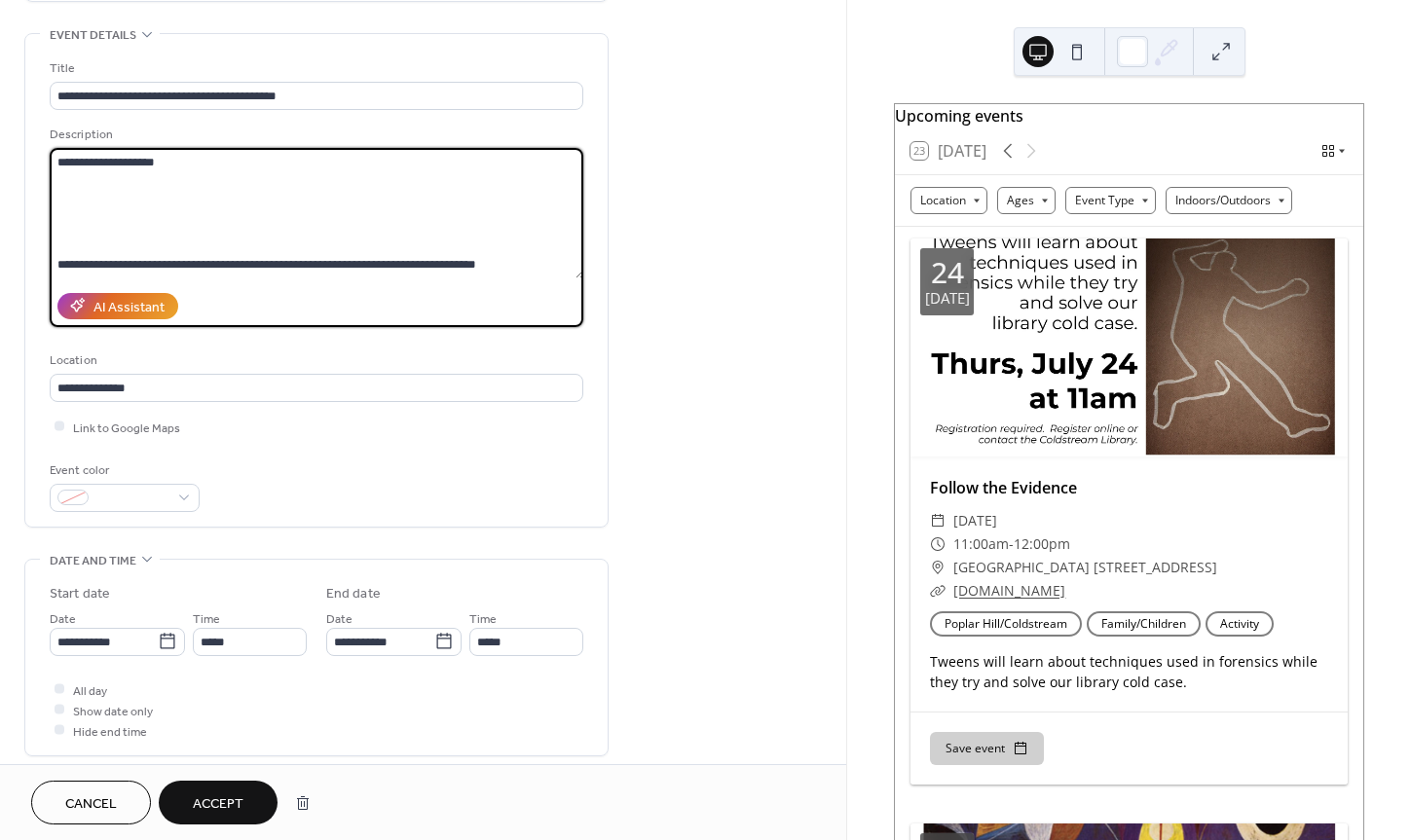 paste on "**********" 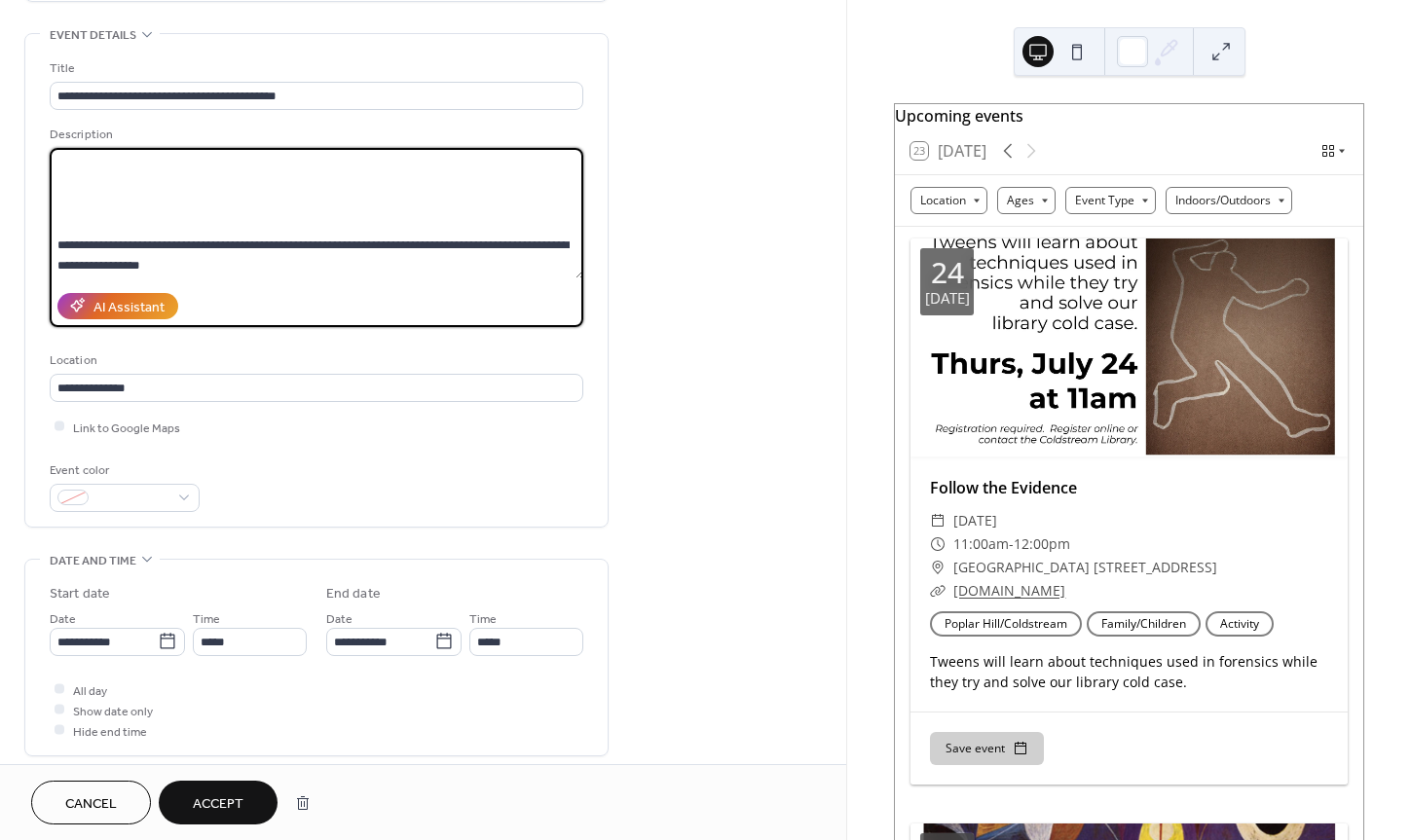 drag, startPoint x: 108, startPoint y: 211, endPoint x: 97, endPoint y: 136, distance: 75.802375 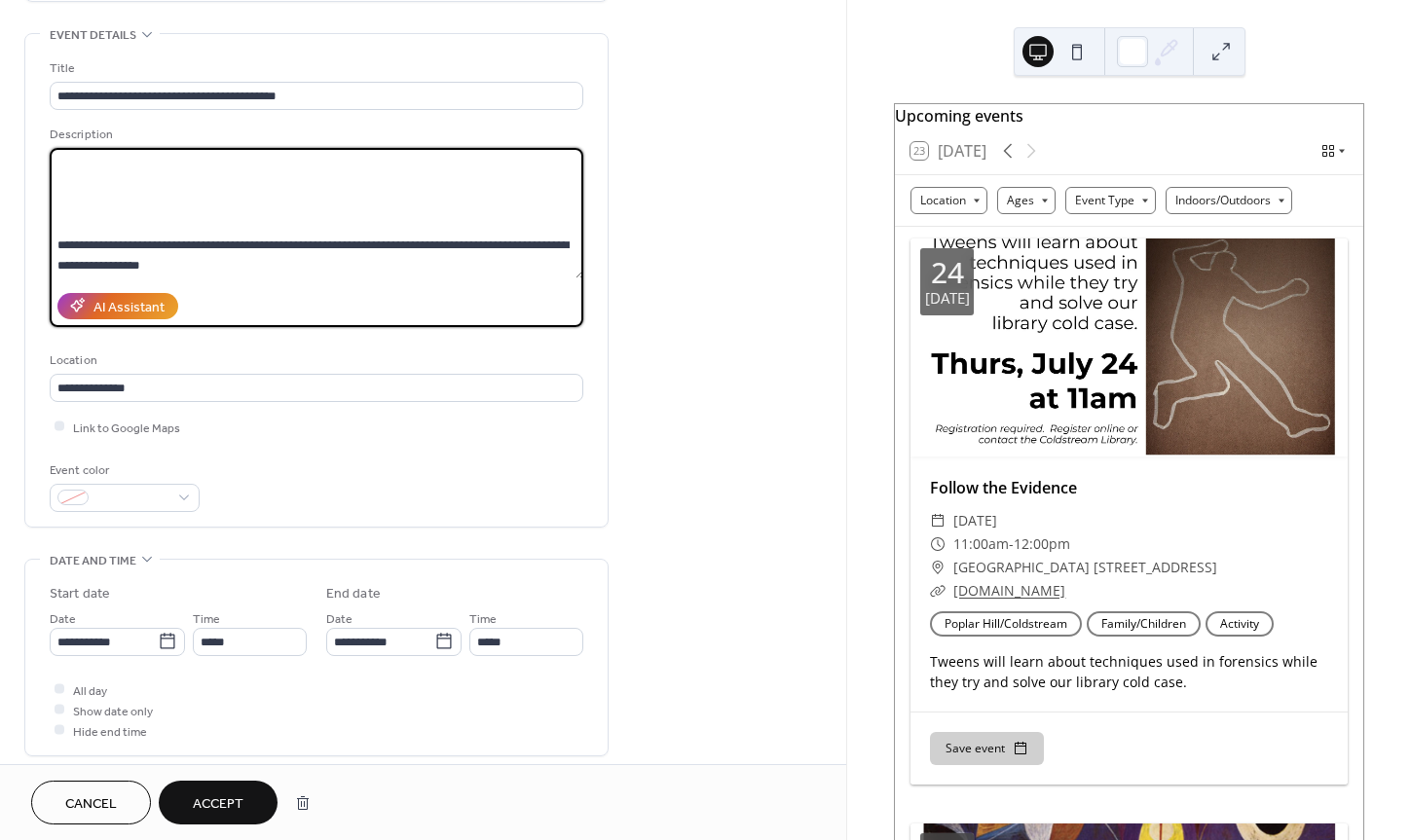 click on "**********" at bounding box center (316, 213) 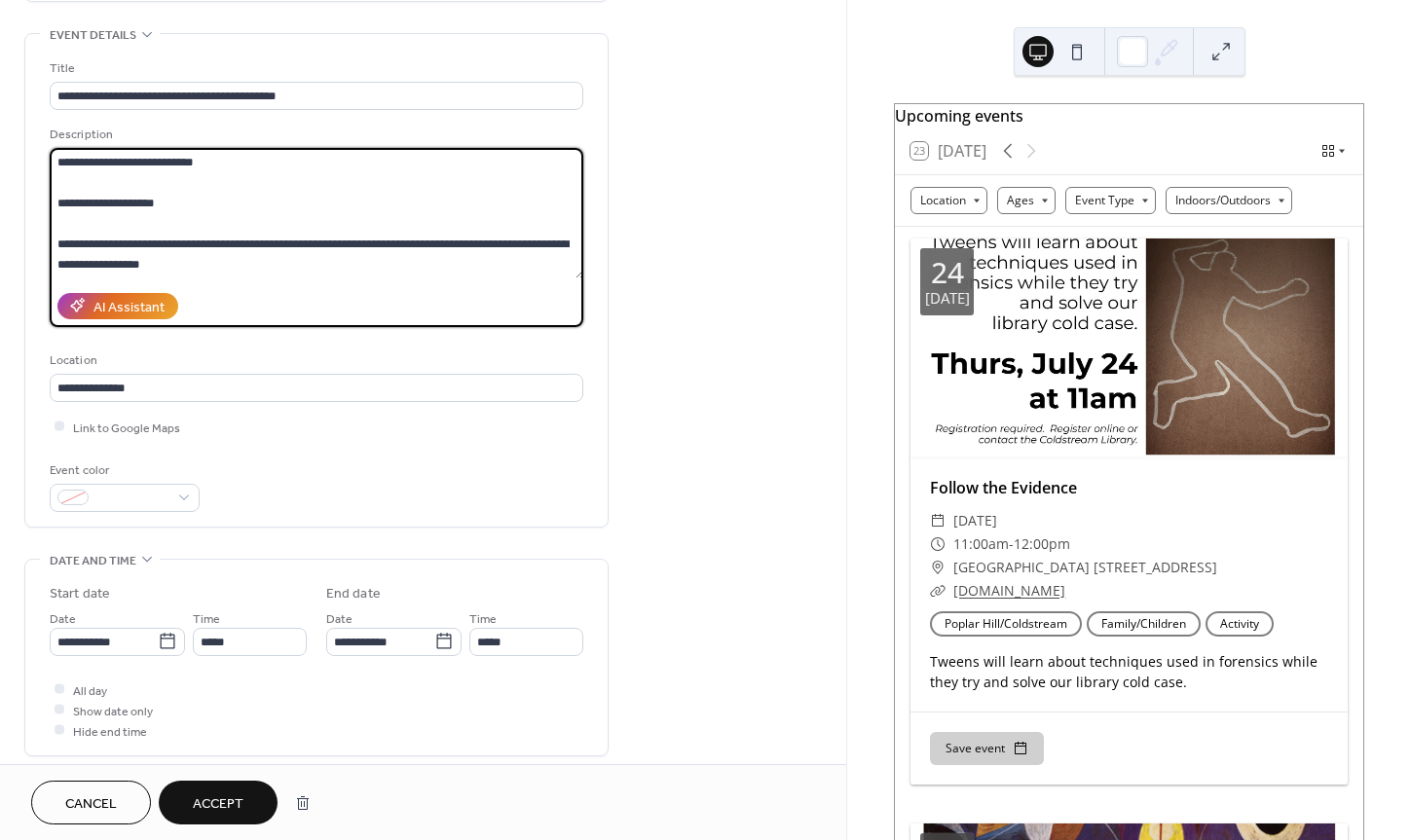 scroll, scrollTop: 0, scrollLeft: 0, axis: both 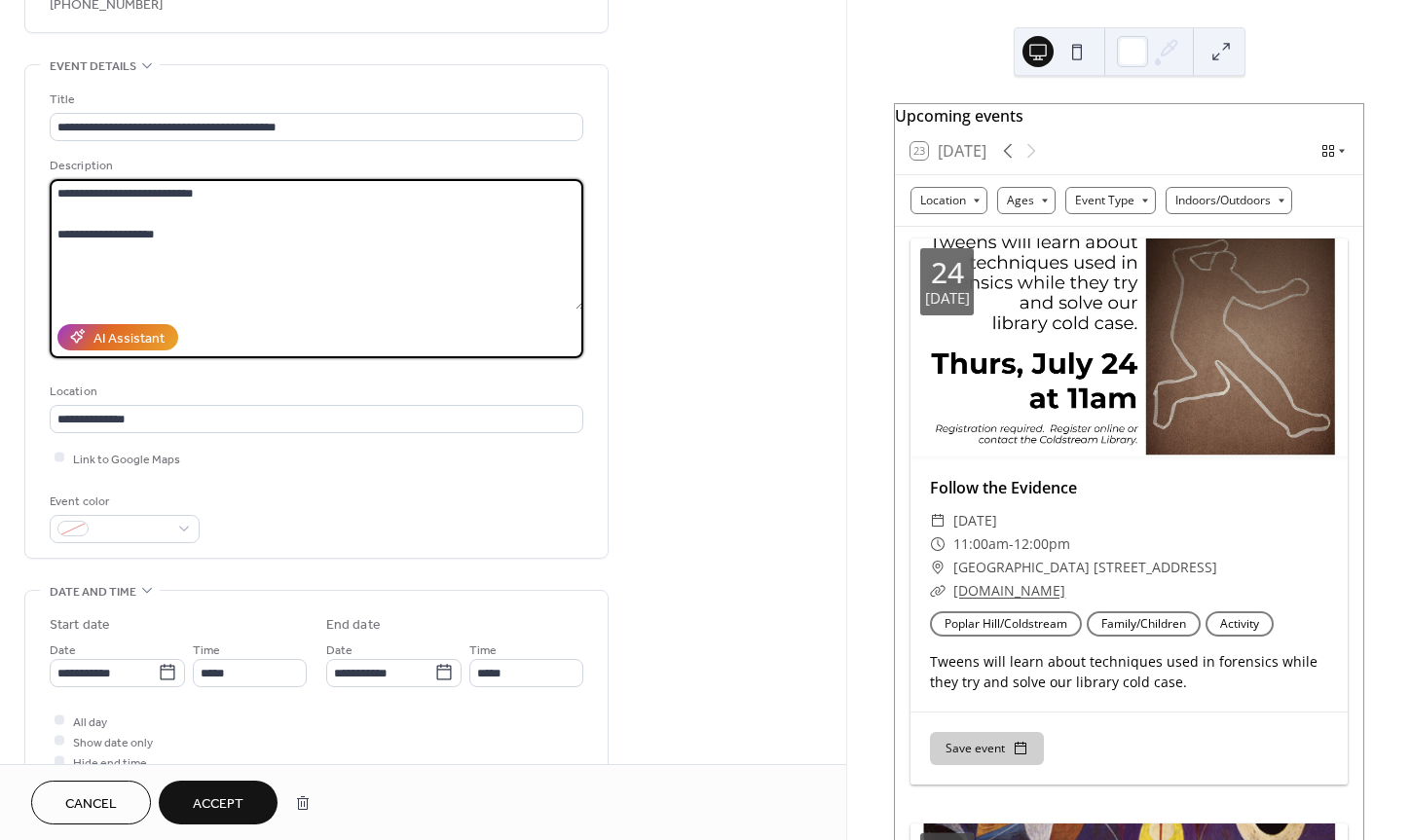 click on "**********" at bounding box center [316, 244] 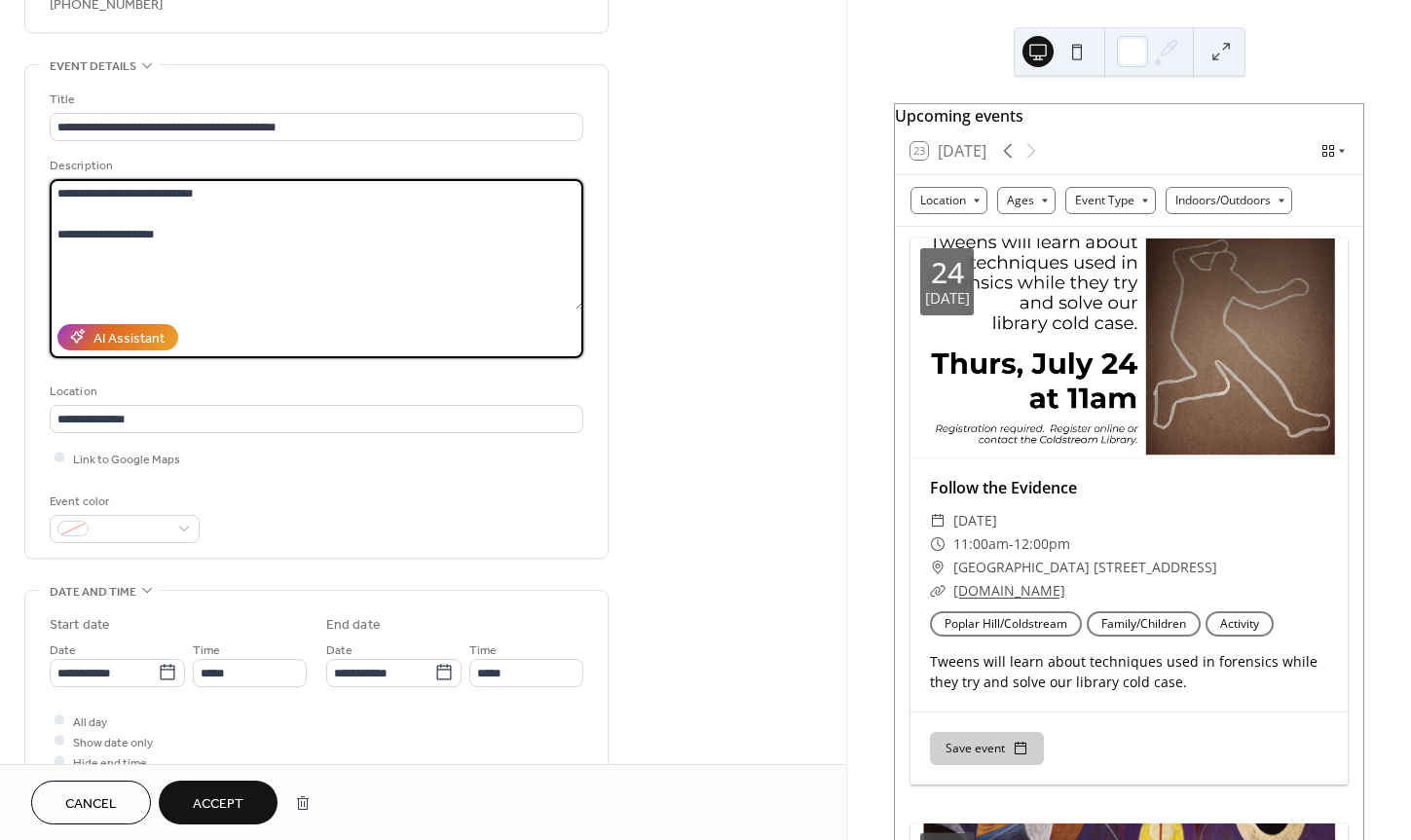 type on "**********" 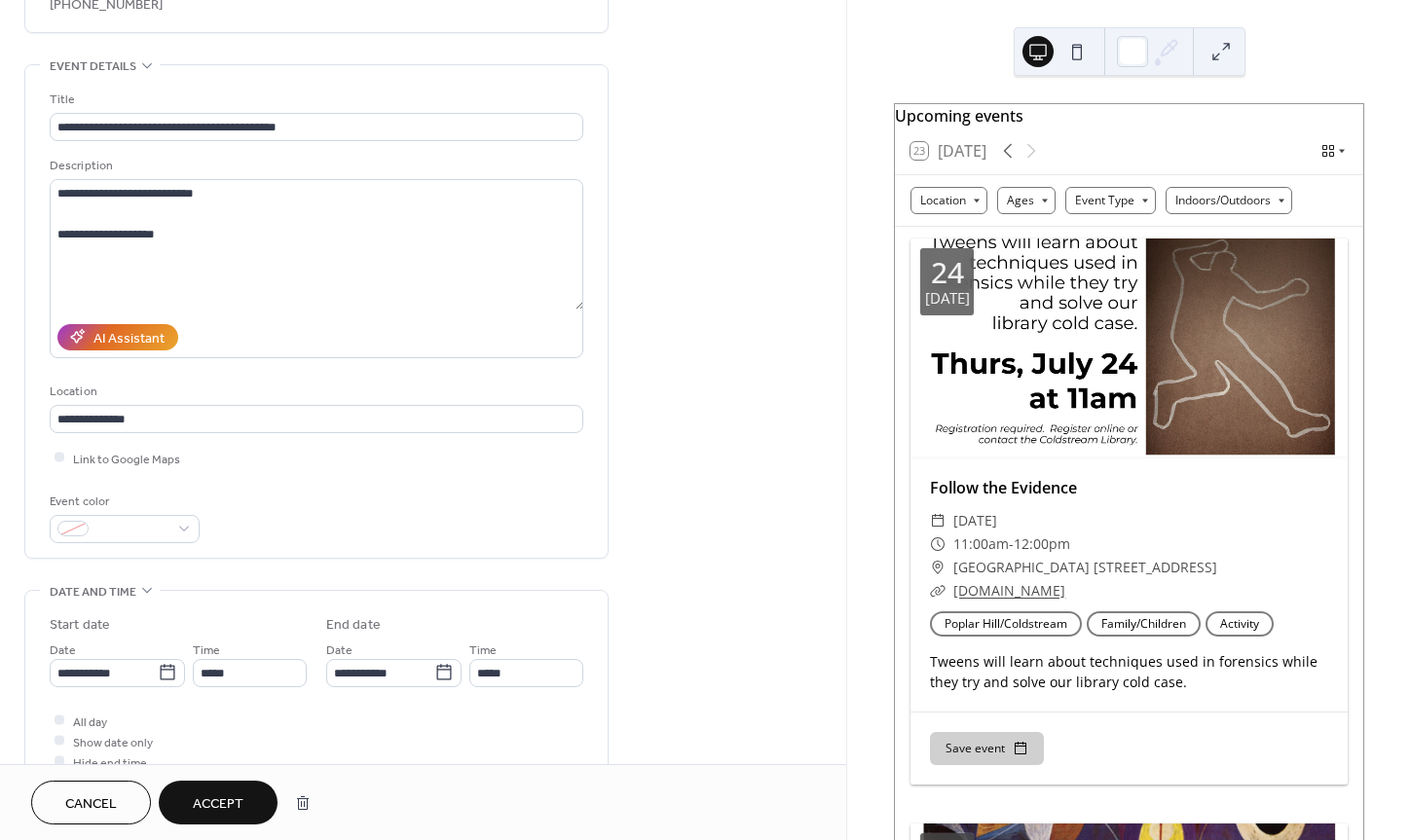 click on "Cancel" at bounding box center (91, 804) 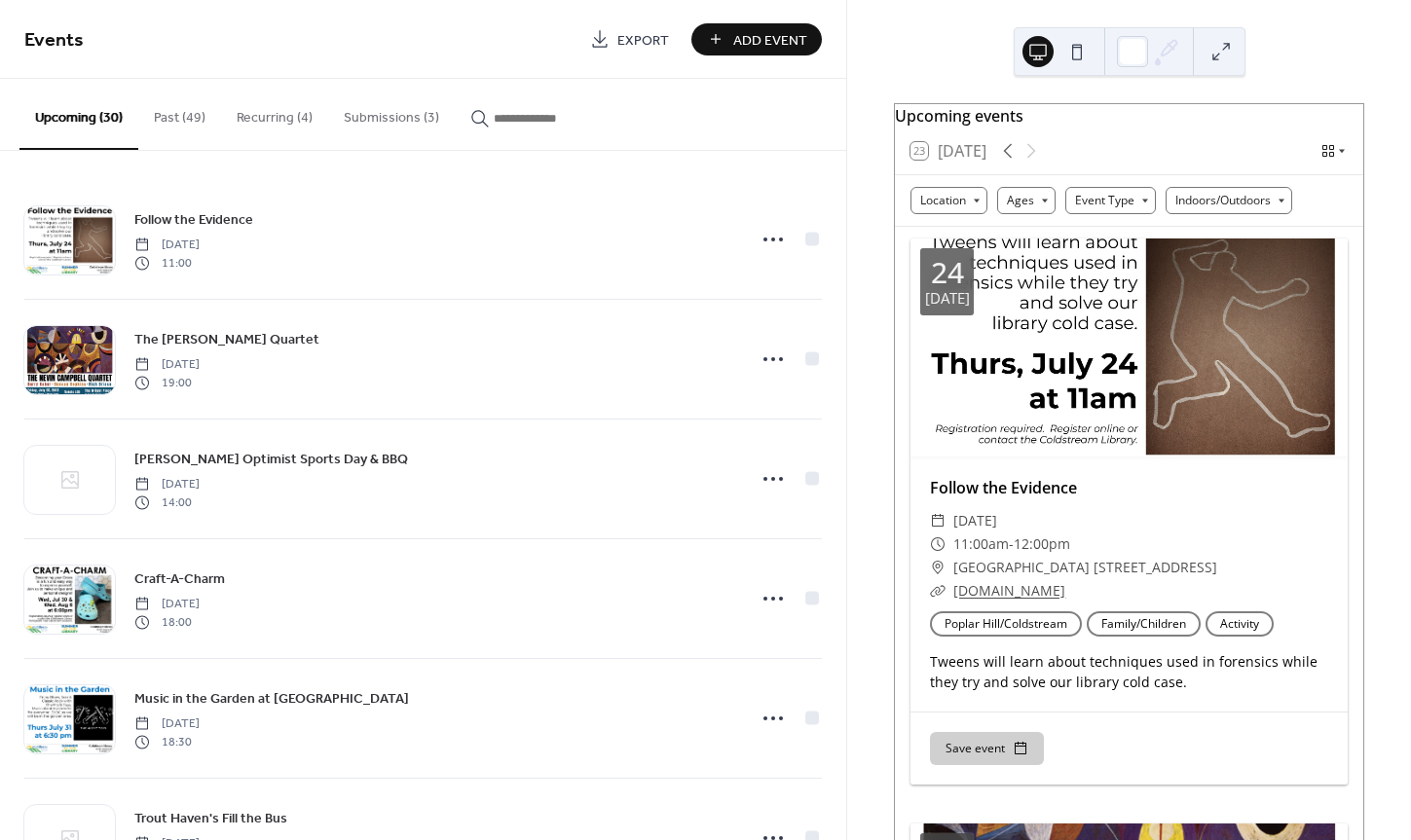 click on "Submissions (3)" at bounding box center (391, 113) 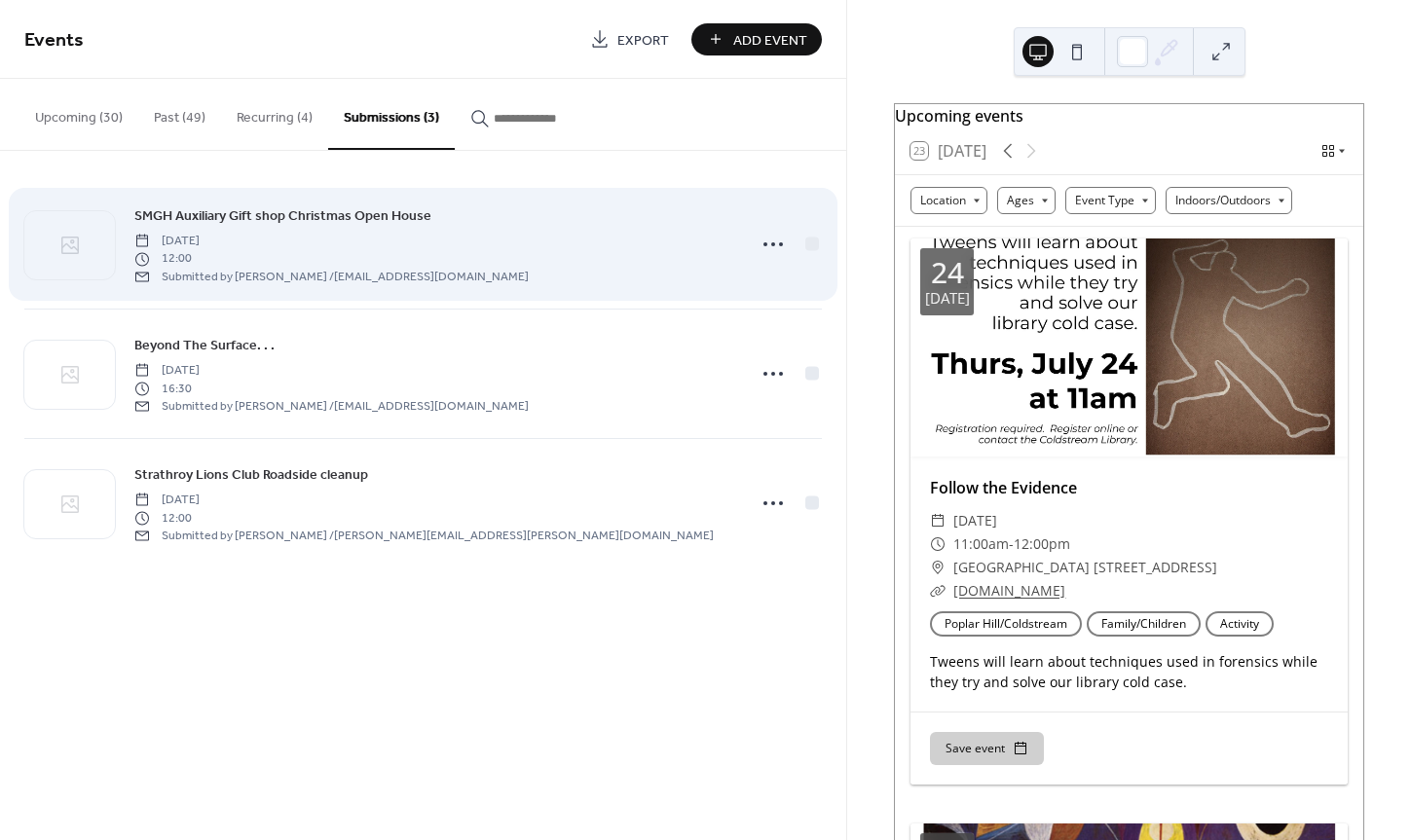 click on "SMGH Auxiliary Gift shop Christmas Open House" at bounding box center [282, 216] 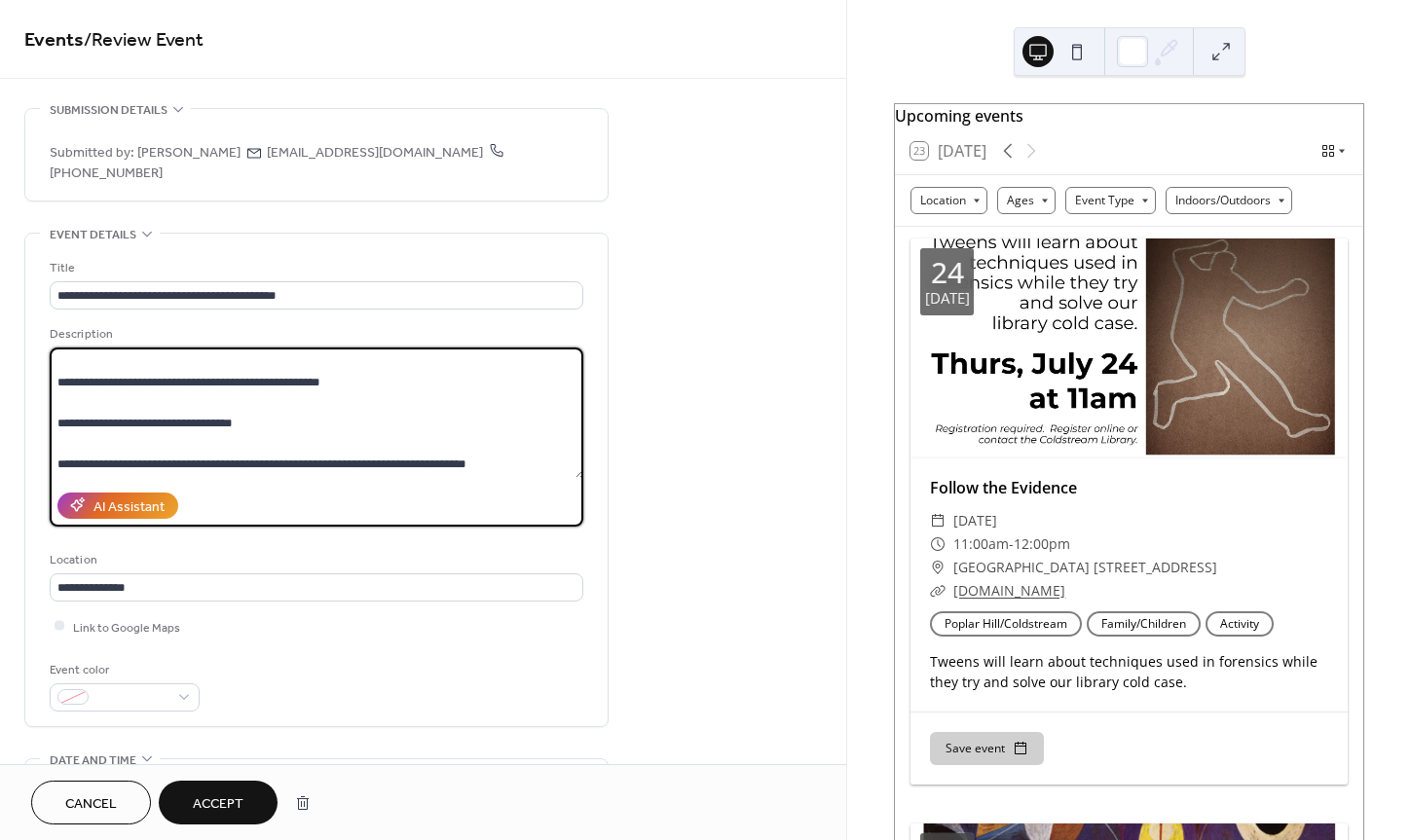scroll, scrollTop: 0, scrollLeft: 0, axis: both 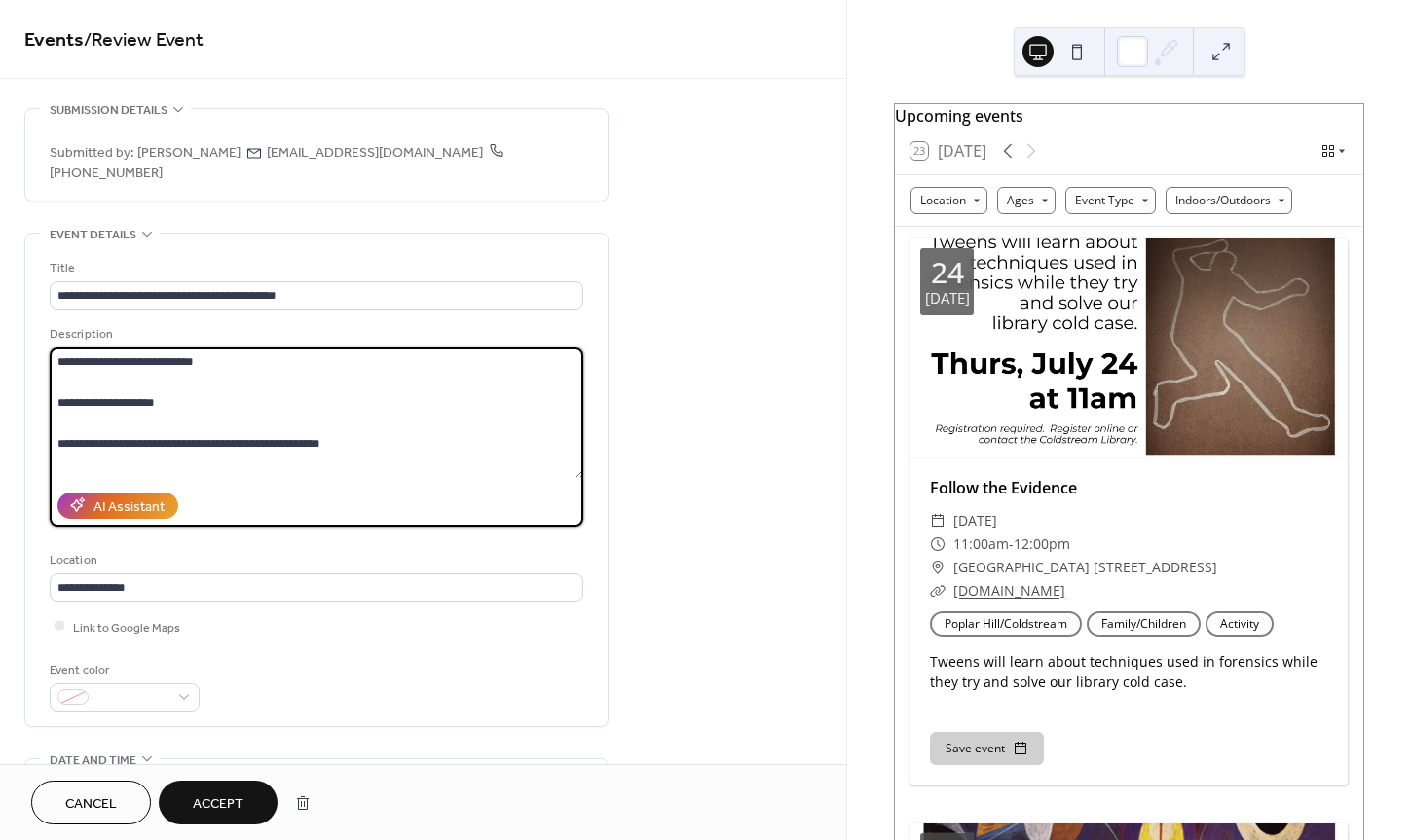 click on "**********" at bounding box center [316, 413] 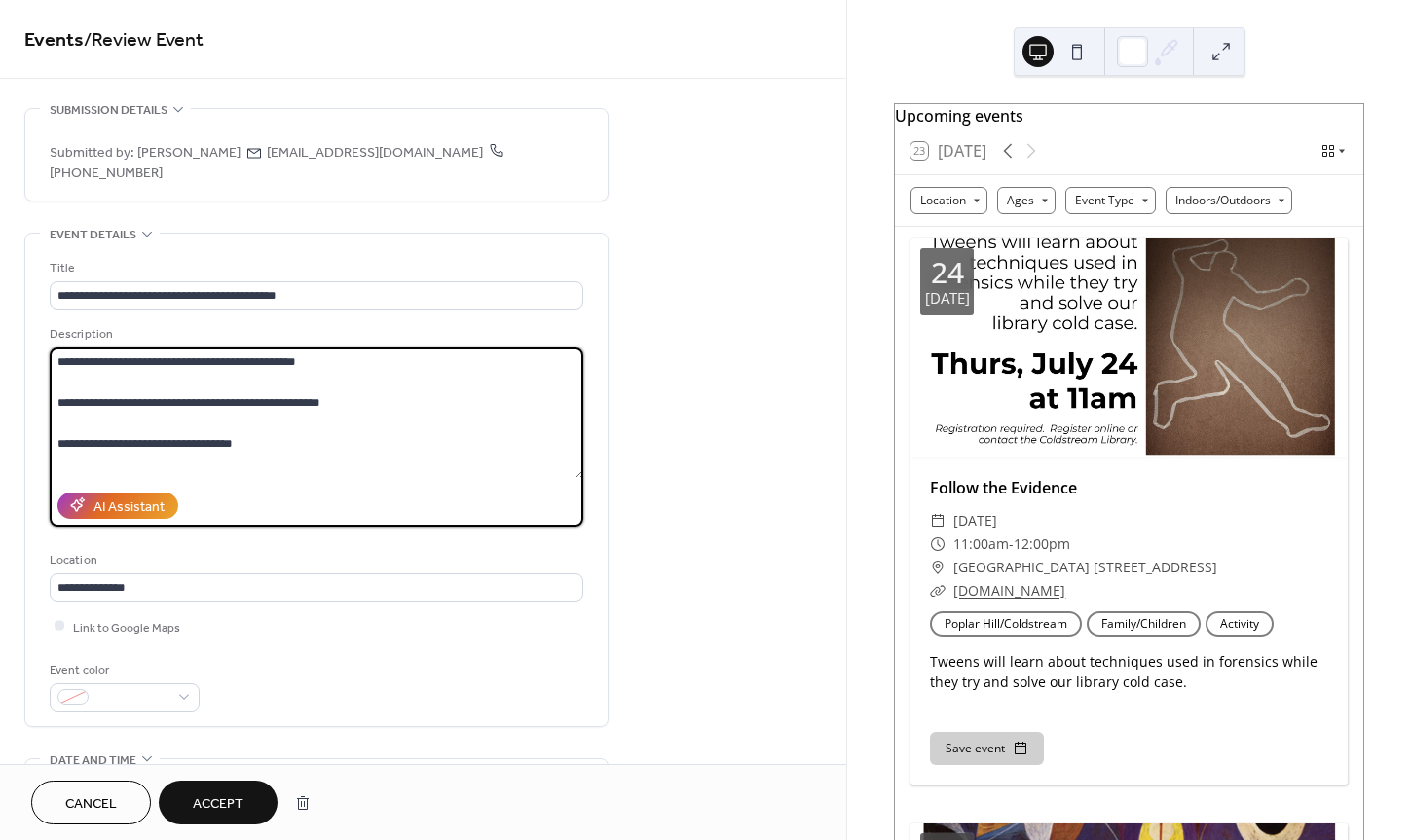 scroll, scrollTop: 40, scrollLeft: 0, axis: vertical 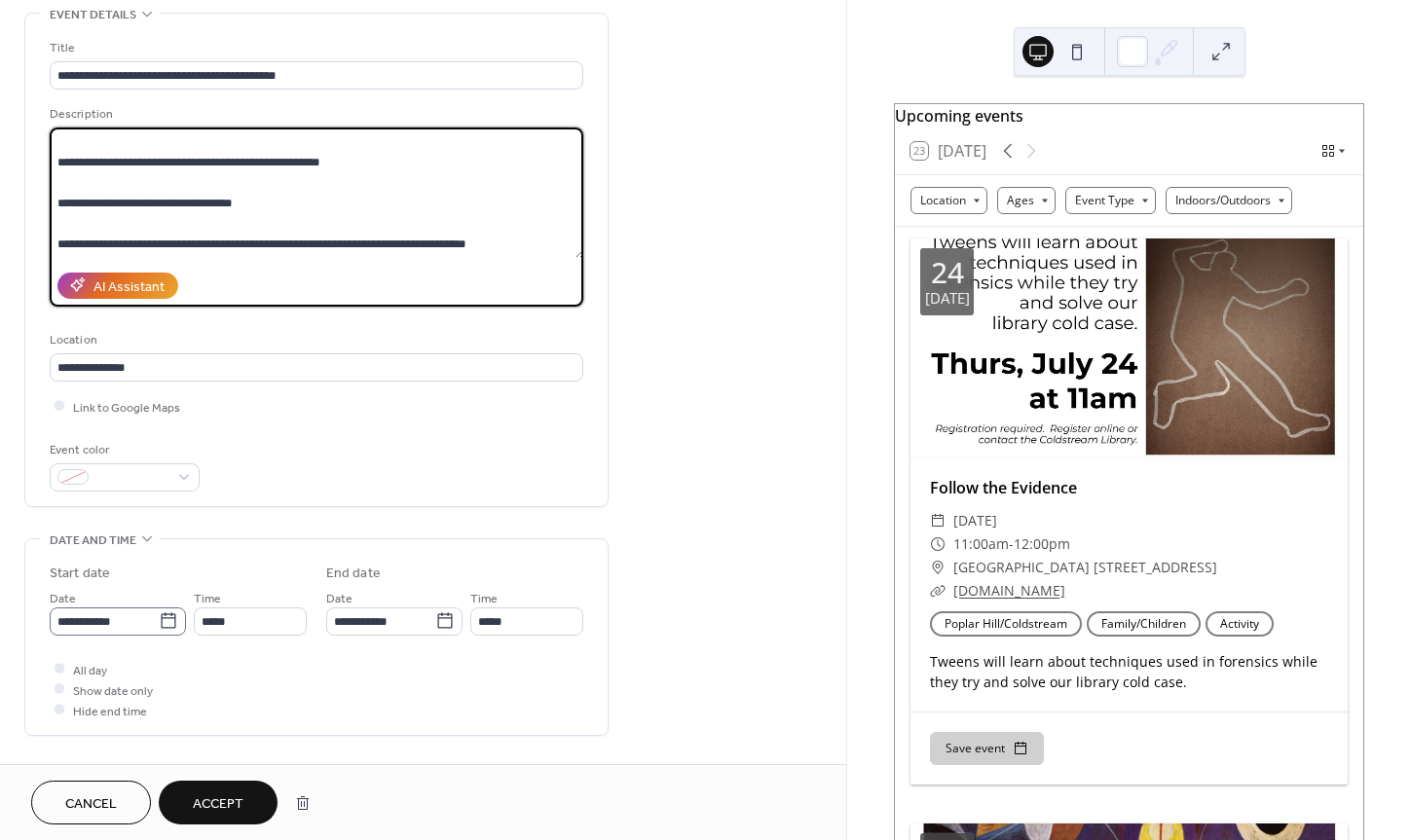 type on "**********" 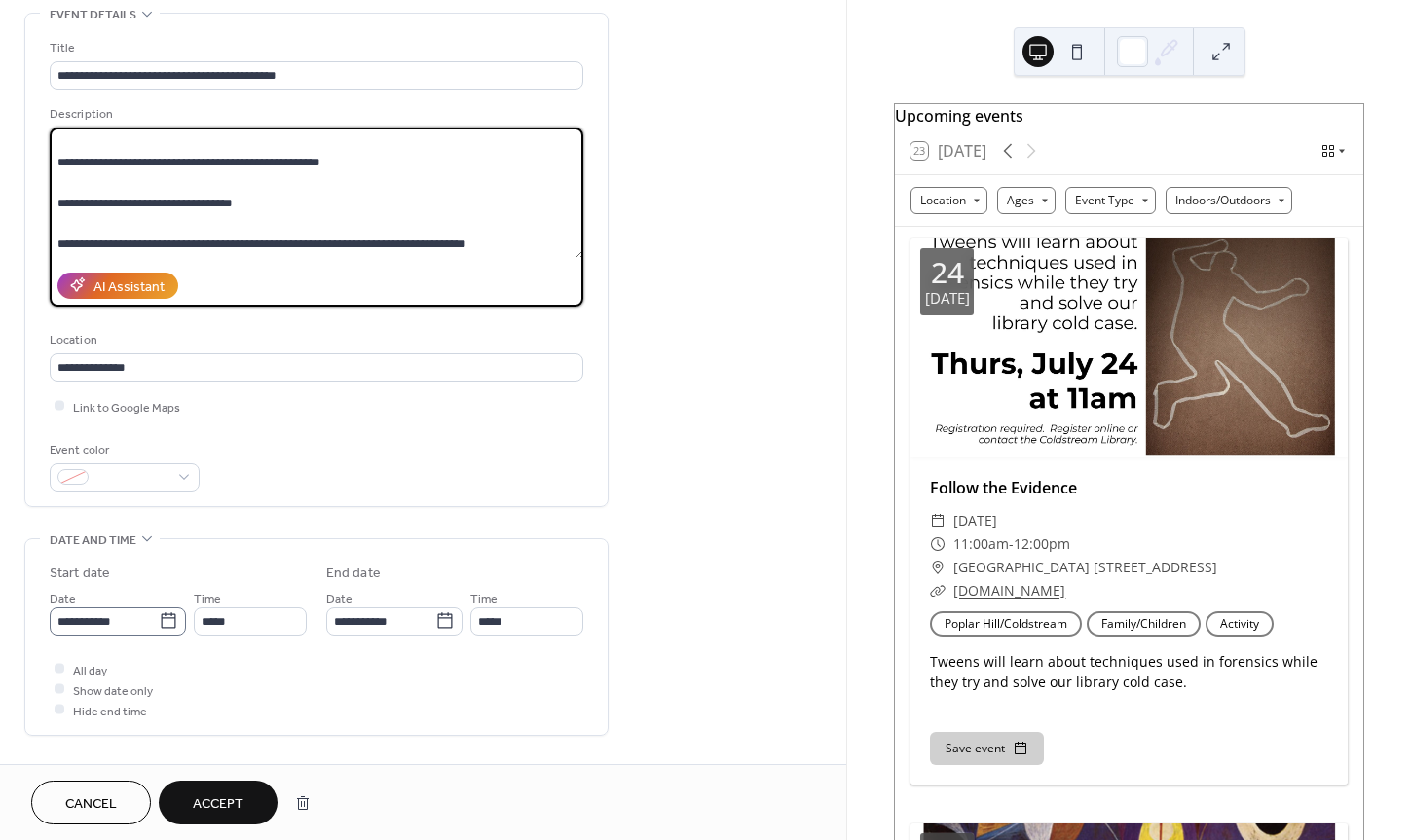 click 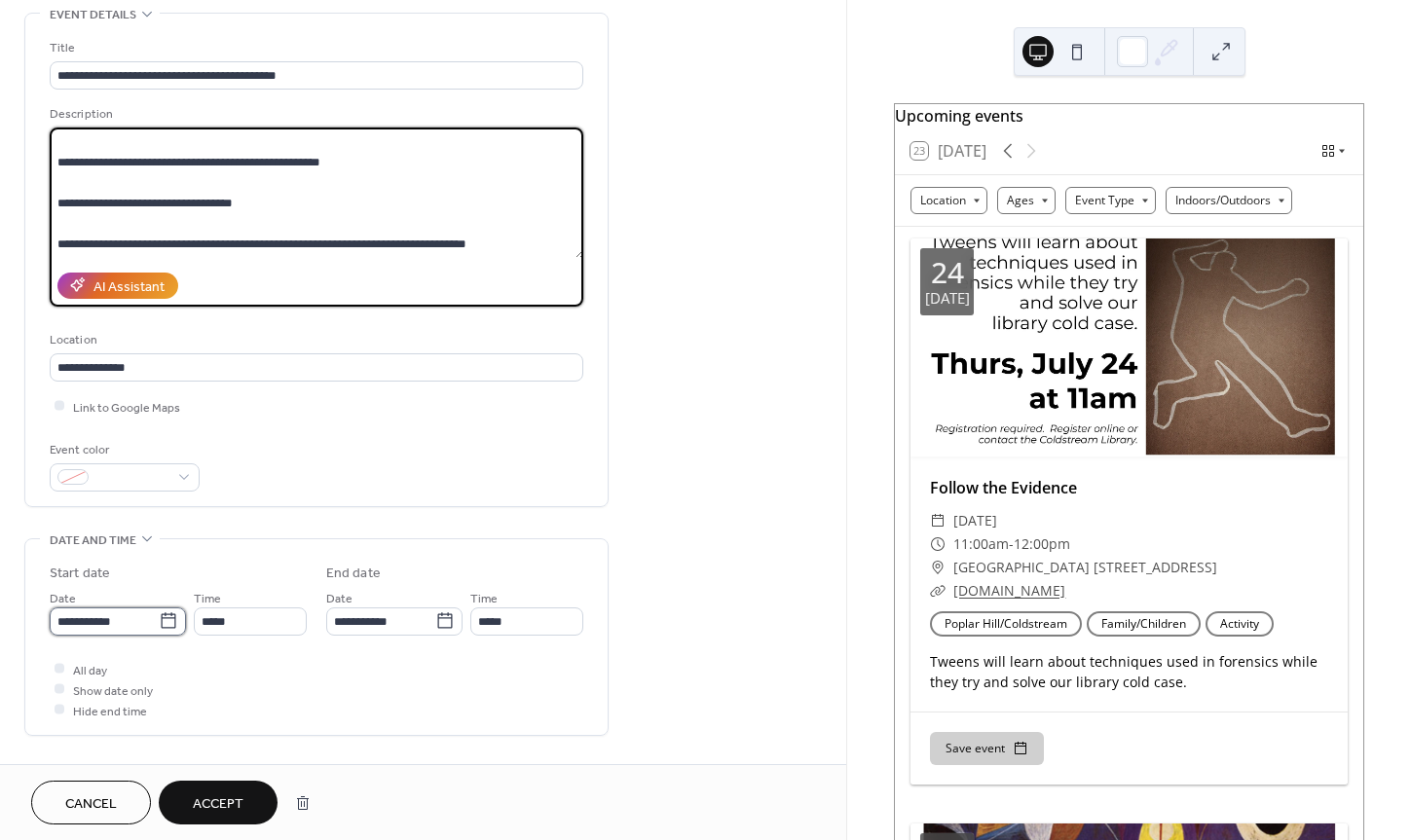 click on "**********" at bounding box center (104, 621) 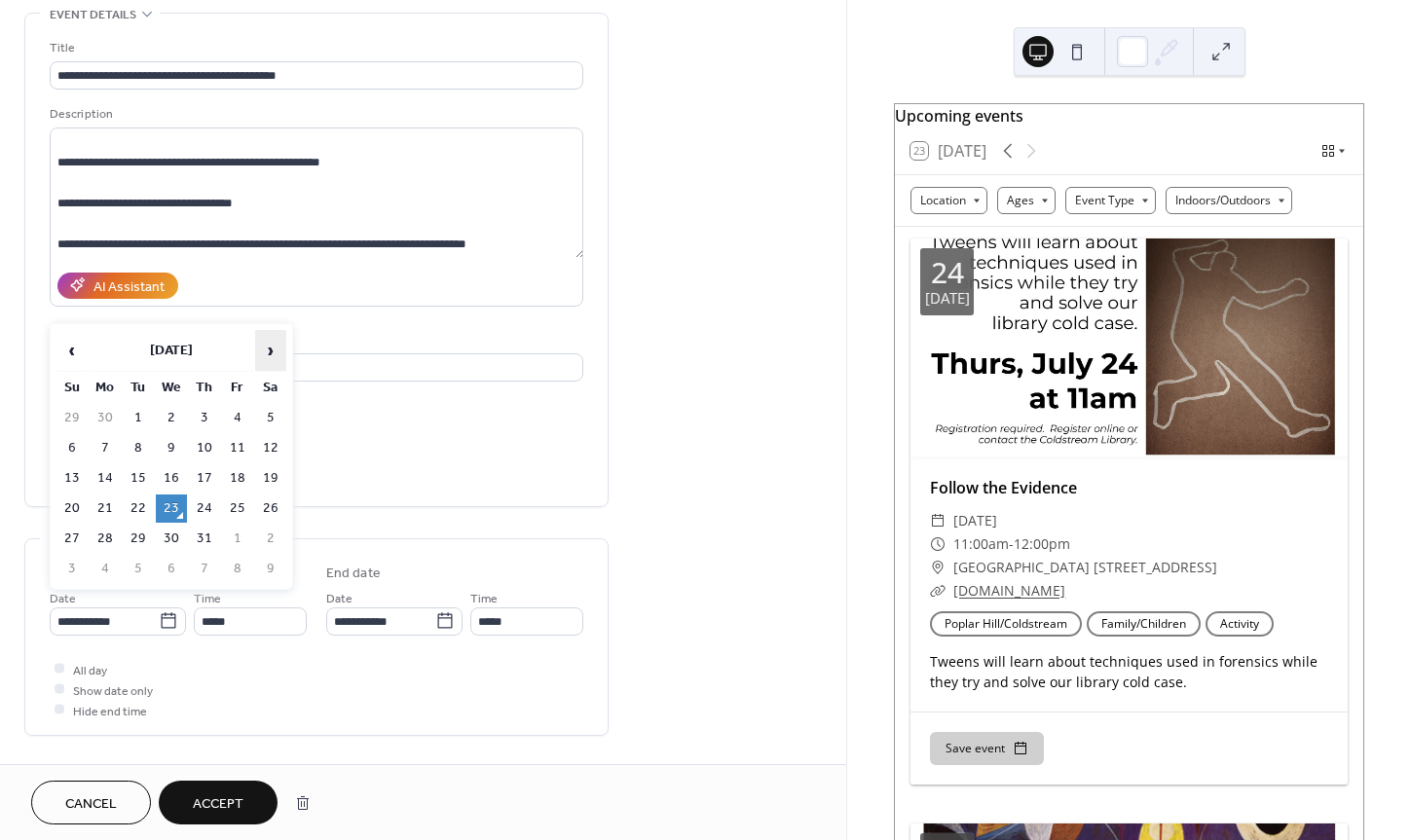 click on "›" at bounding box center (271, 350) 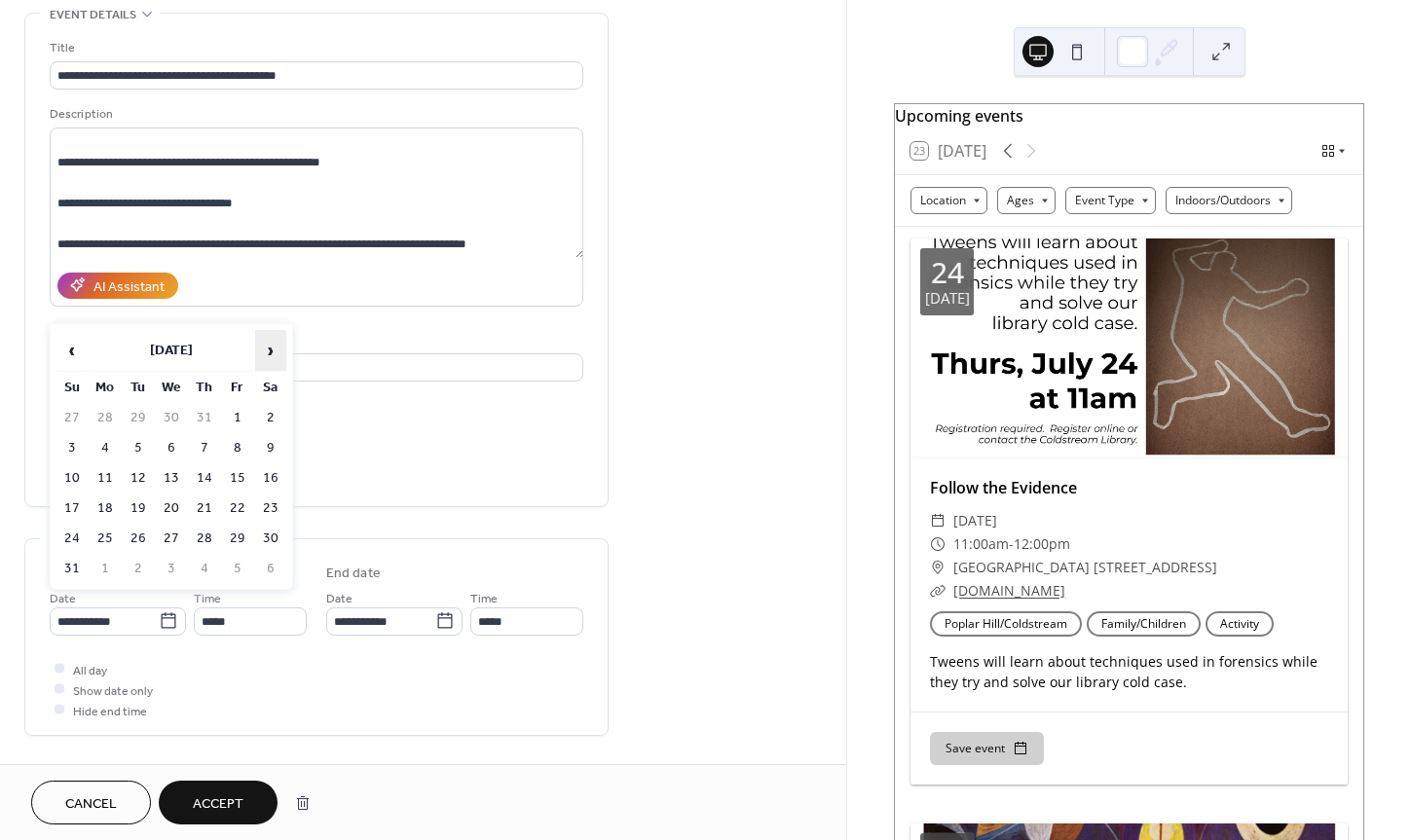 click on "›" at bounding box center (271, 350) 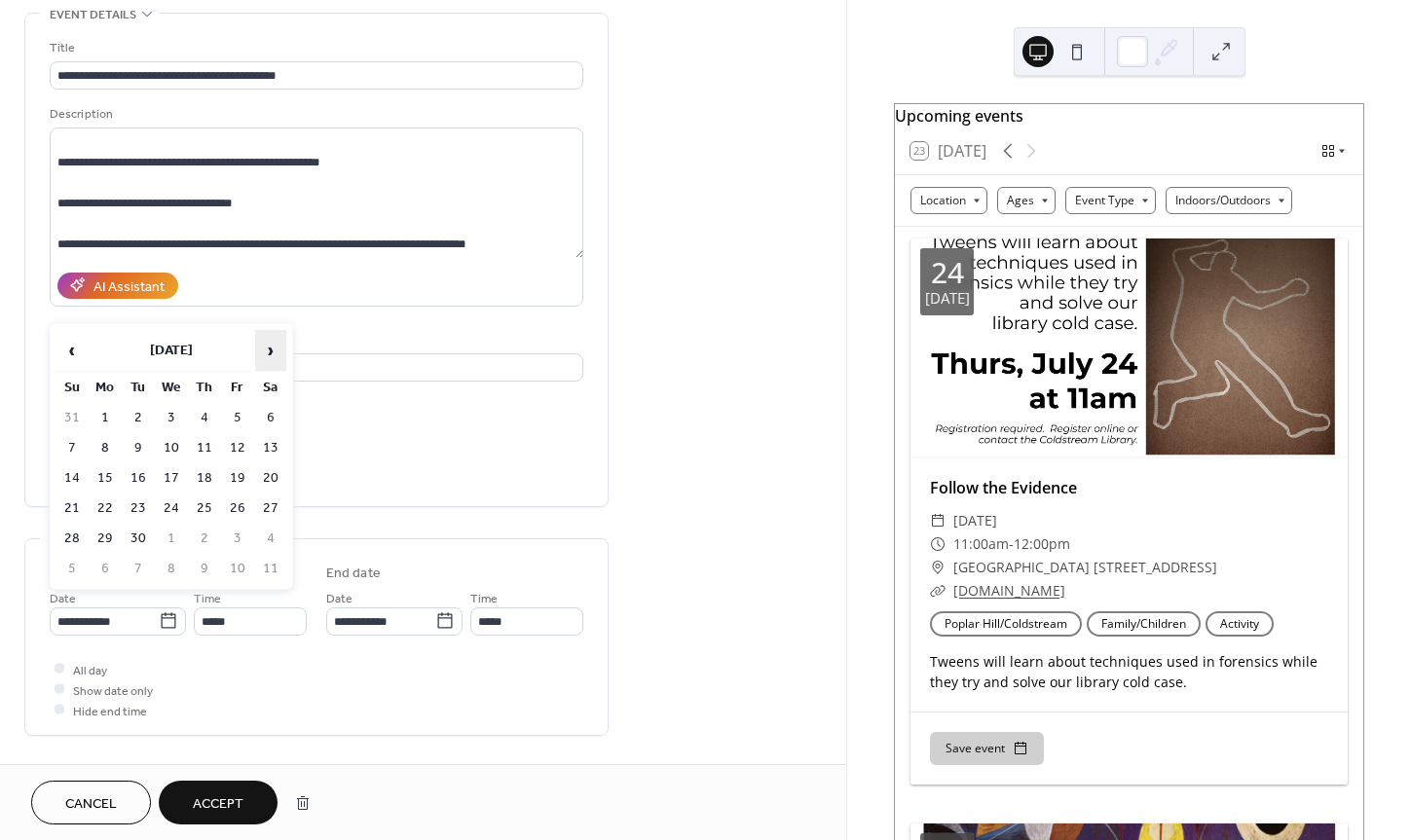 click on "›" at bounding box center (271, 350) 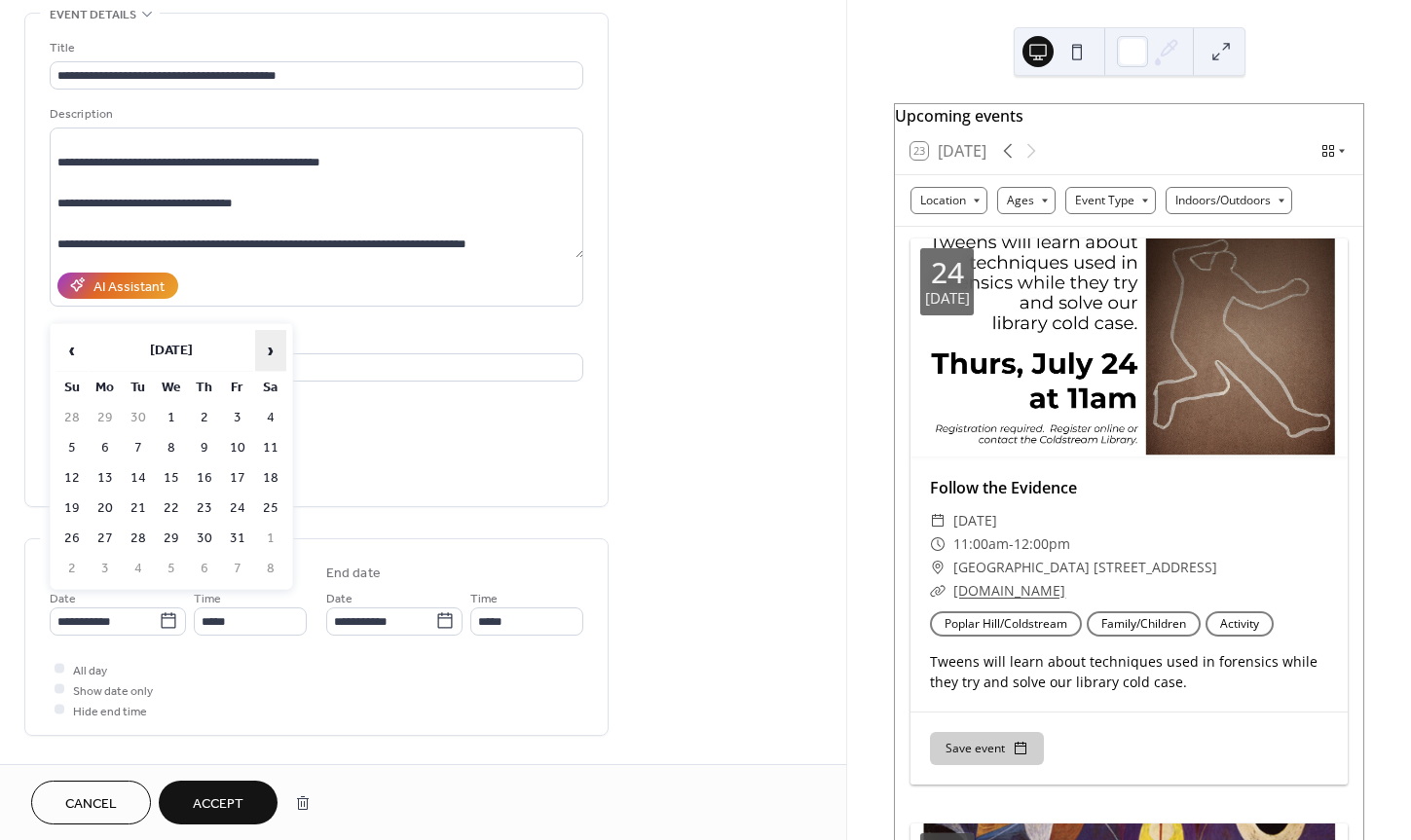 click on "›" at bounding box center (271, 350) 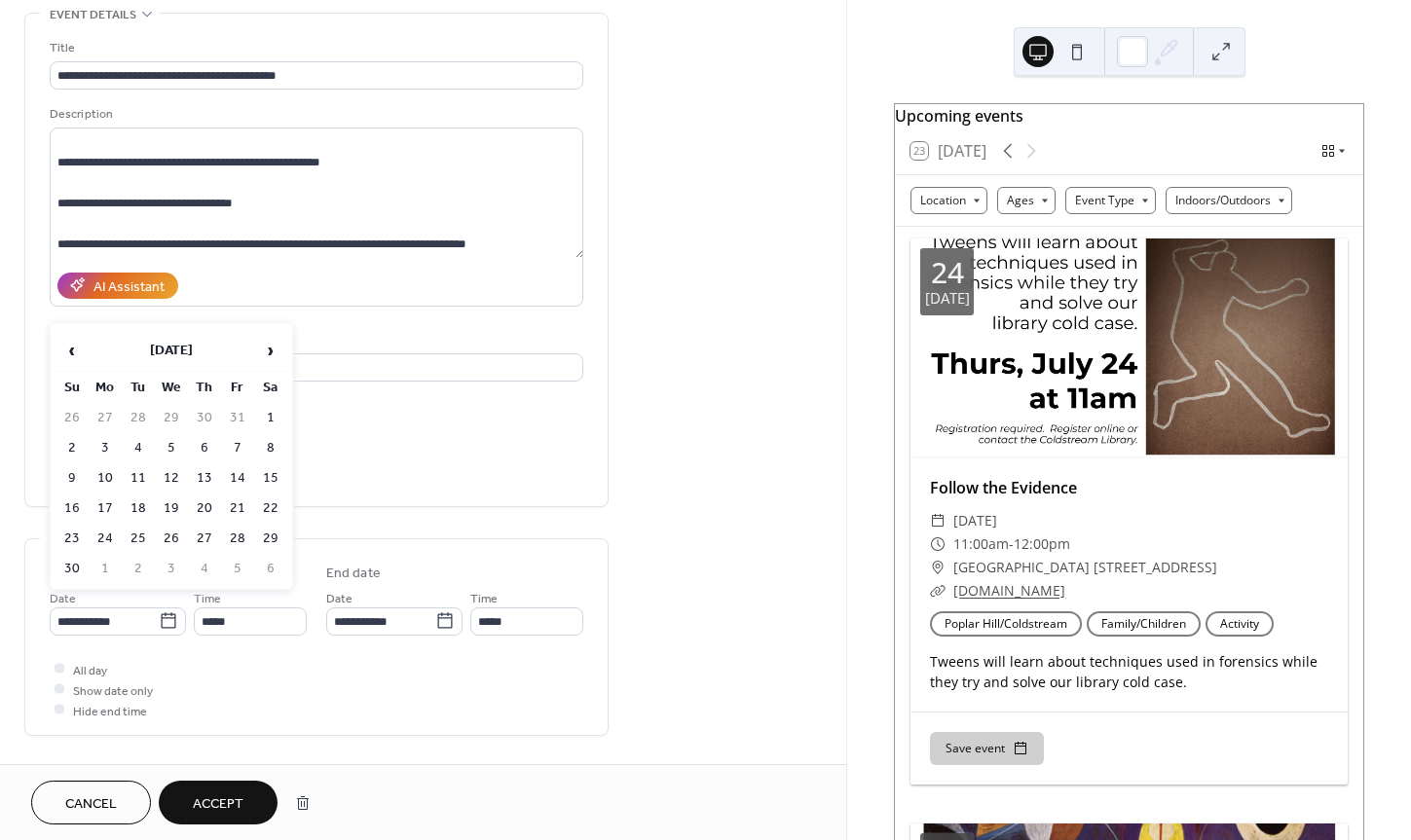 click on "19" at bounding box center (171, 508) 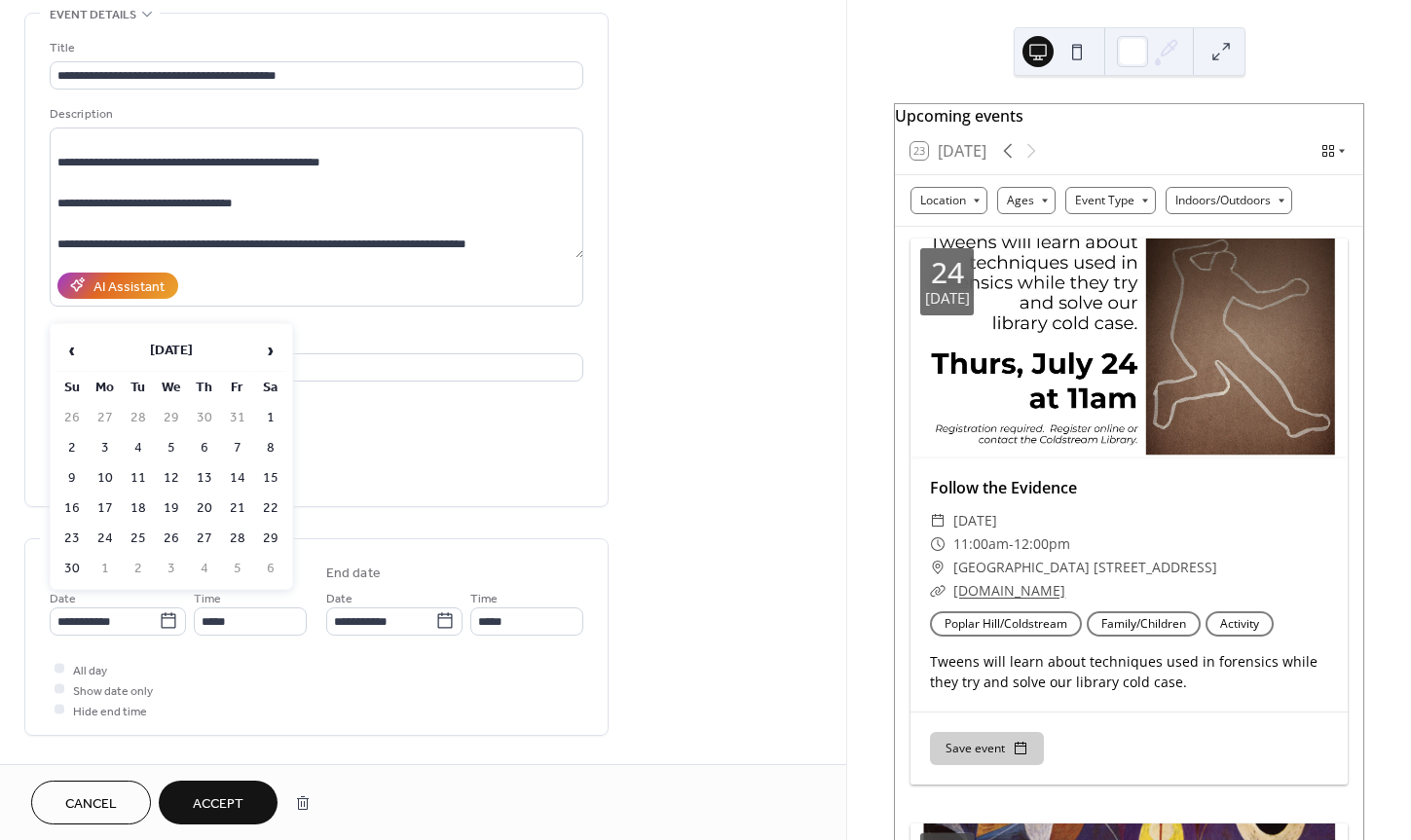 type on "**********" 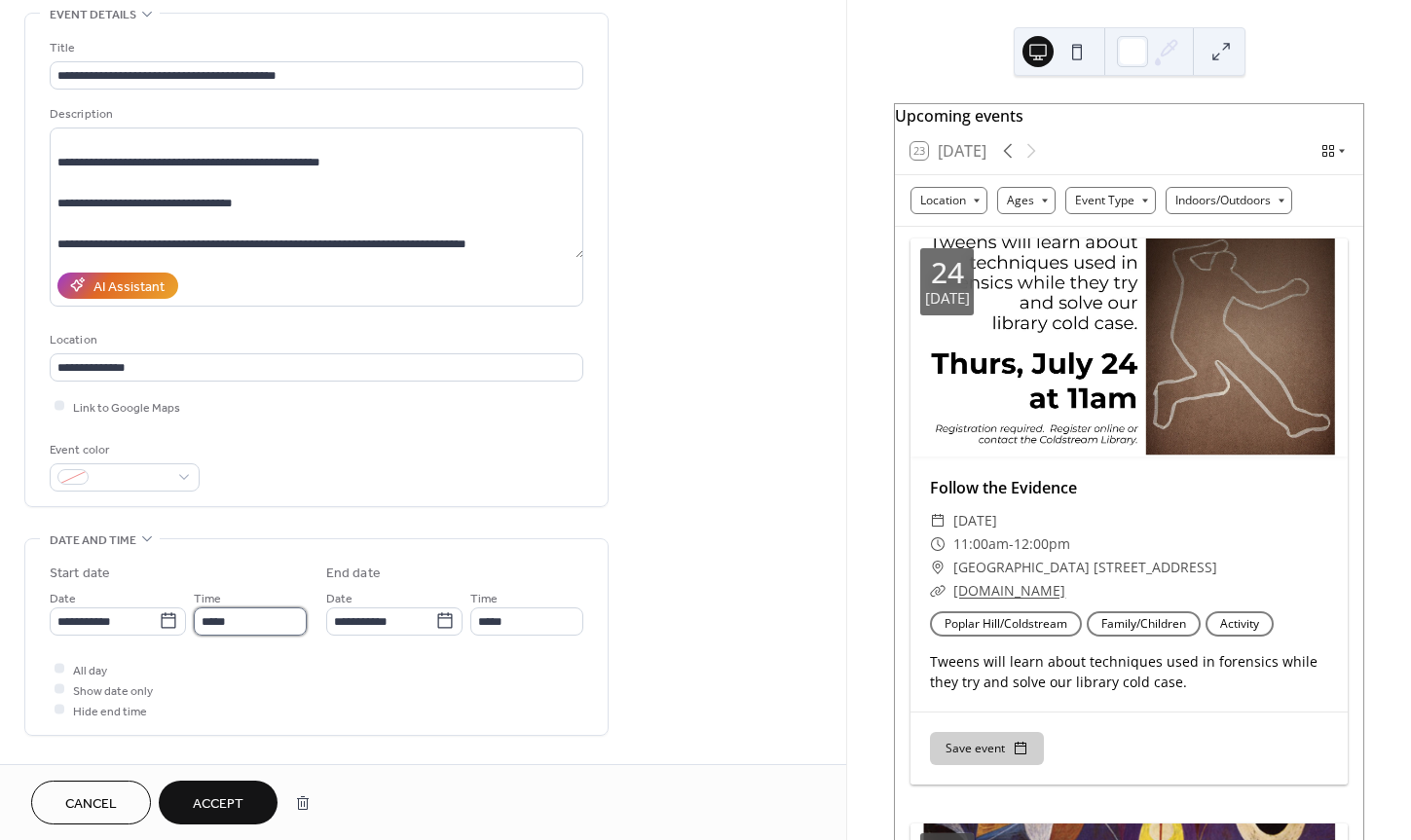 click on "*****" at bounding box center (250, 621) 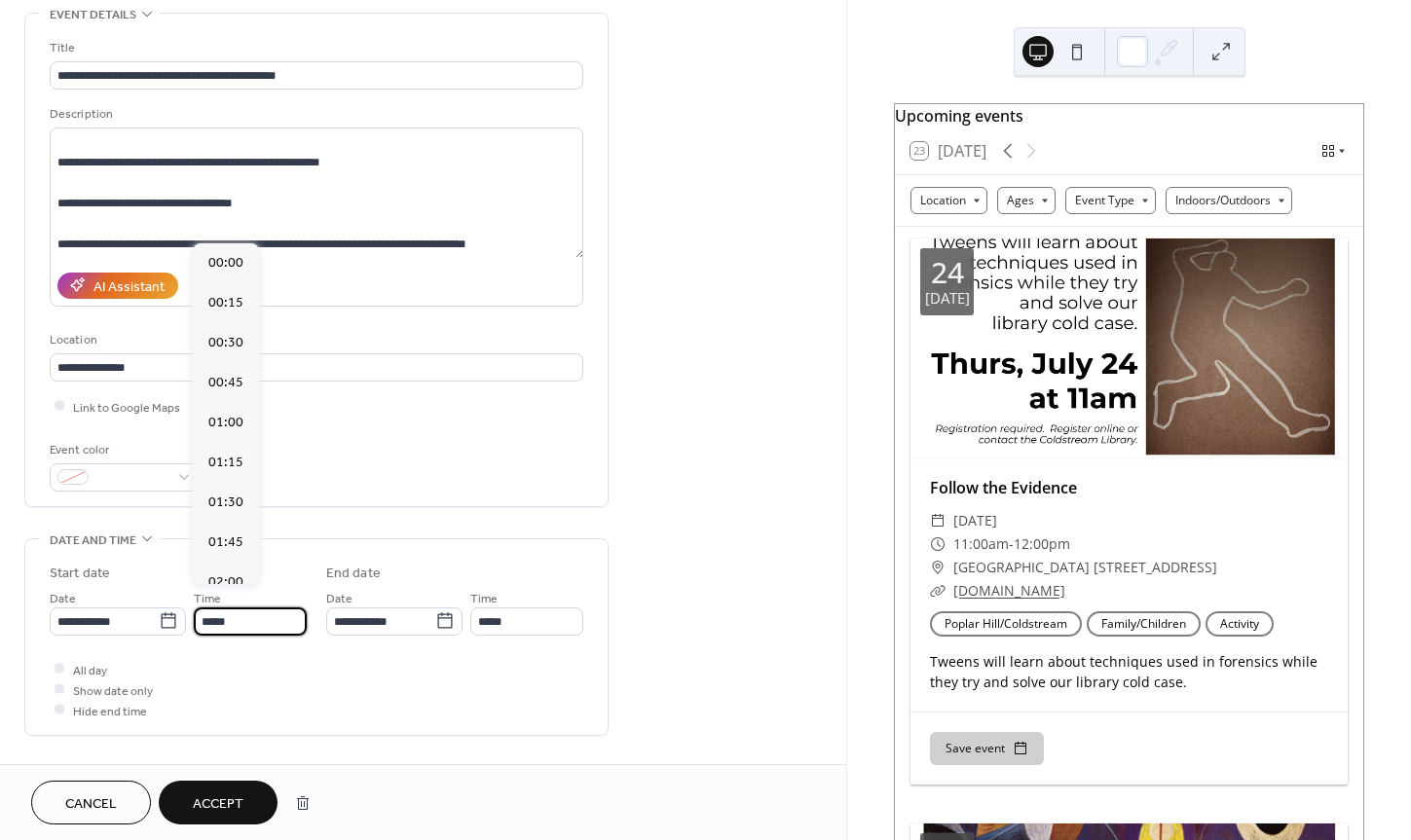 scroll, scrollTop: 0, scrollLeft: 0, axis: both 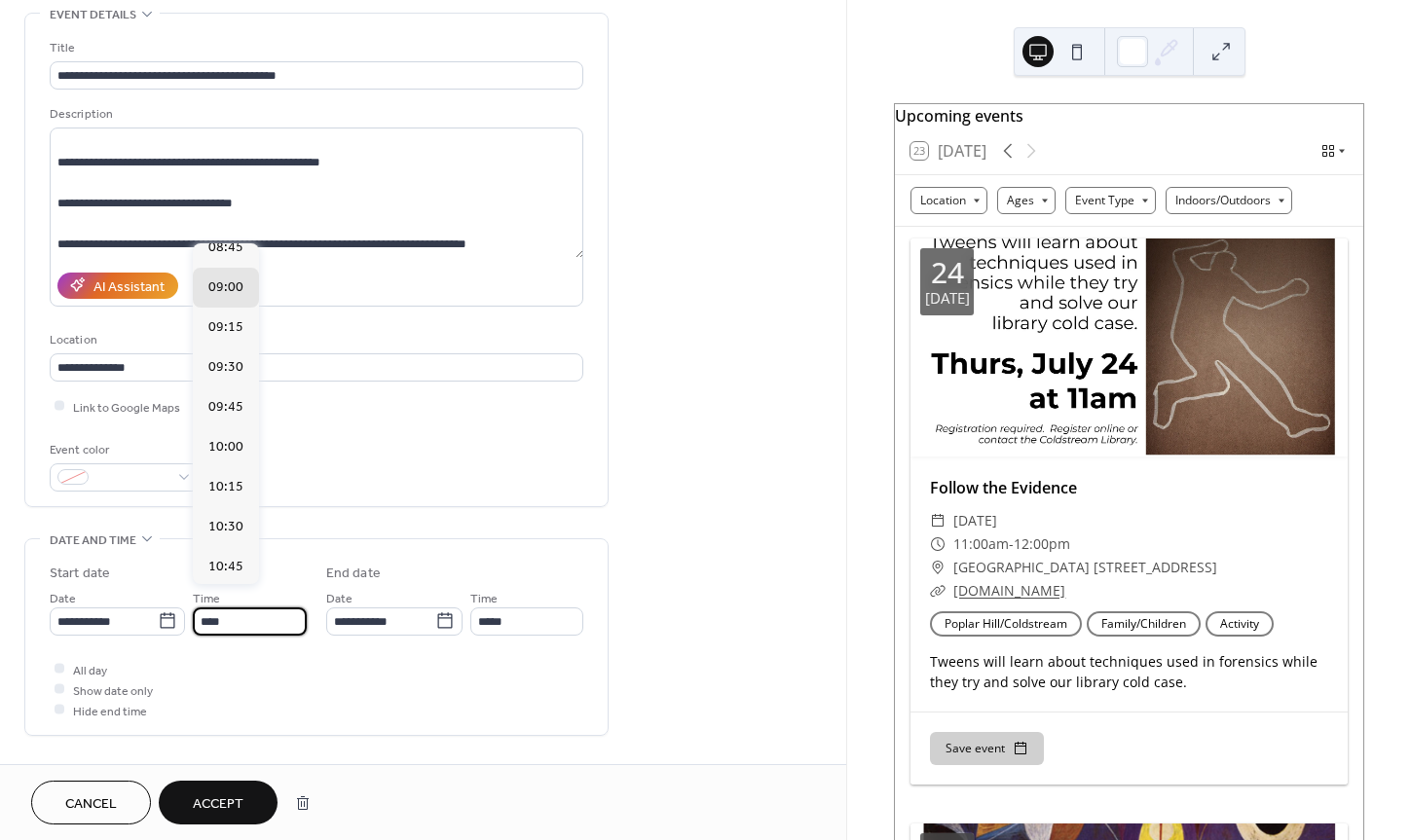 click on "****" at bounding box center [249, 621] 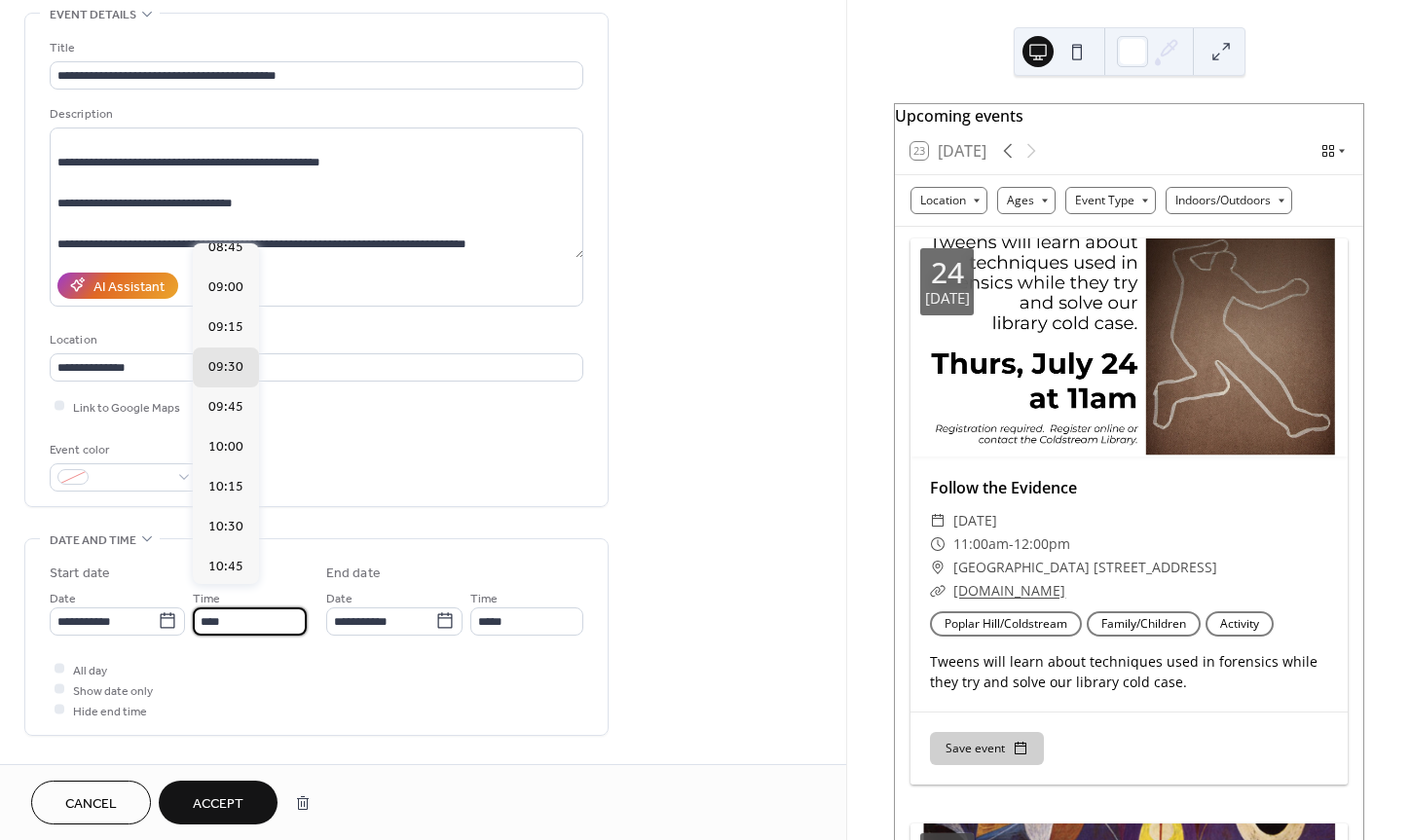 scroll, scrollTop: 0, scrollLeft: 0, axis: both 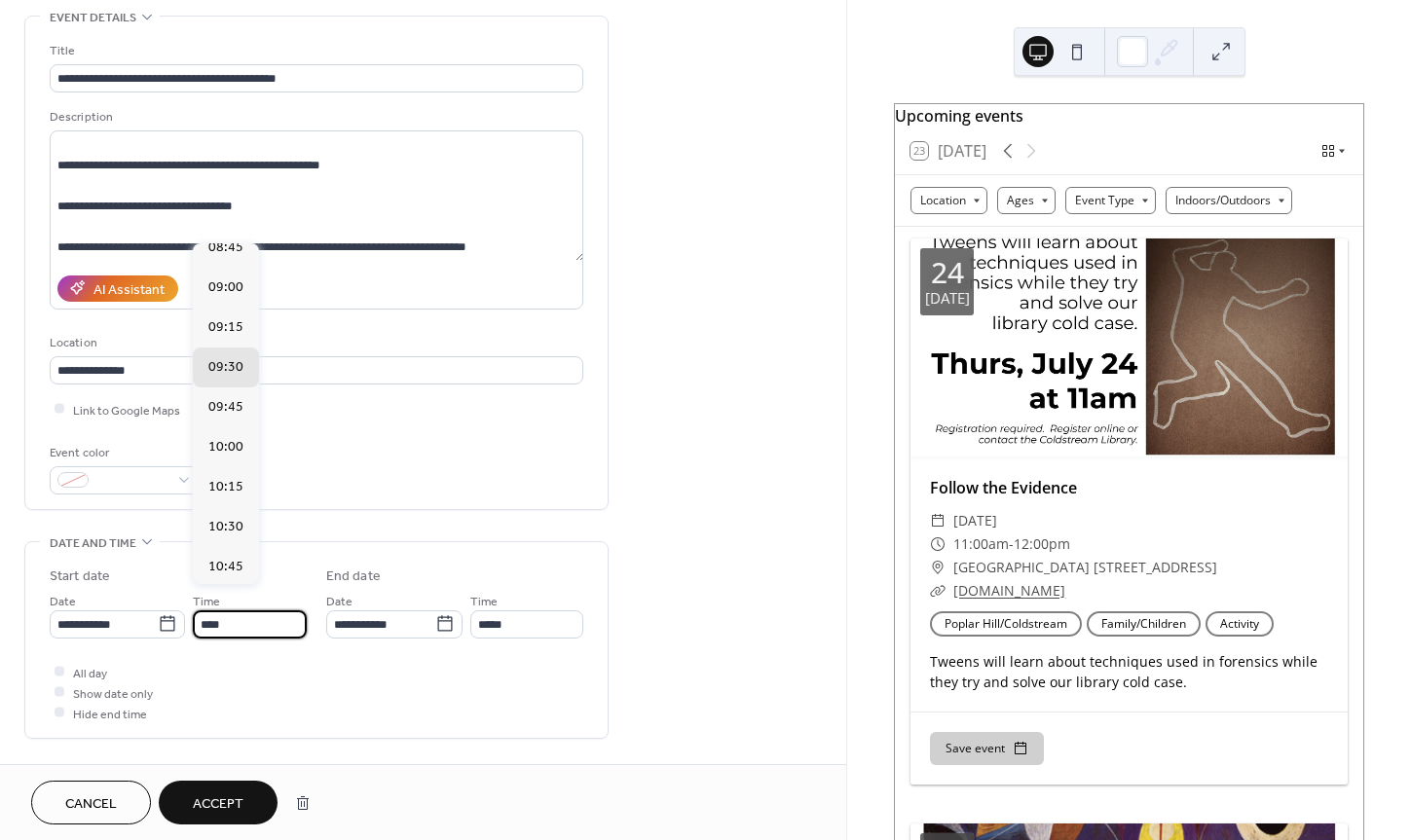 type on "*****" 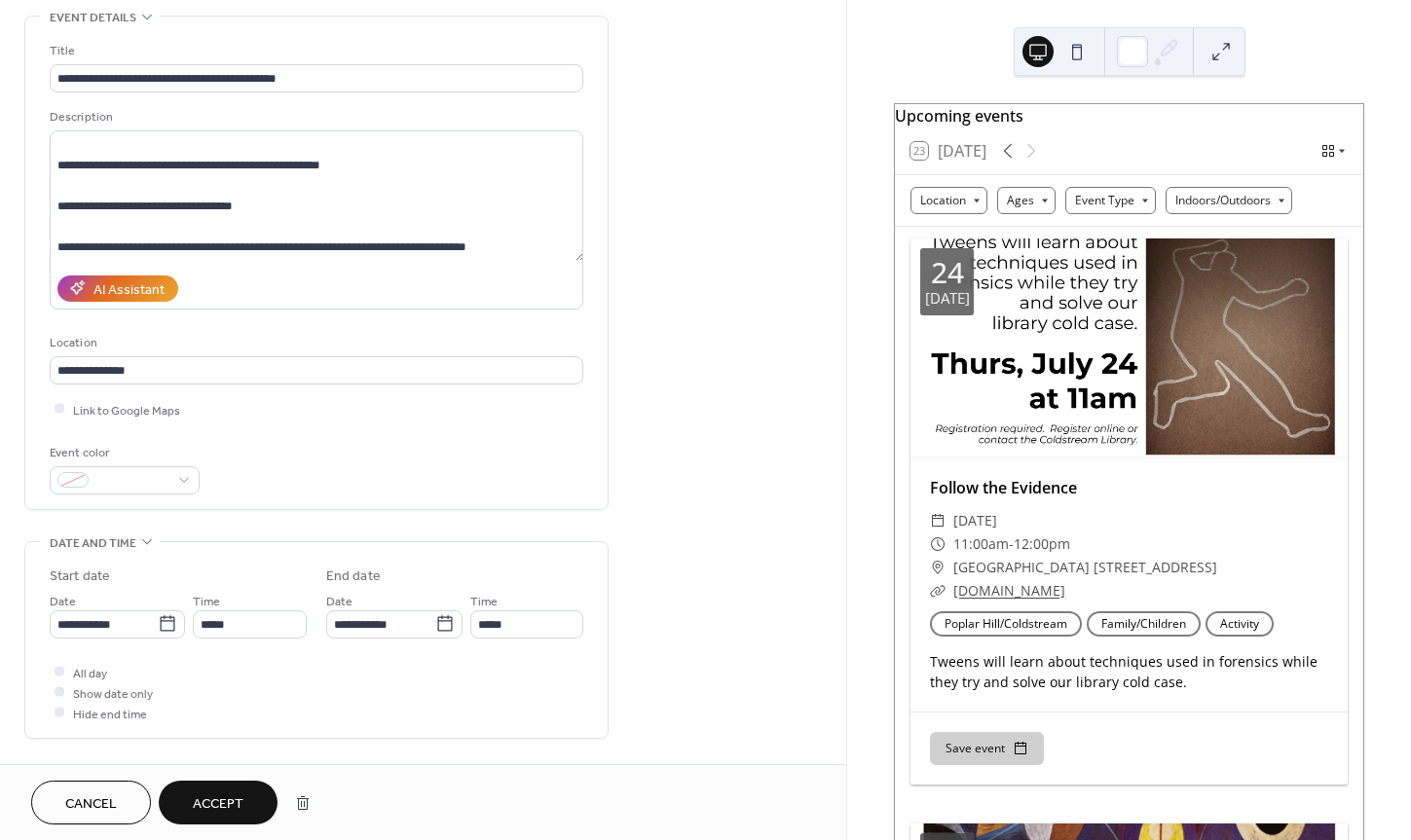 click on "All day Show date only Hide end time" at bounding box center (316, 692) 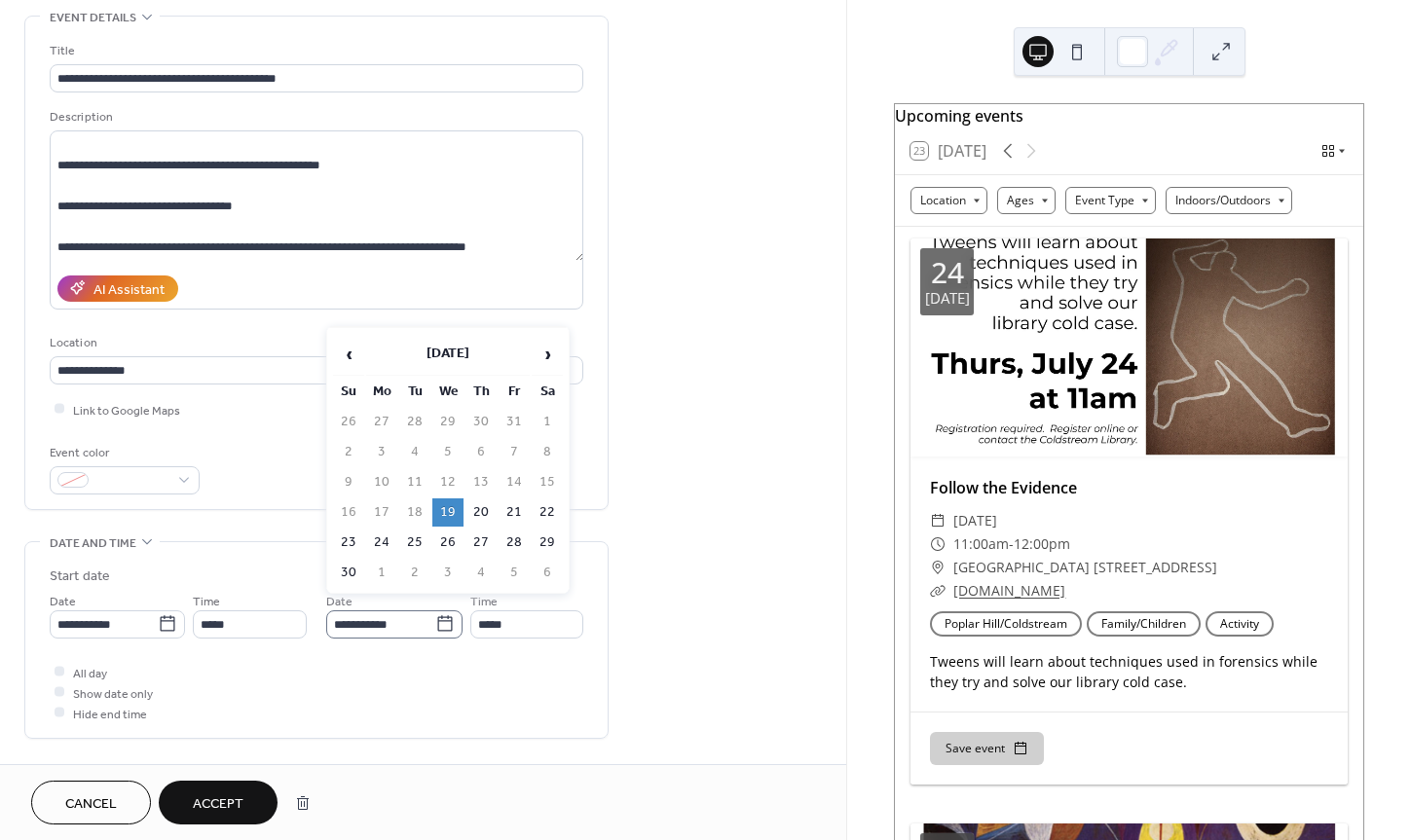 click 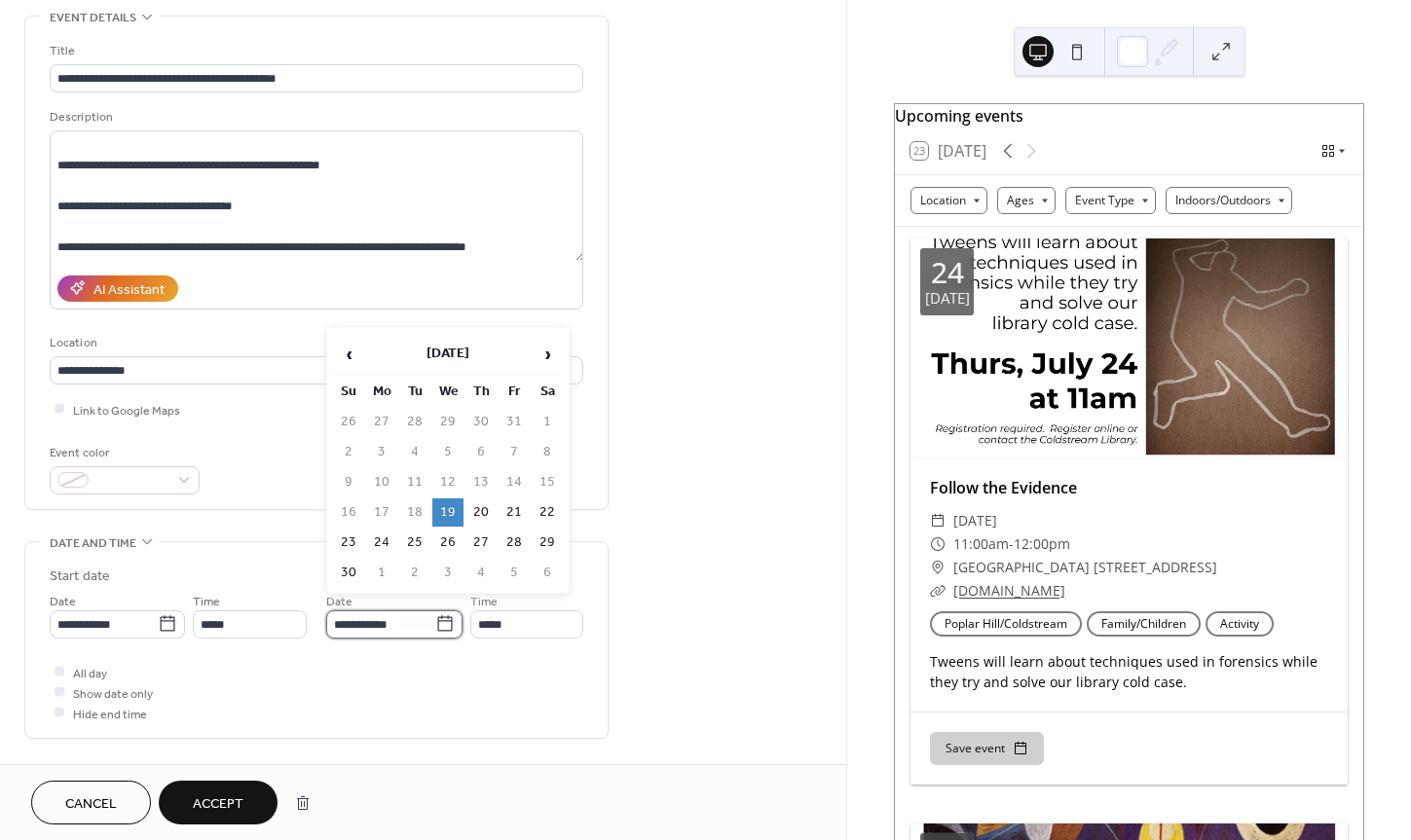 click on "**********" at bounding box center (381, 624) 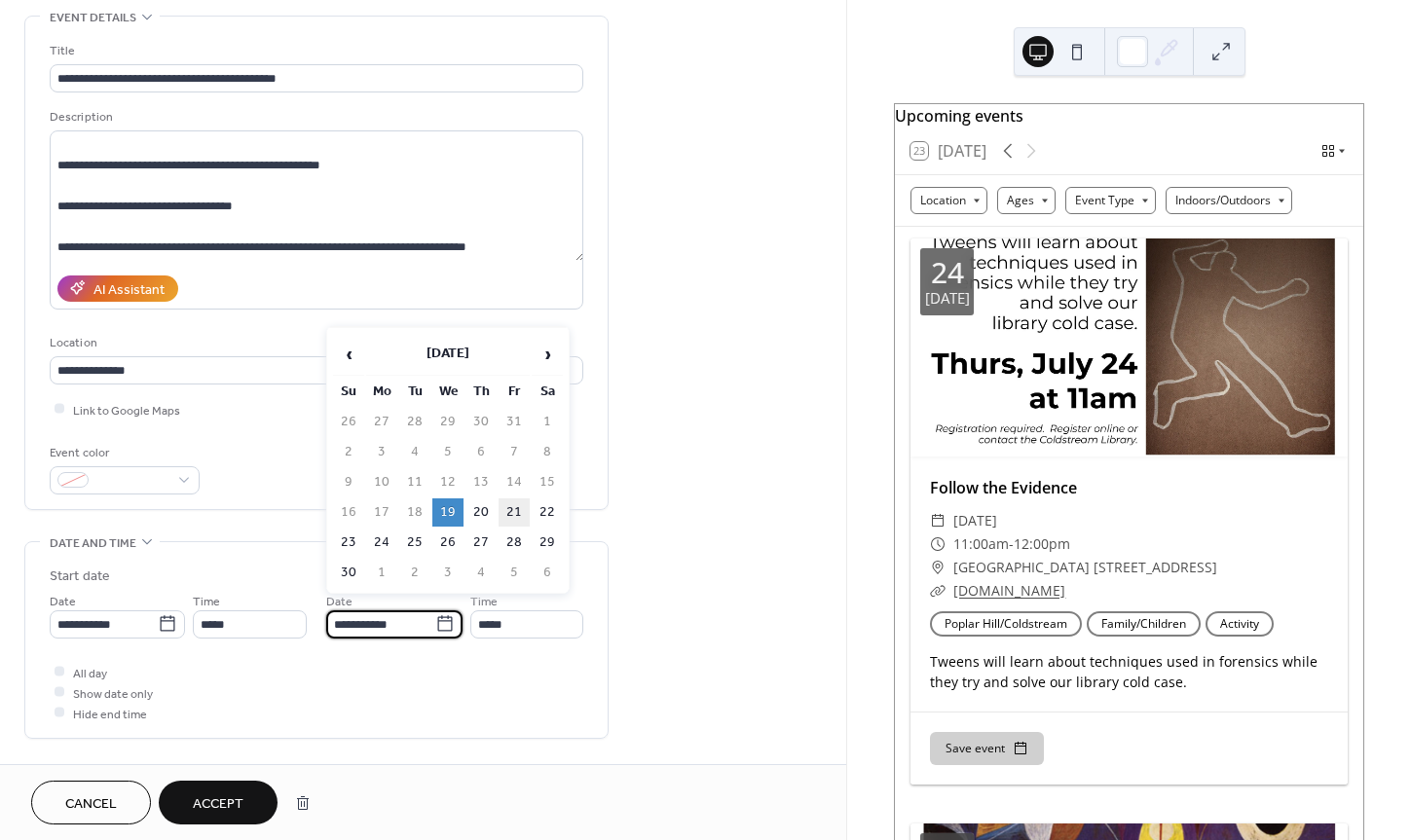 click on "21" at bounding box center (514, 512) 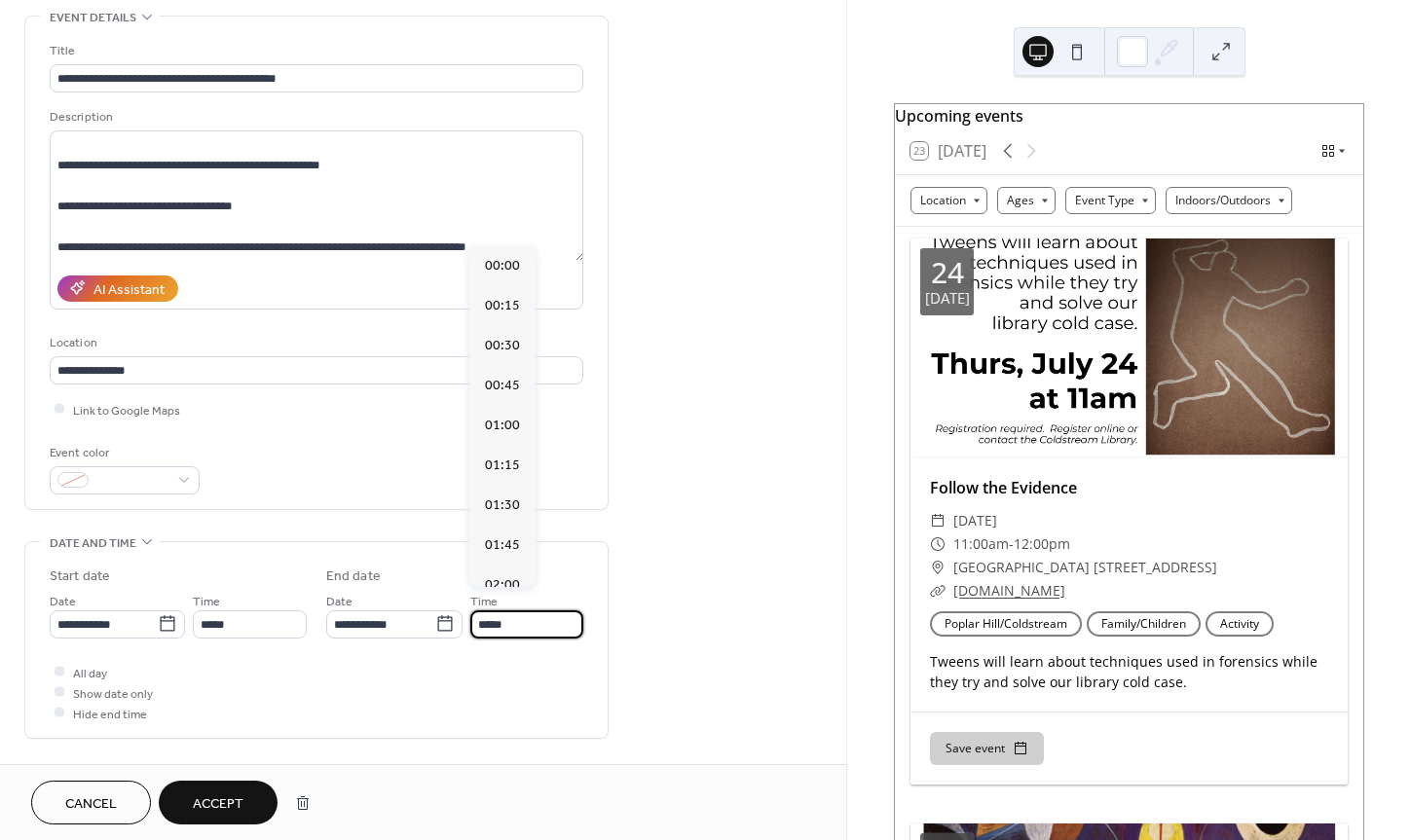 drag, startPoint x: 482, startPoint y: 606, endPoint x: 493, endPoint y: 613, distance: 13.038405 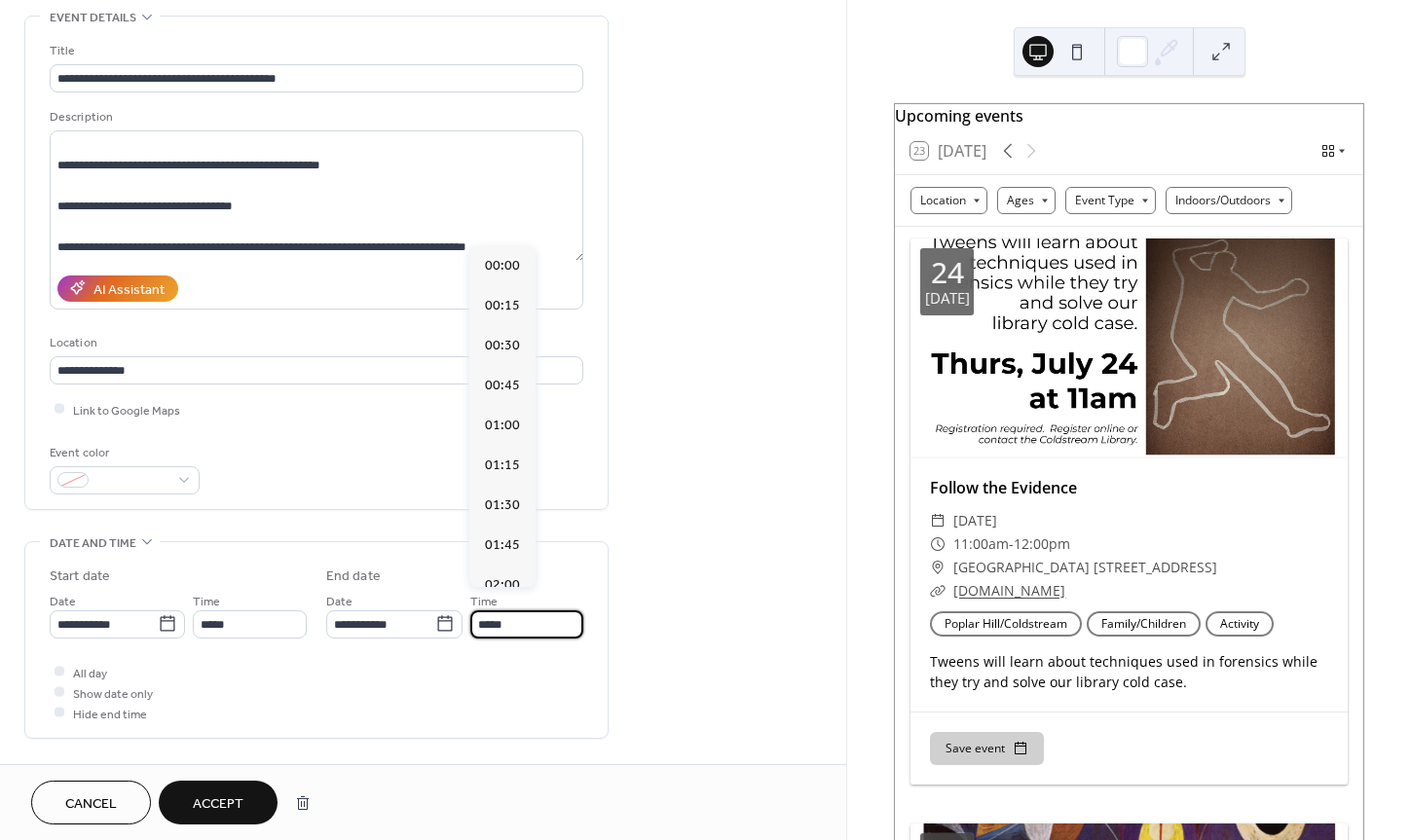 click on "*****" at bounding box center [527, 624] 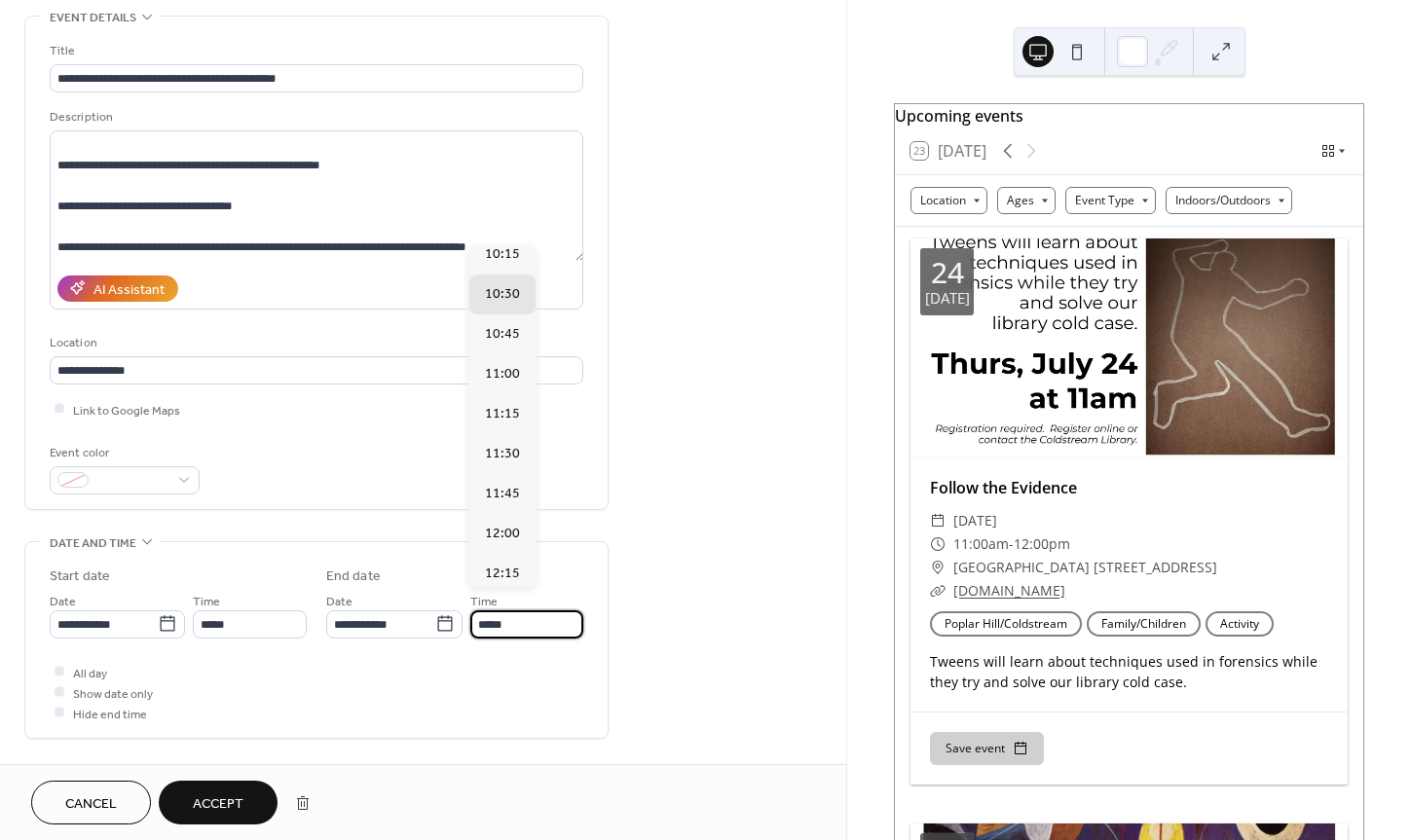 scroll, scrollTop: 0, scrollLeft: 0, axis: both 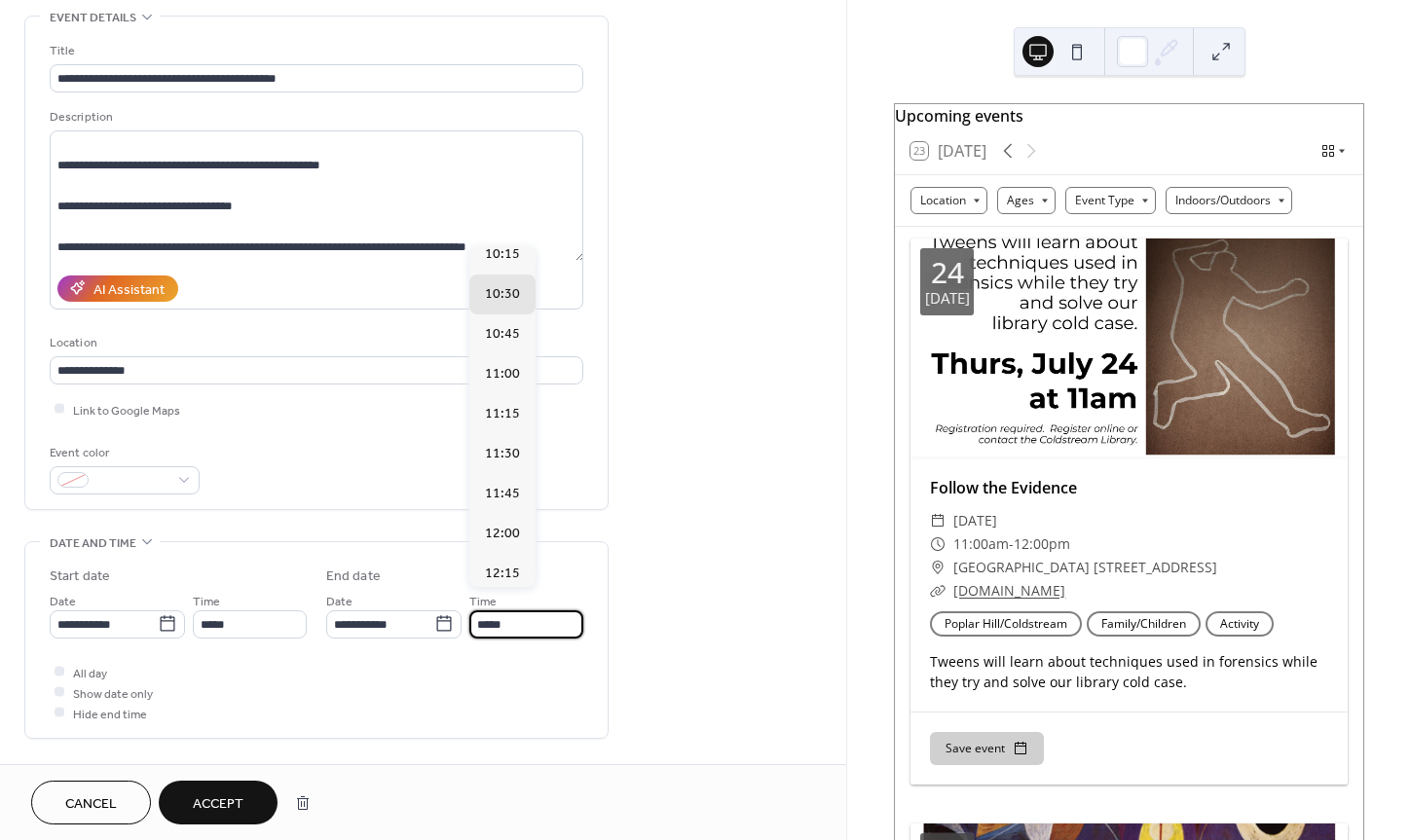 click on "*****" at bounding box center (526, 624) 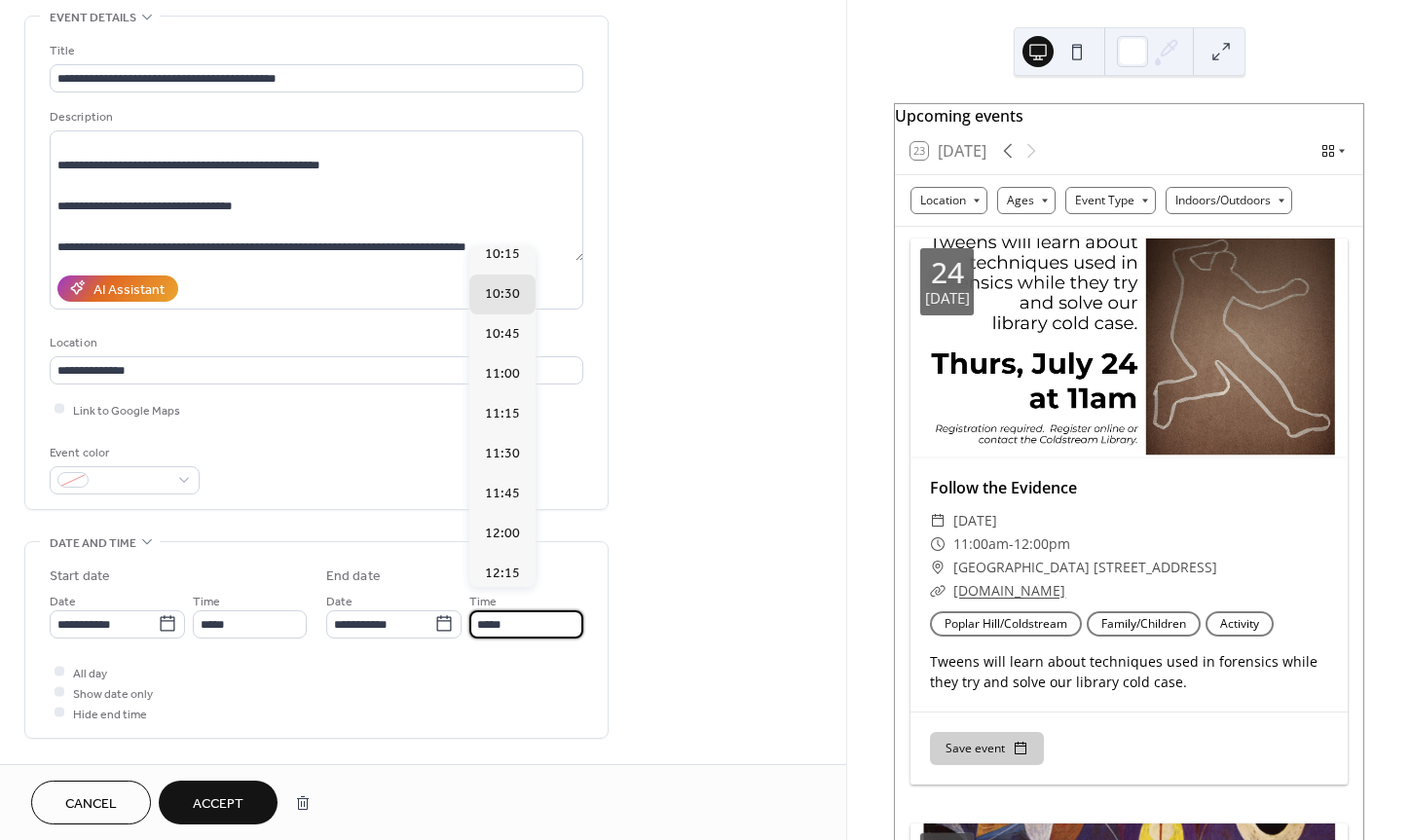 click on "*****" at bounding box center (526, 624) 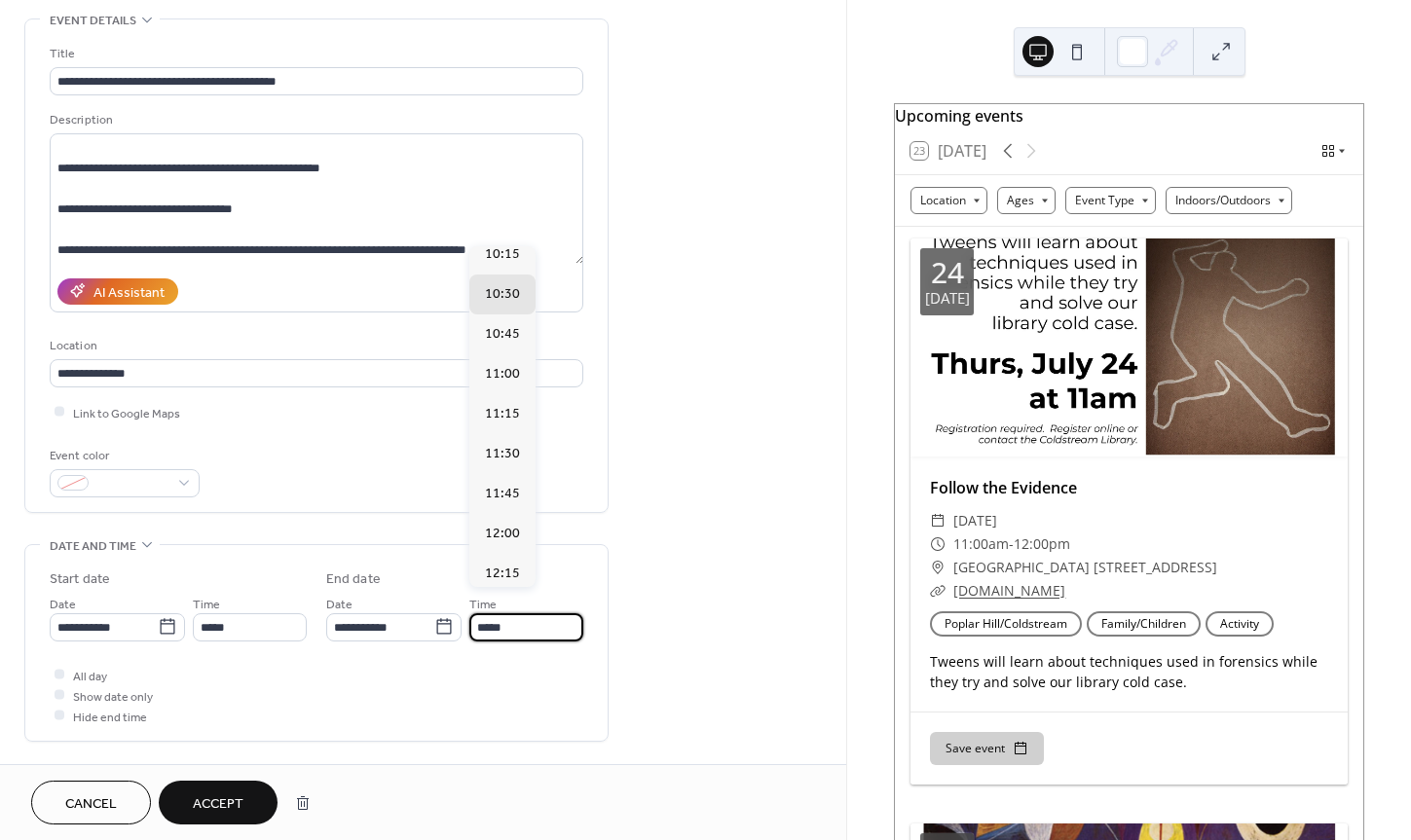 scroll, scrollTop: 0, scrollLeft: 0, axis: both 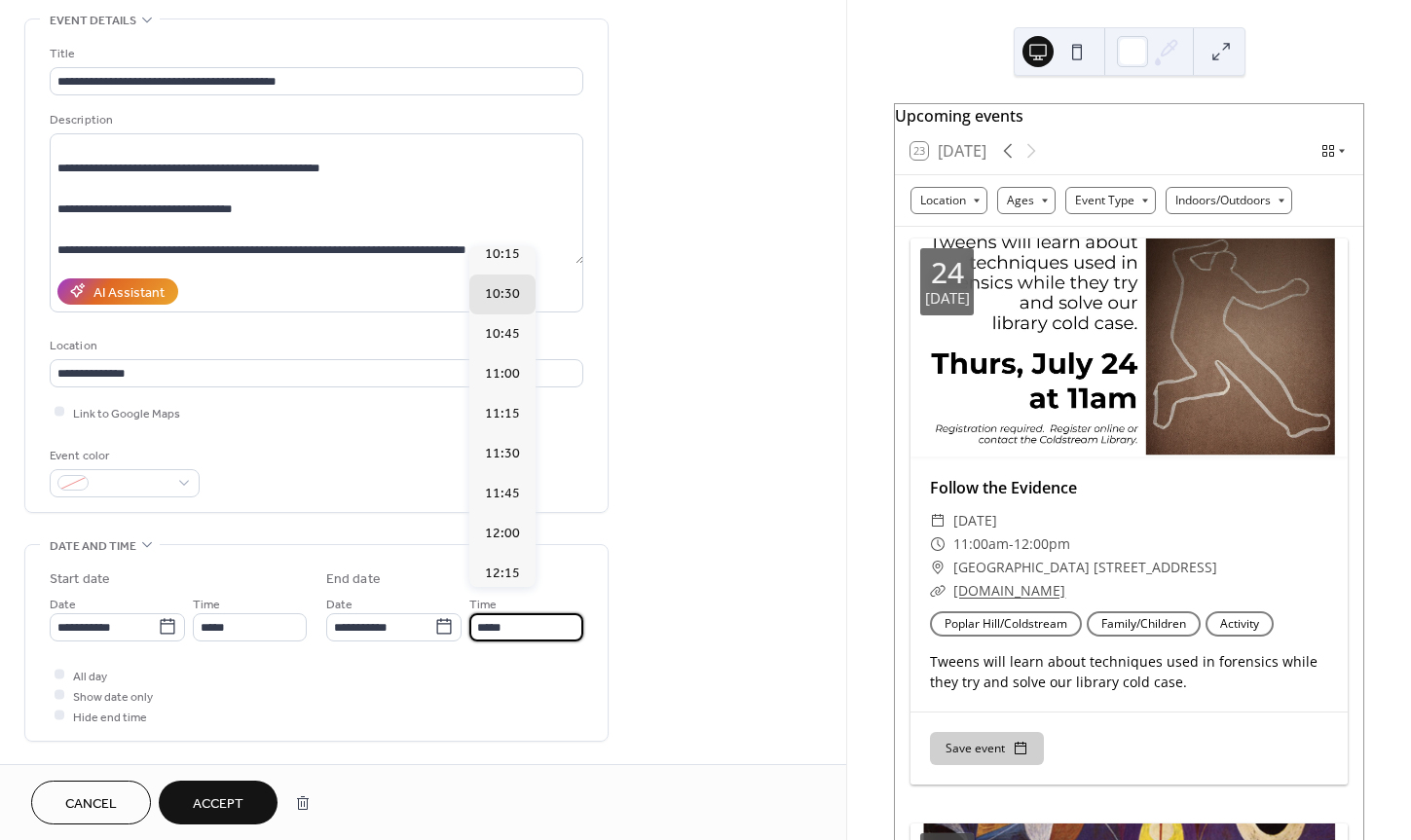 drag, startPoint x: 491, startPoint y: 607, endPoint x: 470, endPoint y: 608, distance: 21.023796 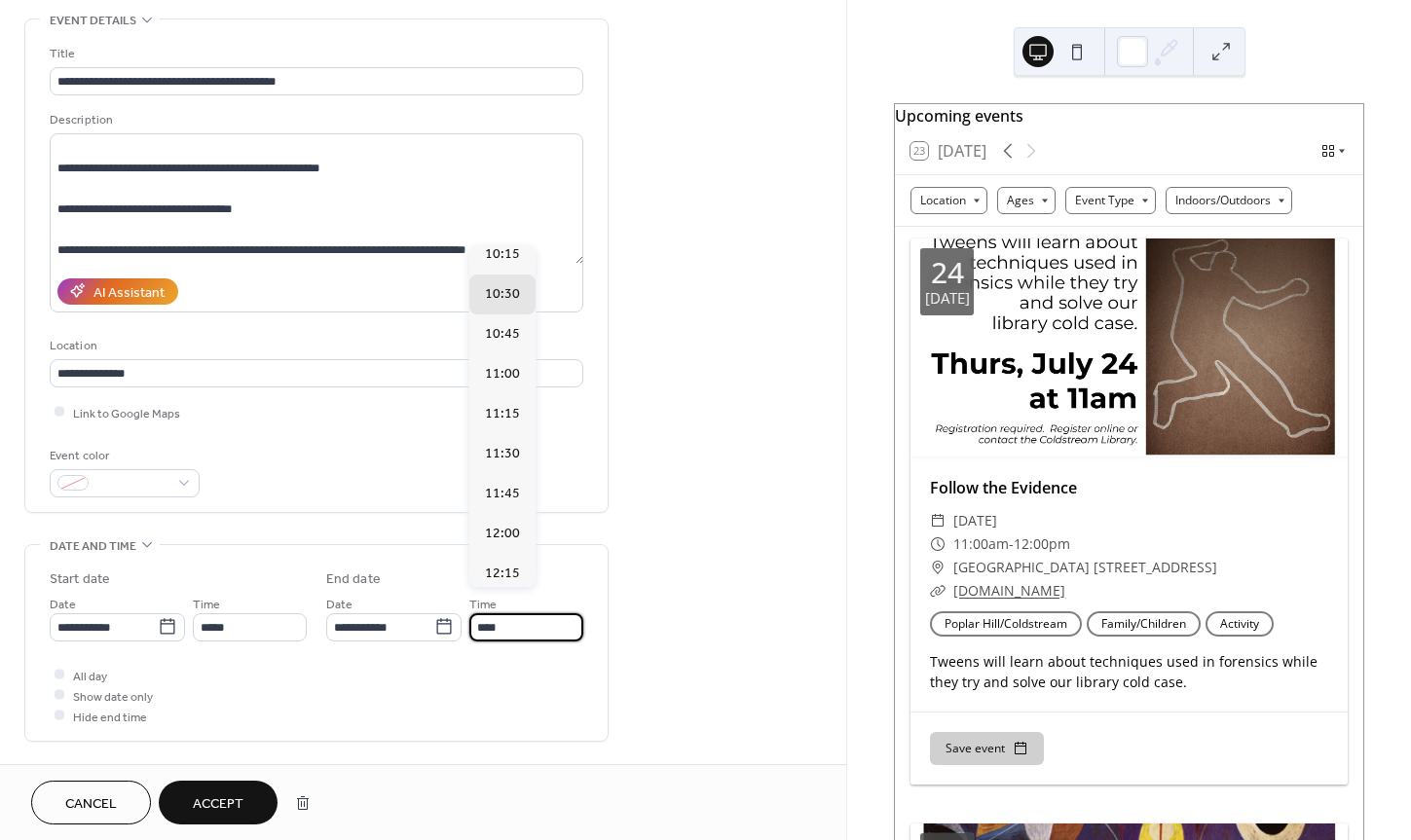 scroll, scrollTop: 549, scrollLeft: 0, axis: vertical 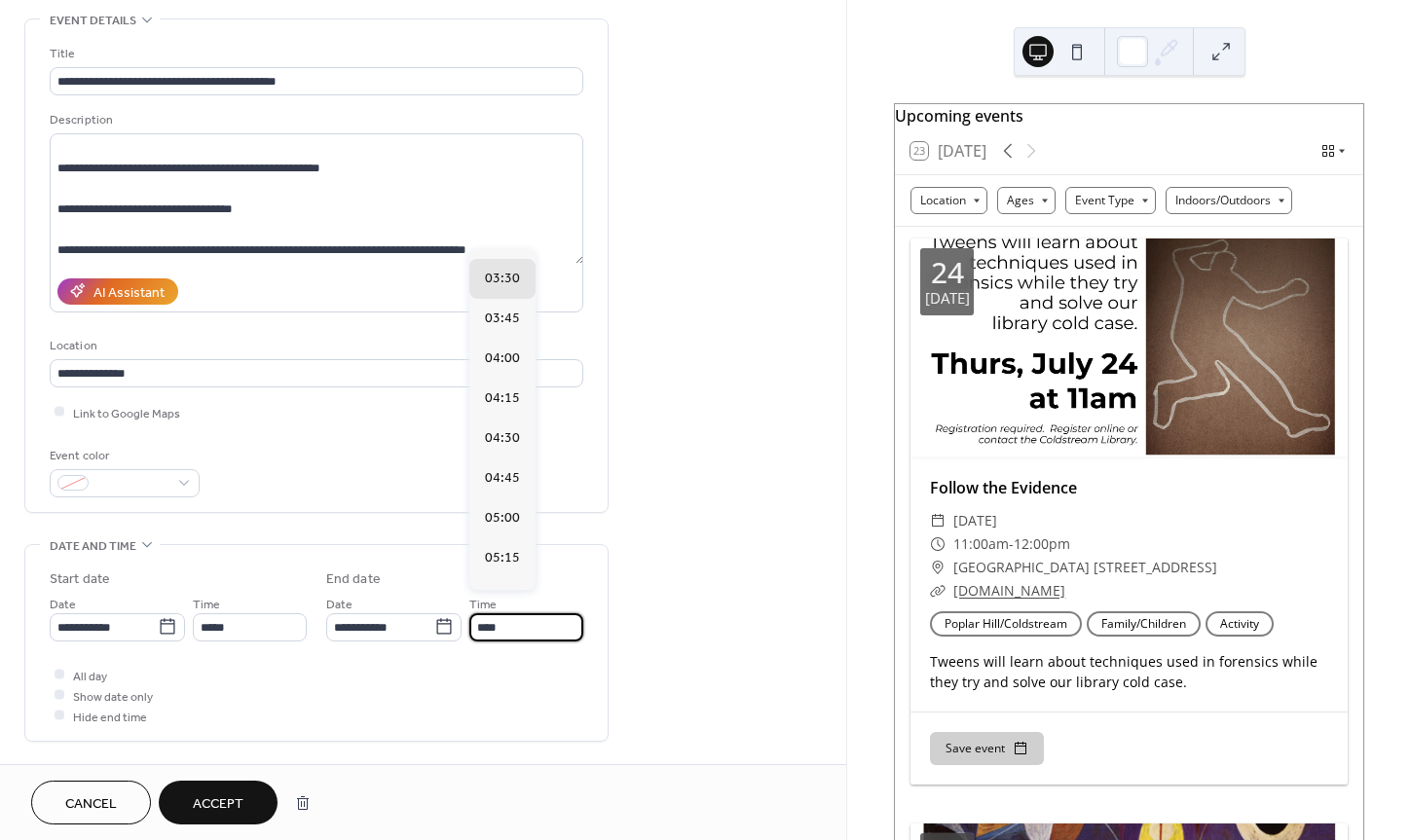 type on "*****" 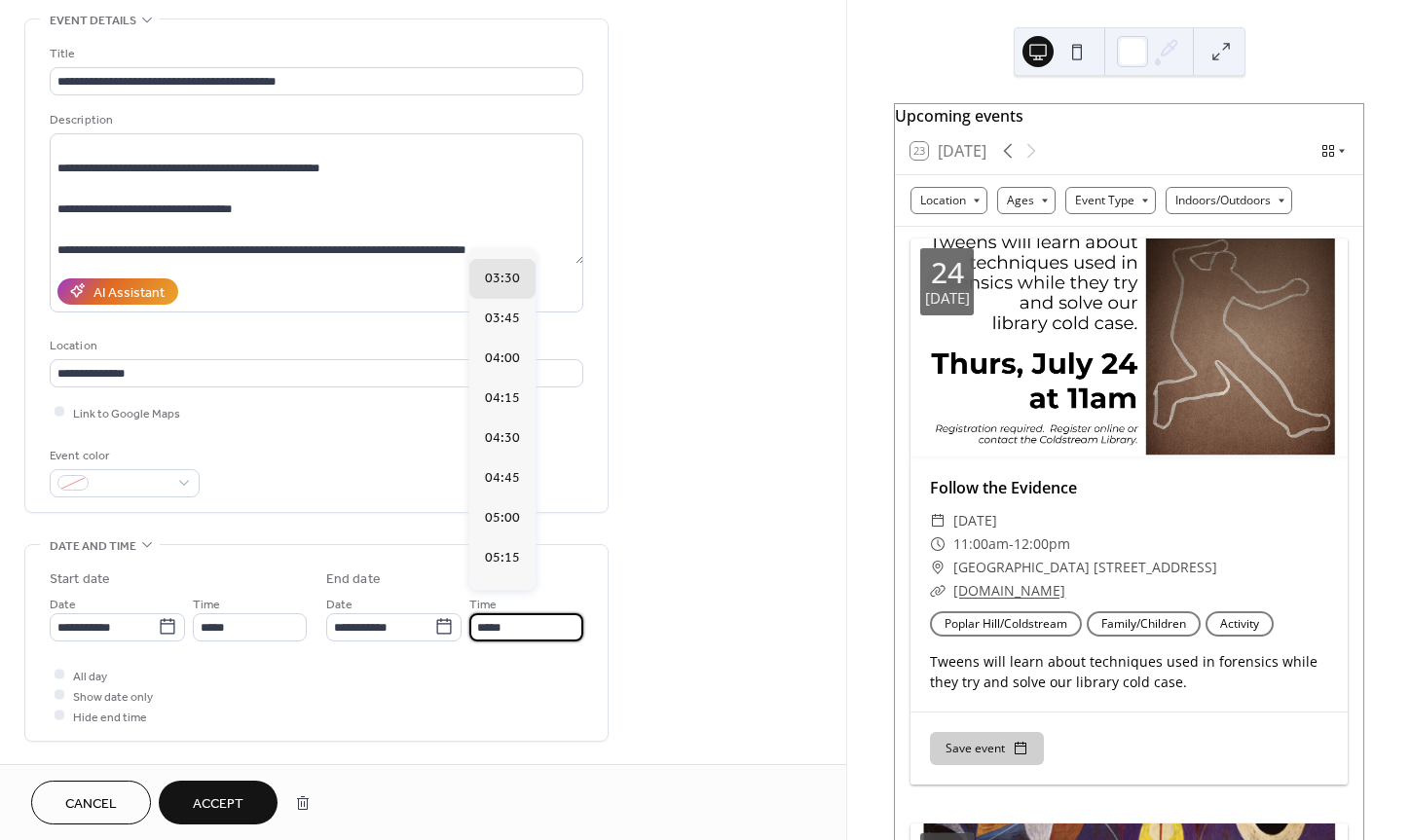 scroll, scrollTop: 0, scrollLeft: 0, axis: both 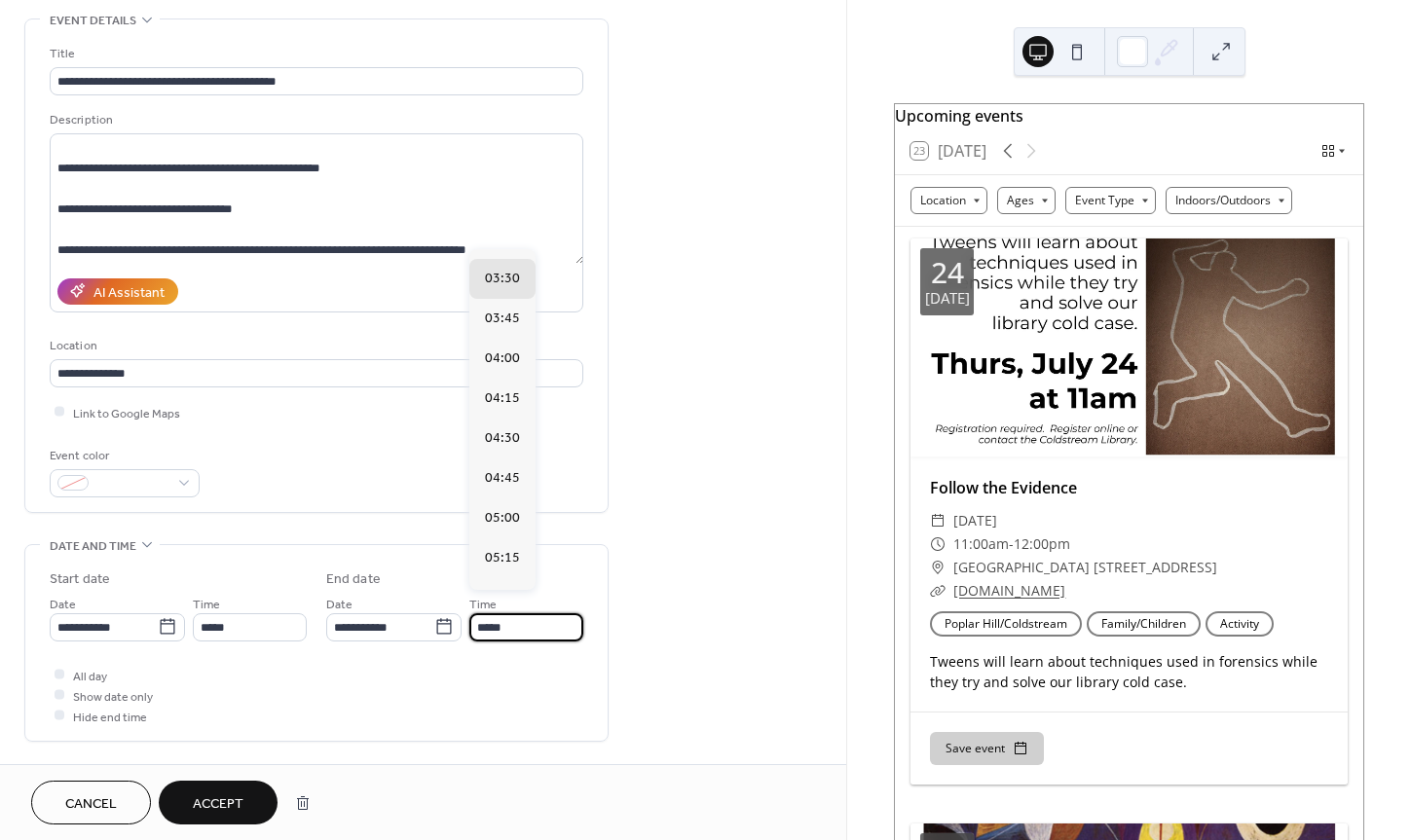click on "**********" at bounding box center (423, 835) 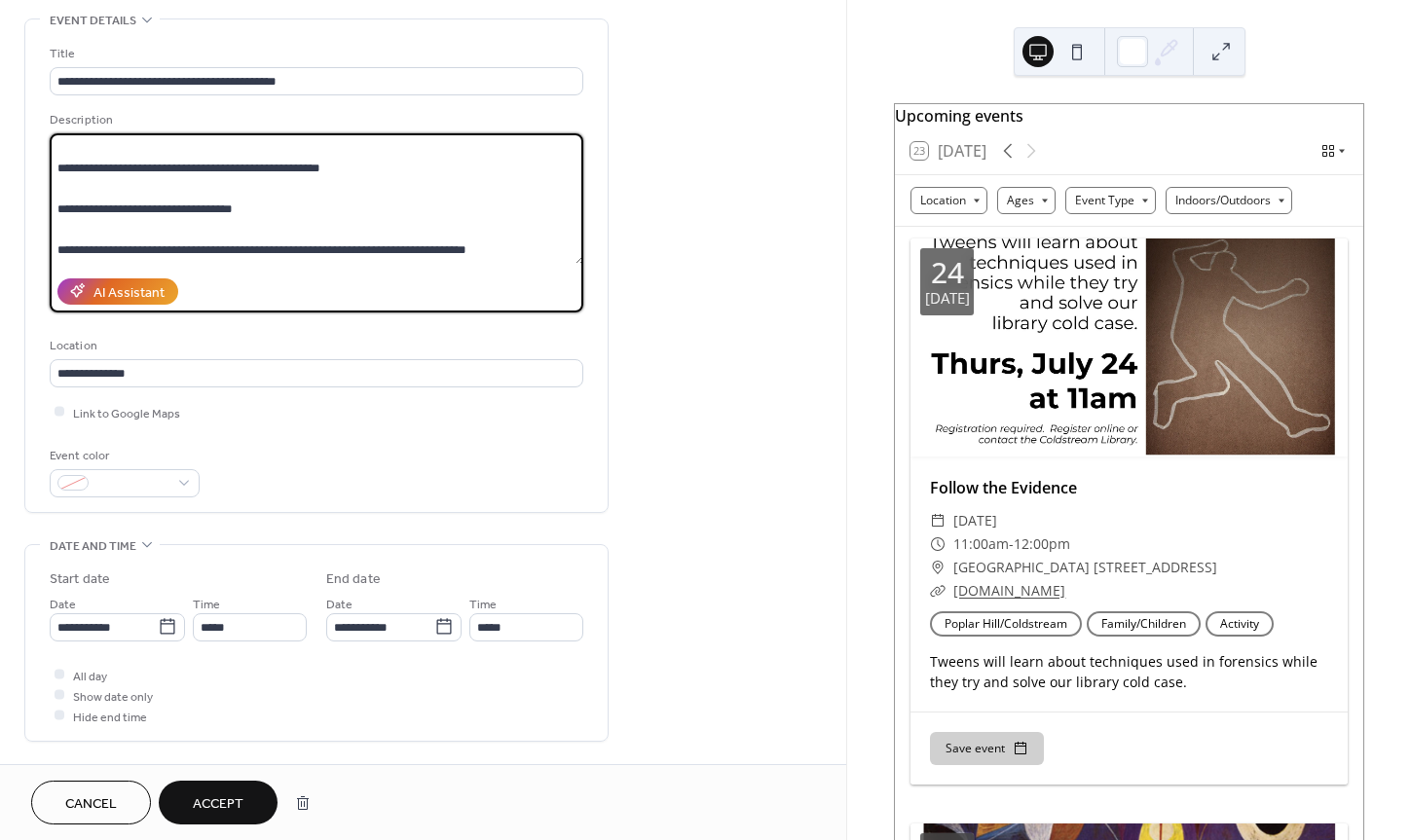 drag, startPoint x: 390, startPoint y: 127, endPoint x: 92, endPoint y: 149, distance: 298.81098 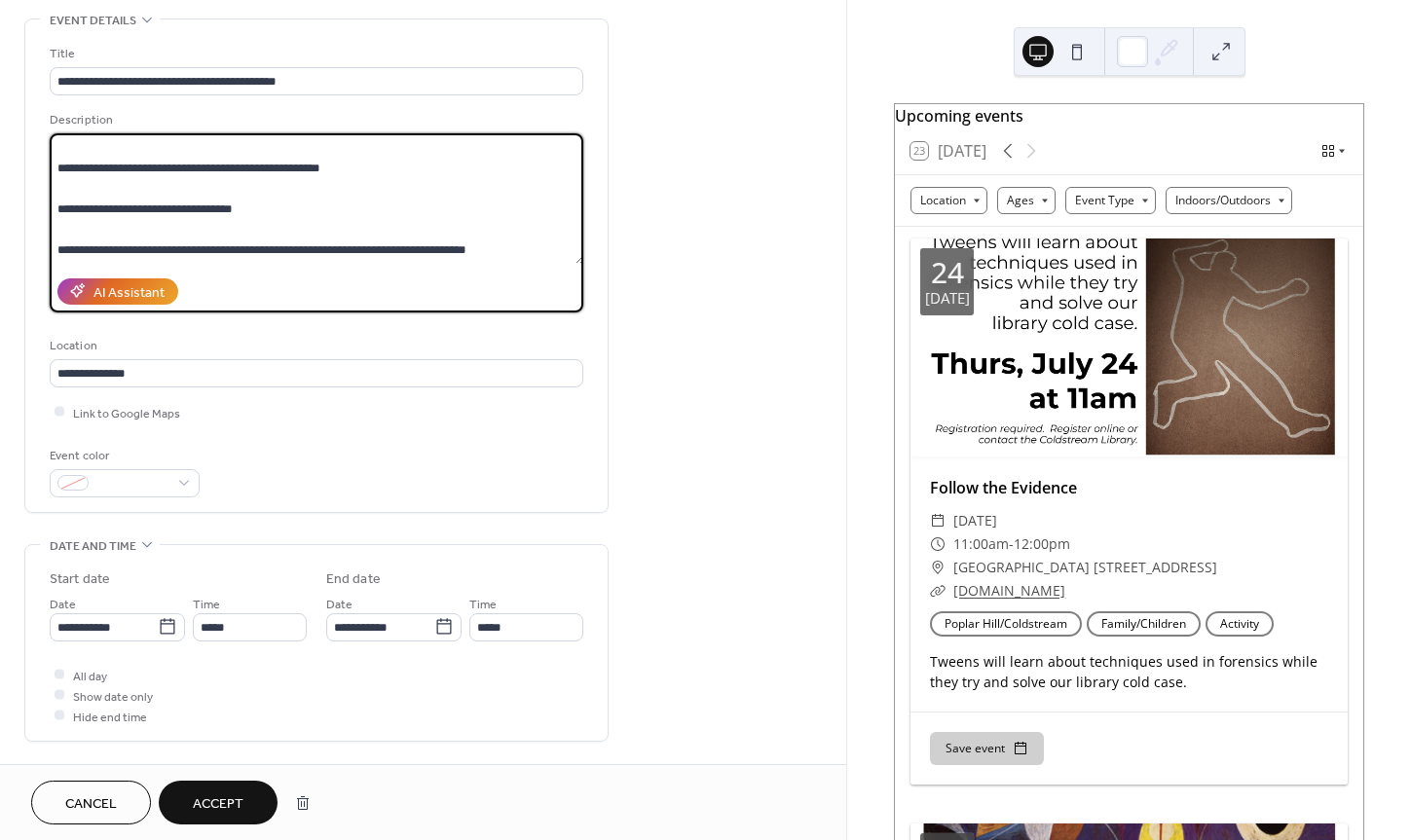 click on "**********" at bounding box center [316, 199] 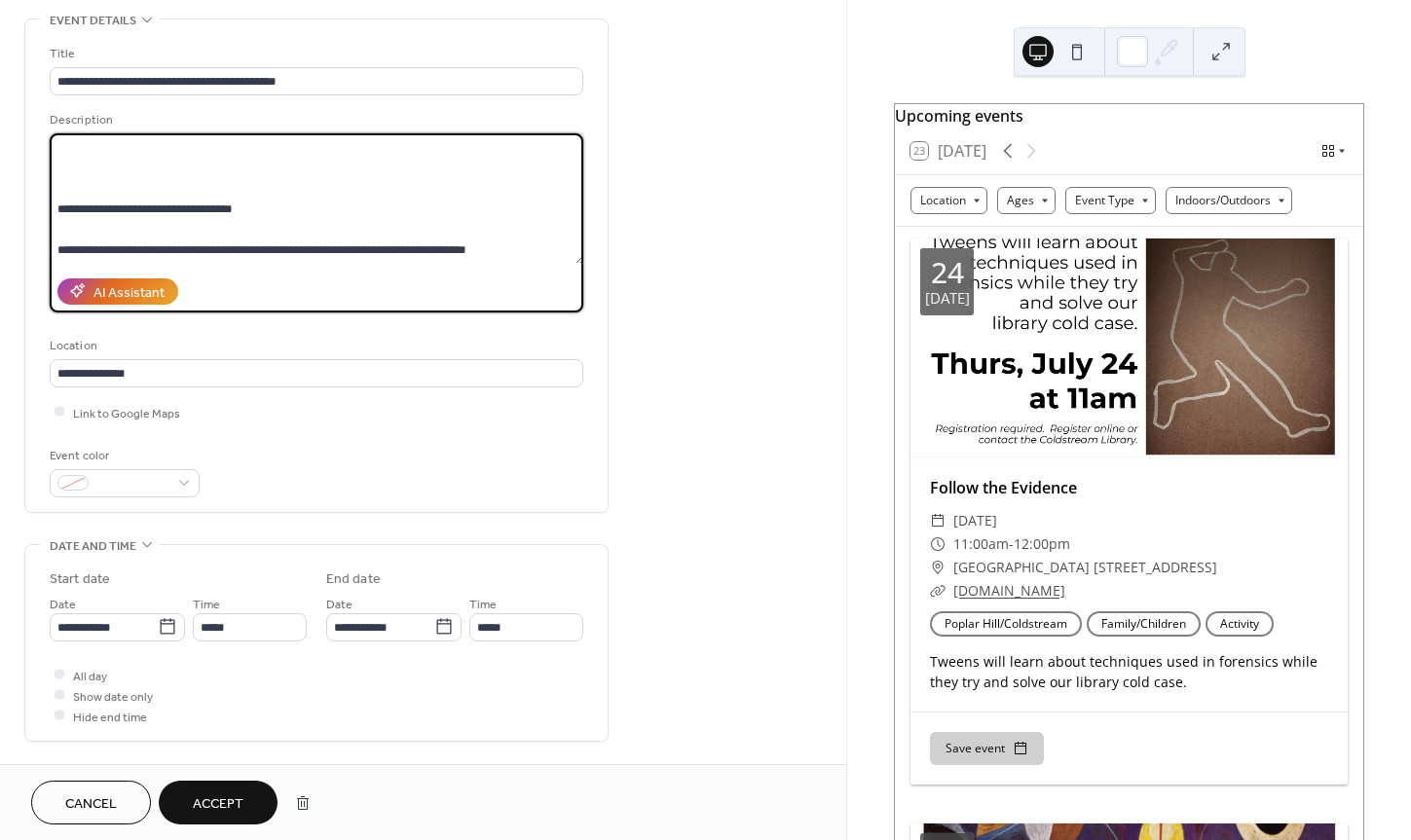 drag, startPoint x: 56, startPoint y: 172, endPoint x: 98, endPoint y: 184, distance: 43.680659 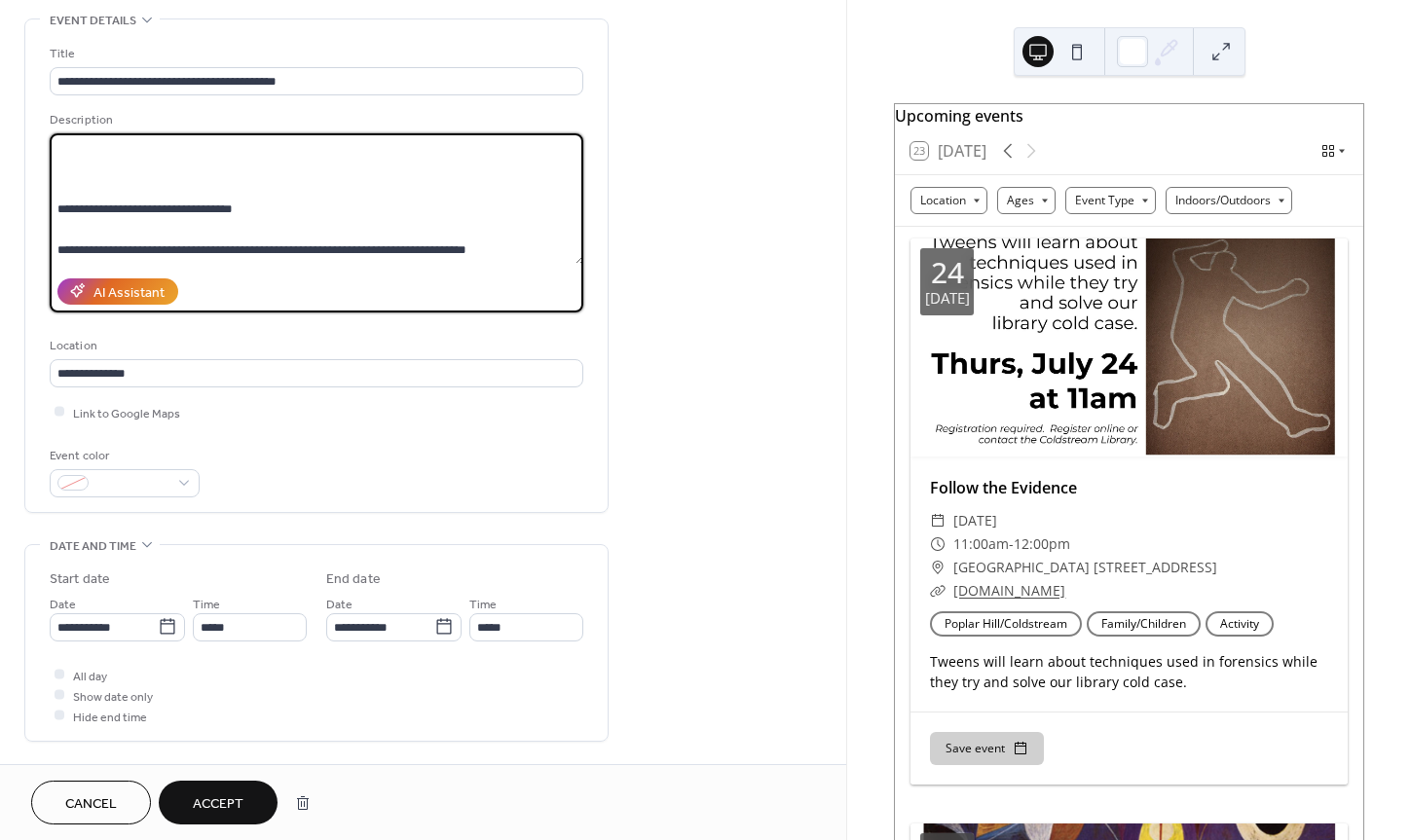 click on "**********" at bounding box center [316, 199] 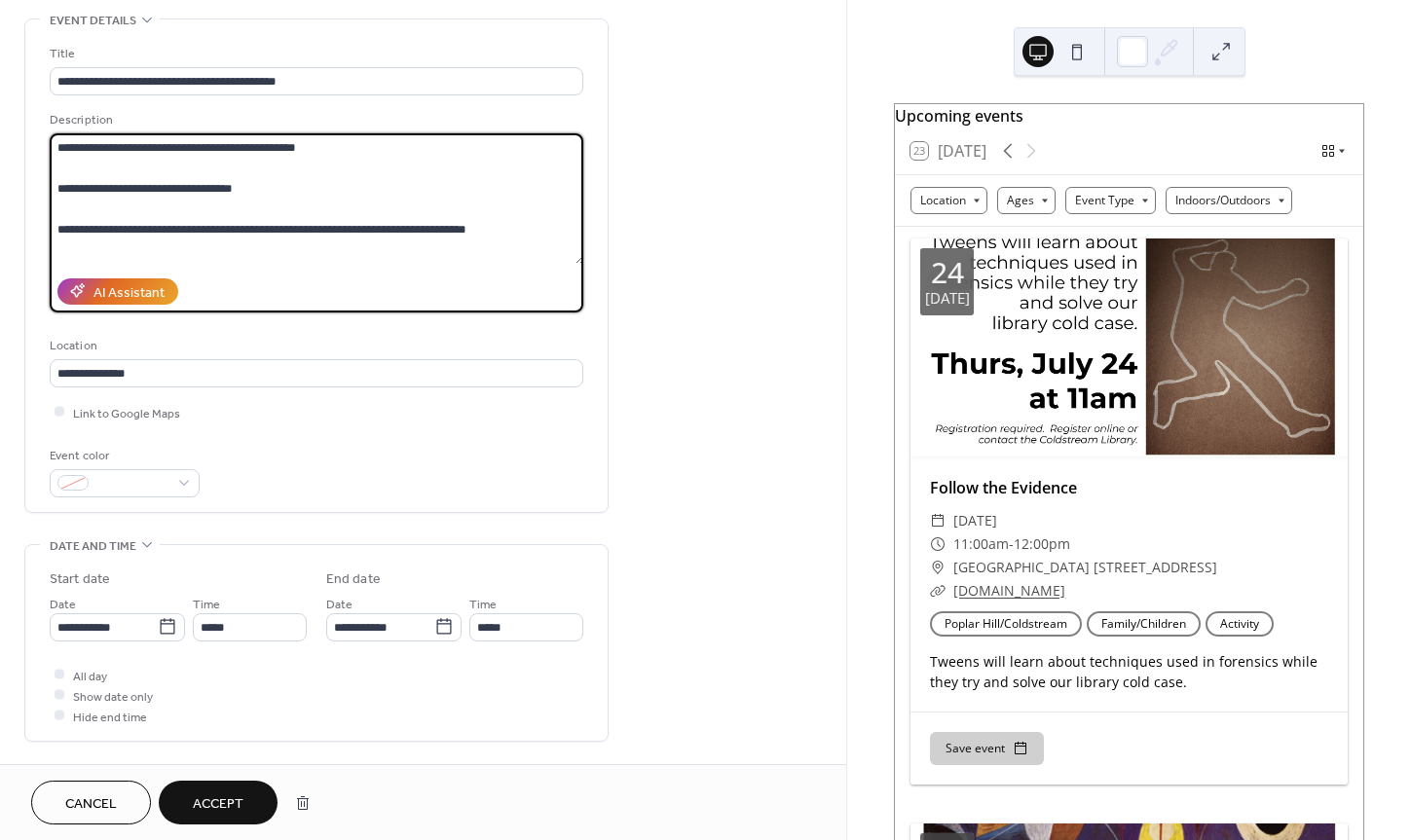scroll, scrollTop: 0, scrollLeft: 0, axis: both 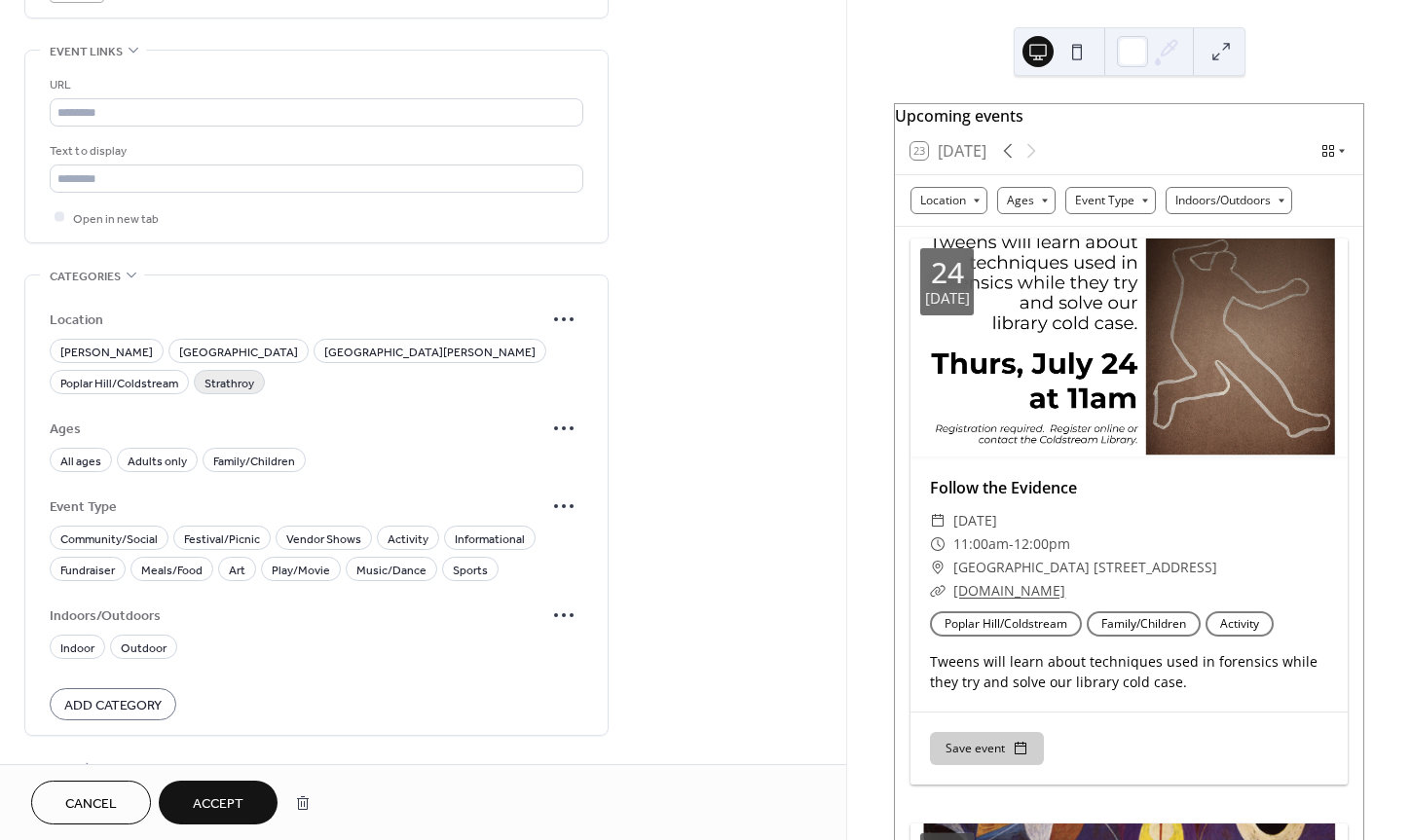 type on "**********" 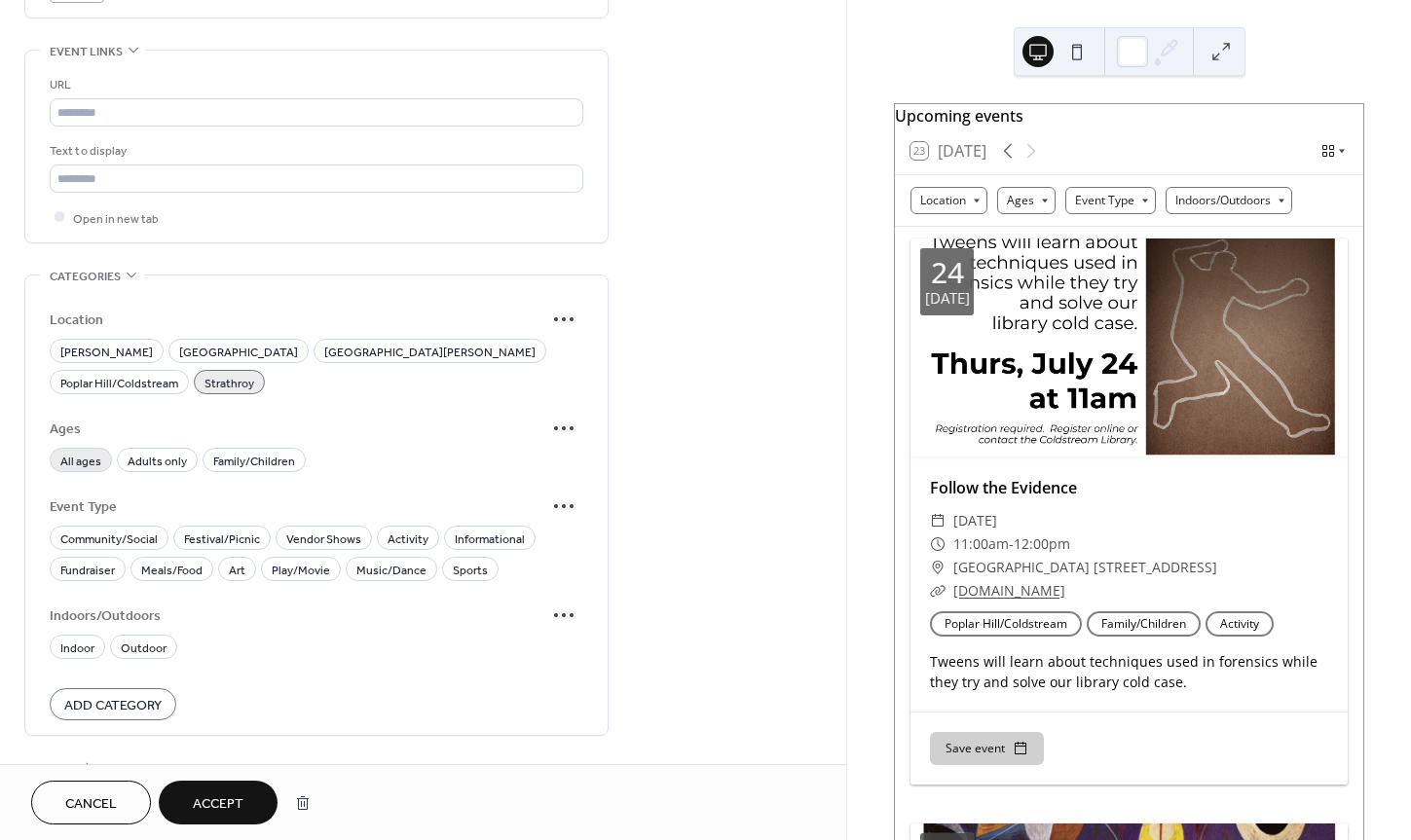 click on "All ages" at bounding box center [81, 460] 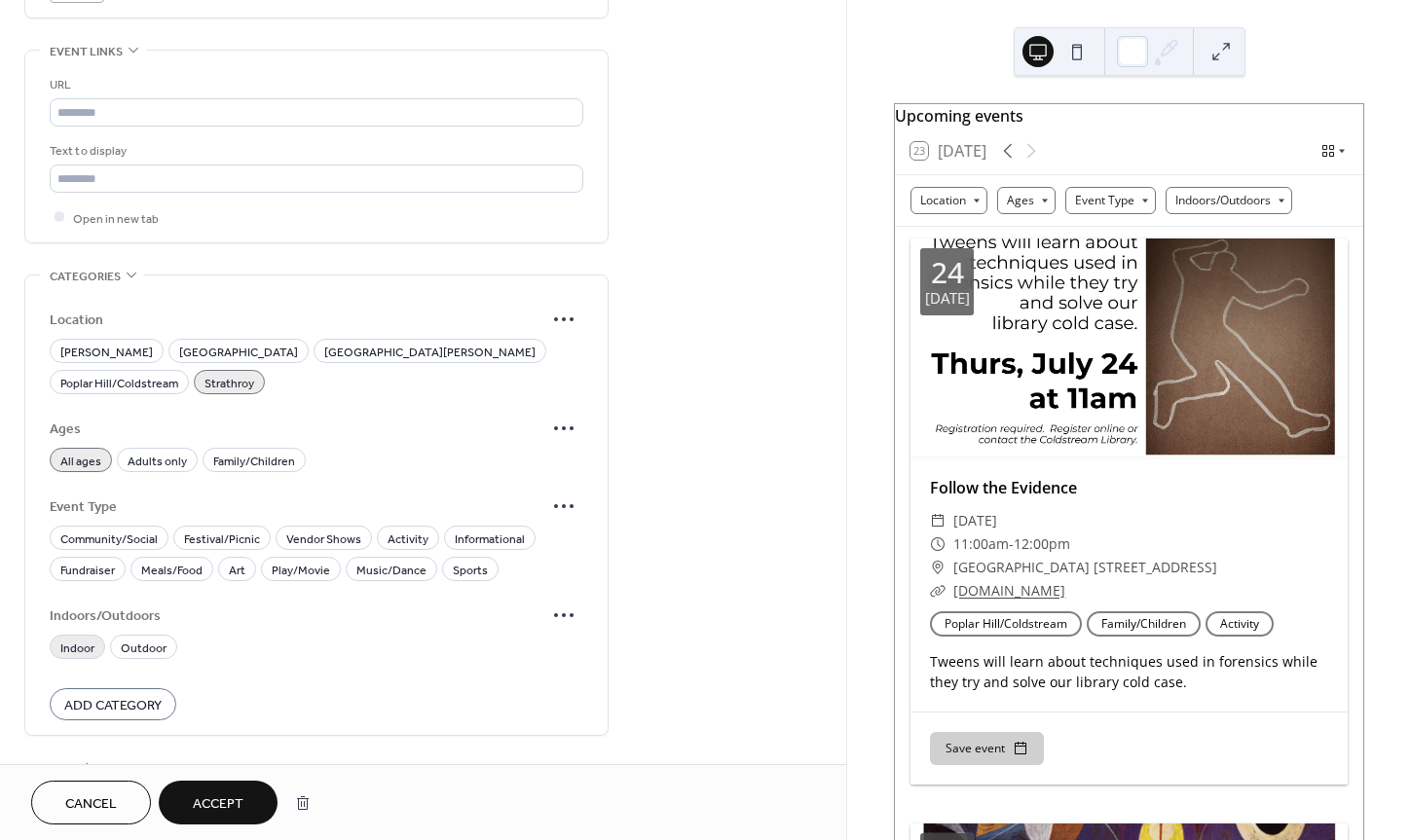 click on "Indoor" at bounding box center [77, 647] 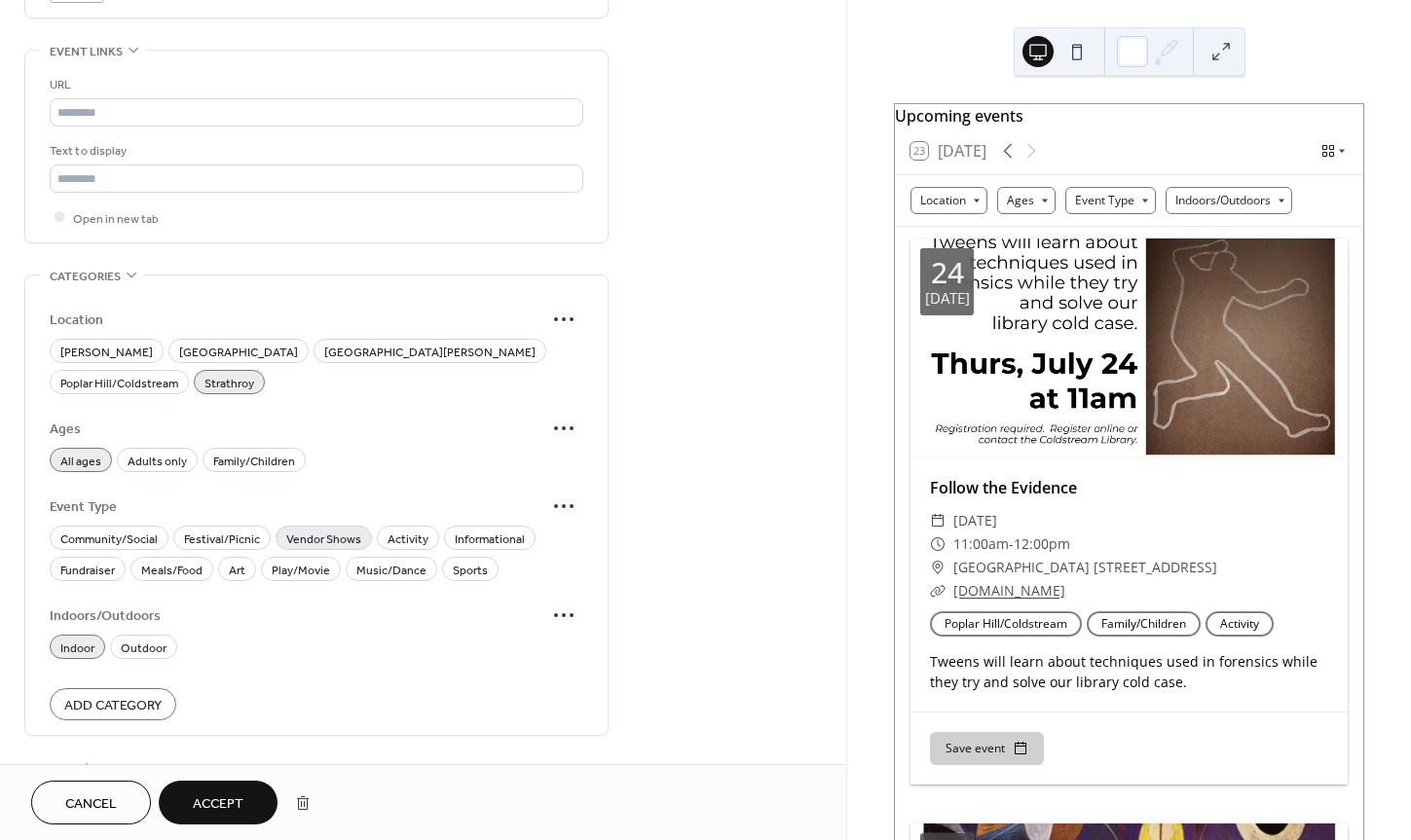 click on "Vendor Shows" at bounding box center (323, 538) 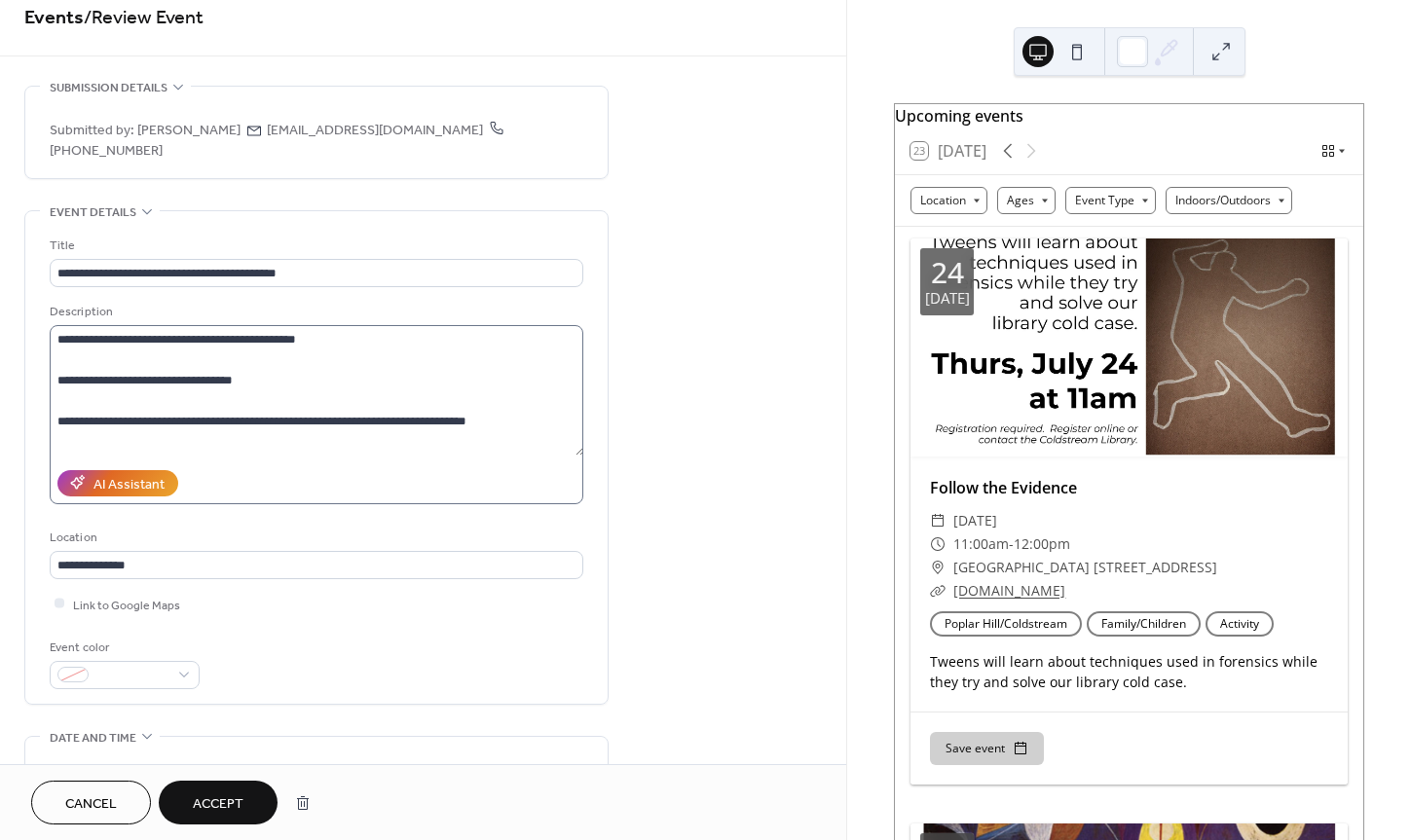scroll, scrollTop: 5, scrollLeft: 0, axis: vertical 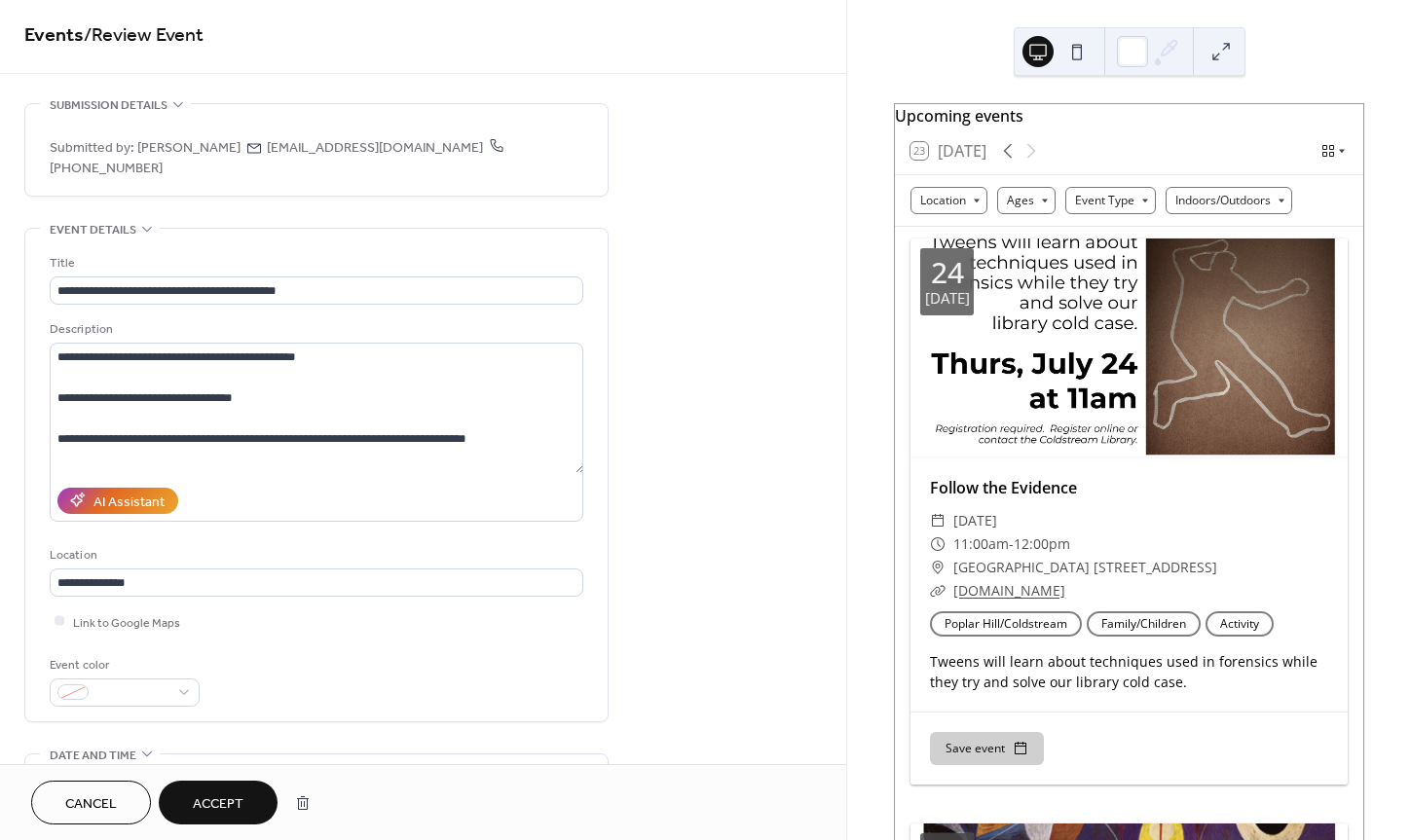 drag, startPoint x: 278, startPoint y: 146, endPoint x: 468, endPoint y: 151, distance: 190.06578 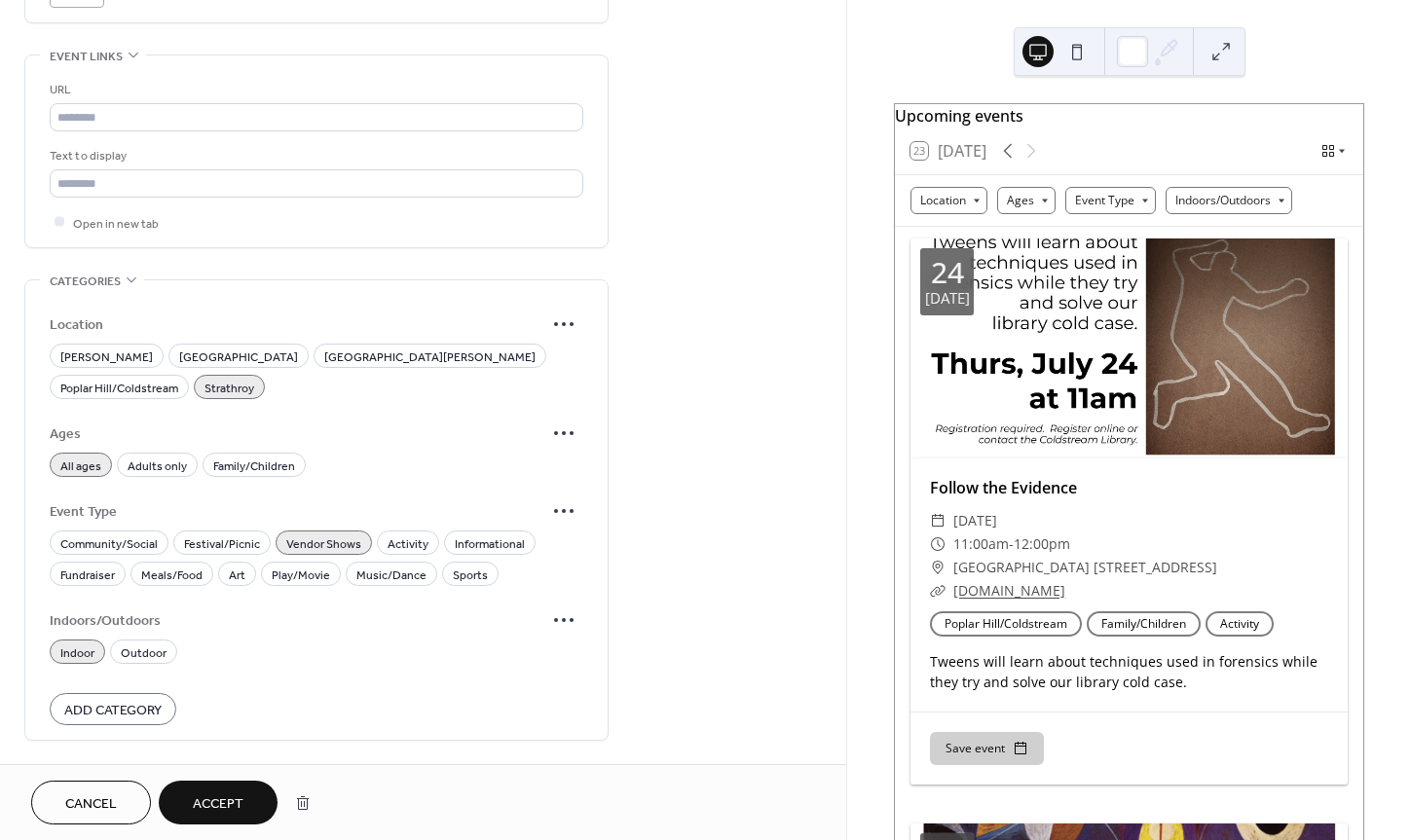 scroll, scrollTop: 1164, scrollLeft: 0, axis: vertical 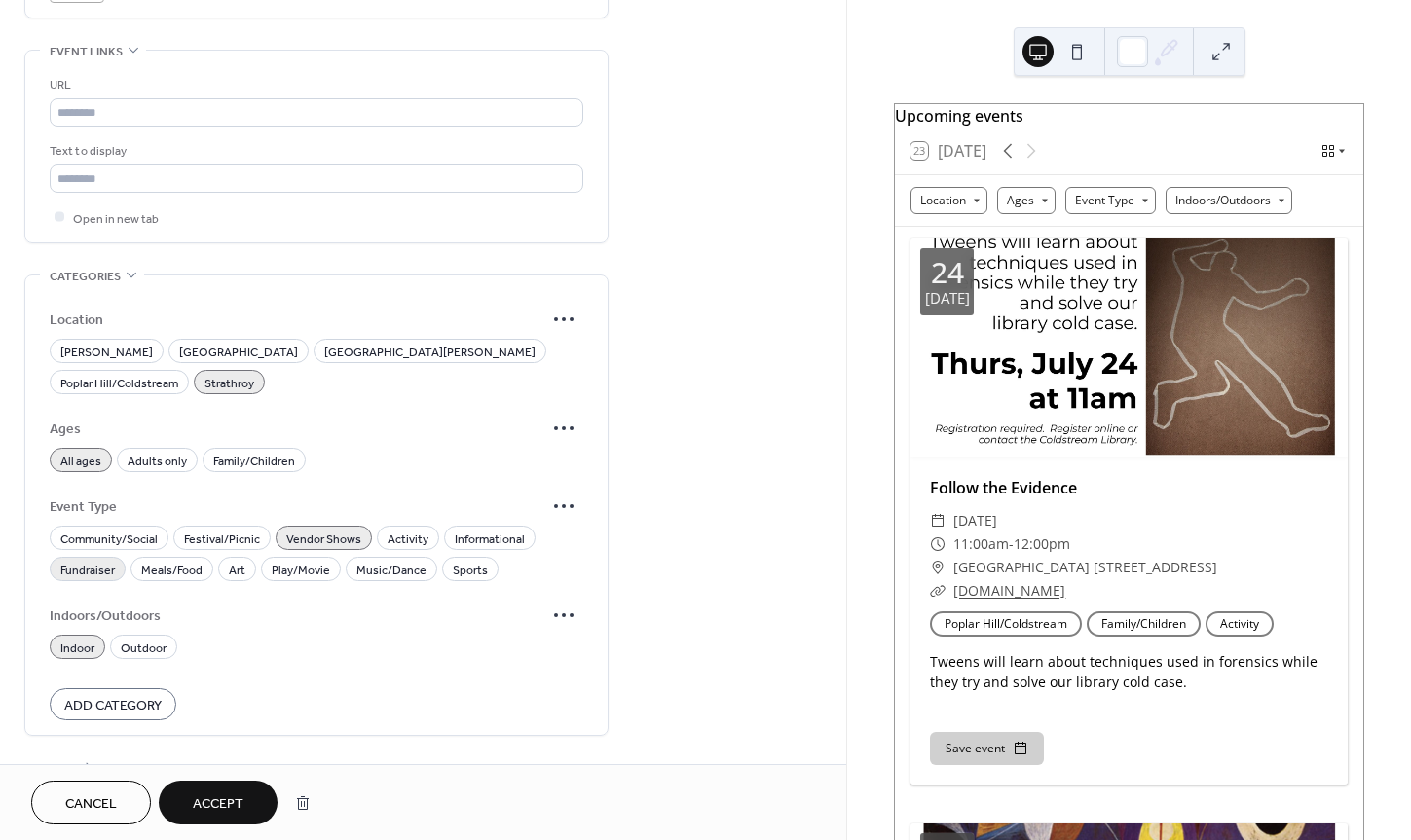 click on "Fundraiser" at bounding box center [88, 569] 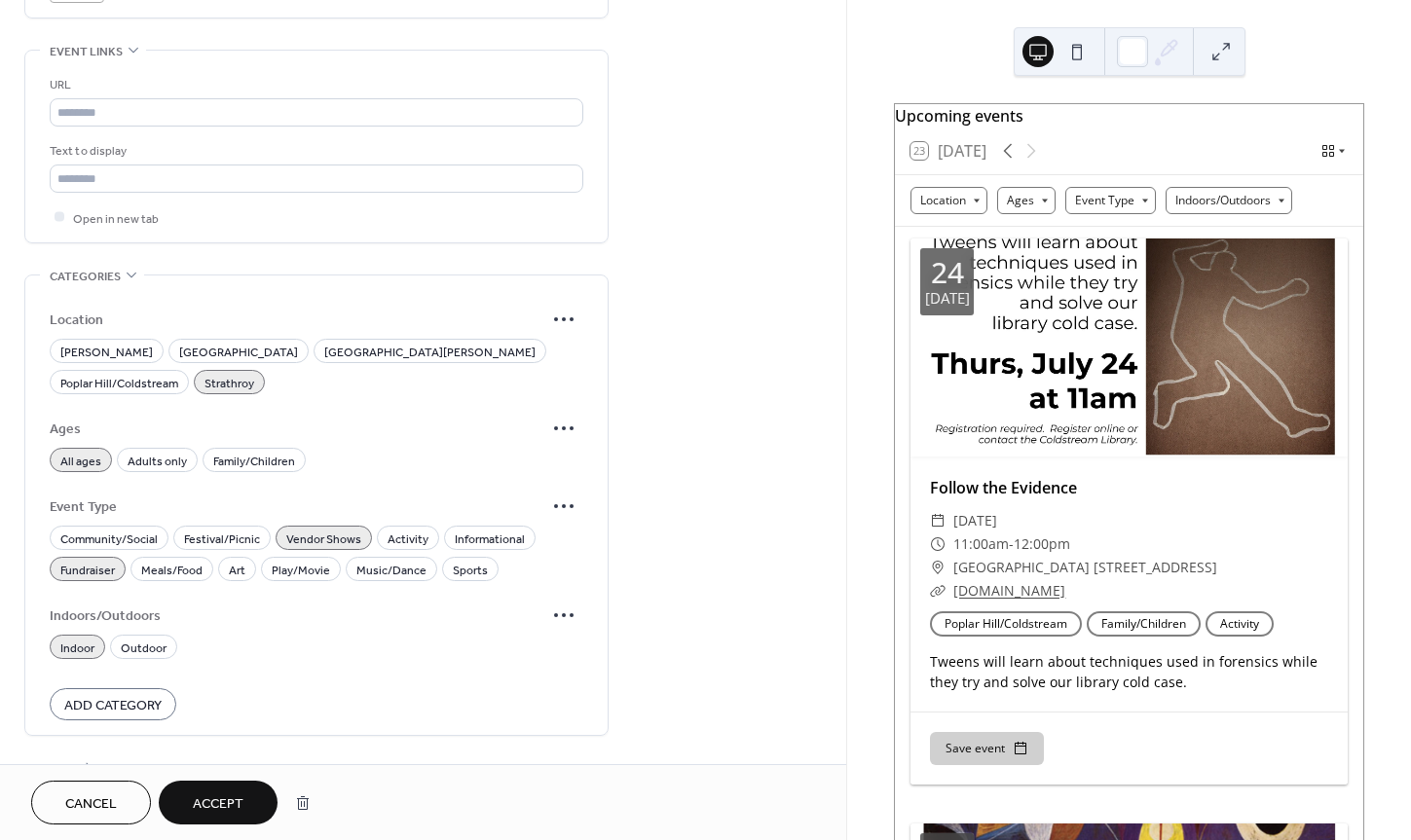 click on "Accept" at bounding box center [218, 802] 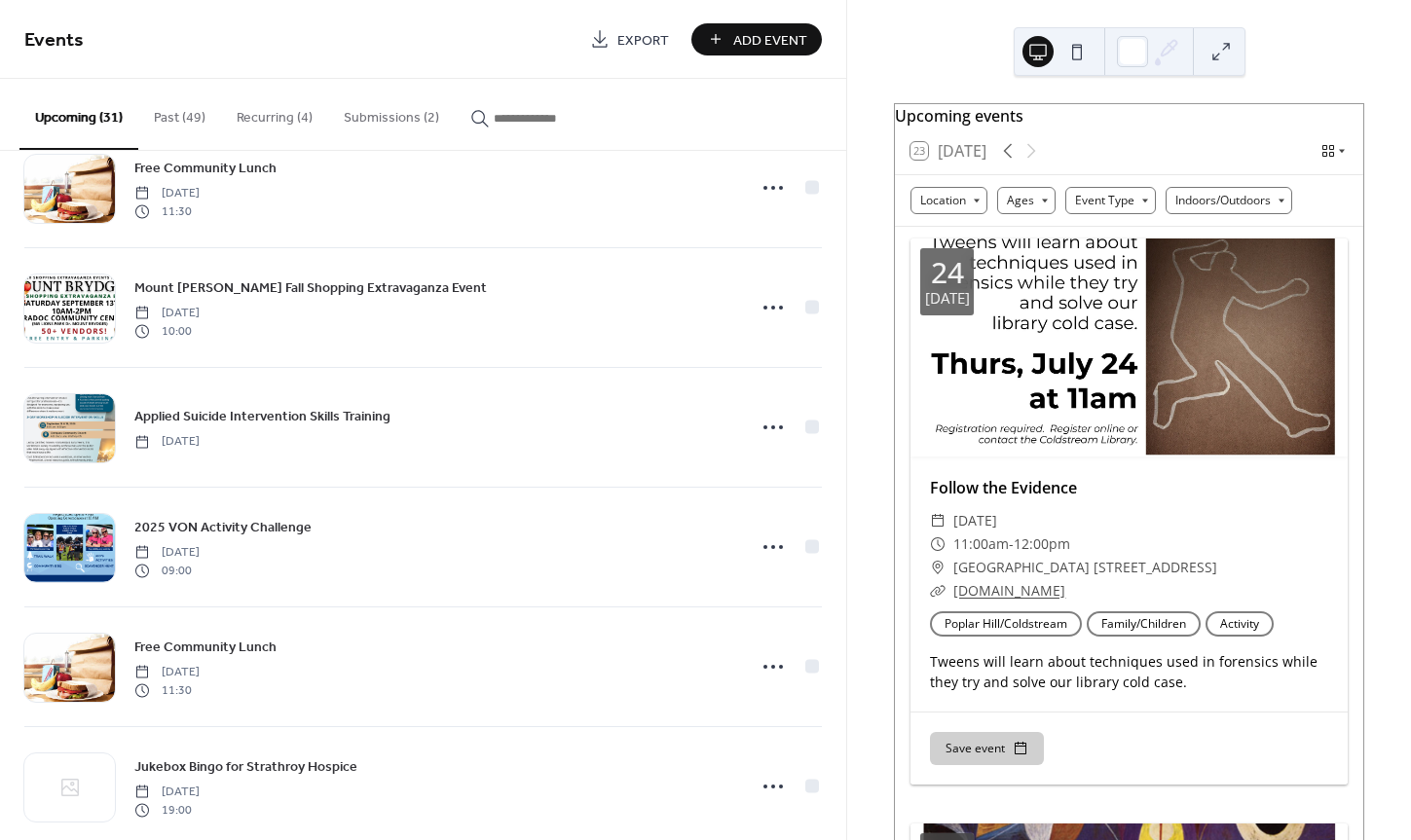 scroll, scrollTop: 2945, scrollLeft: 0, axis: vertical 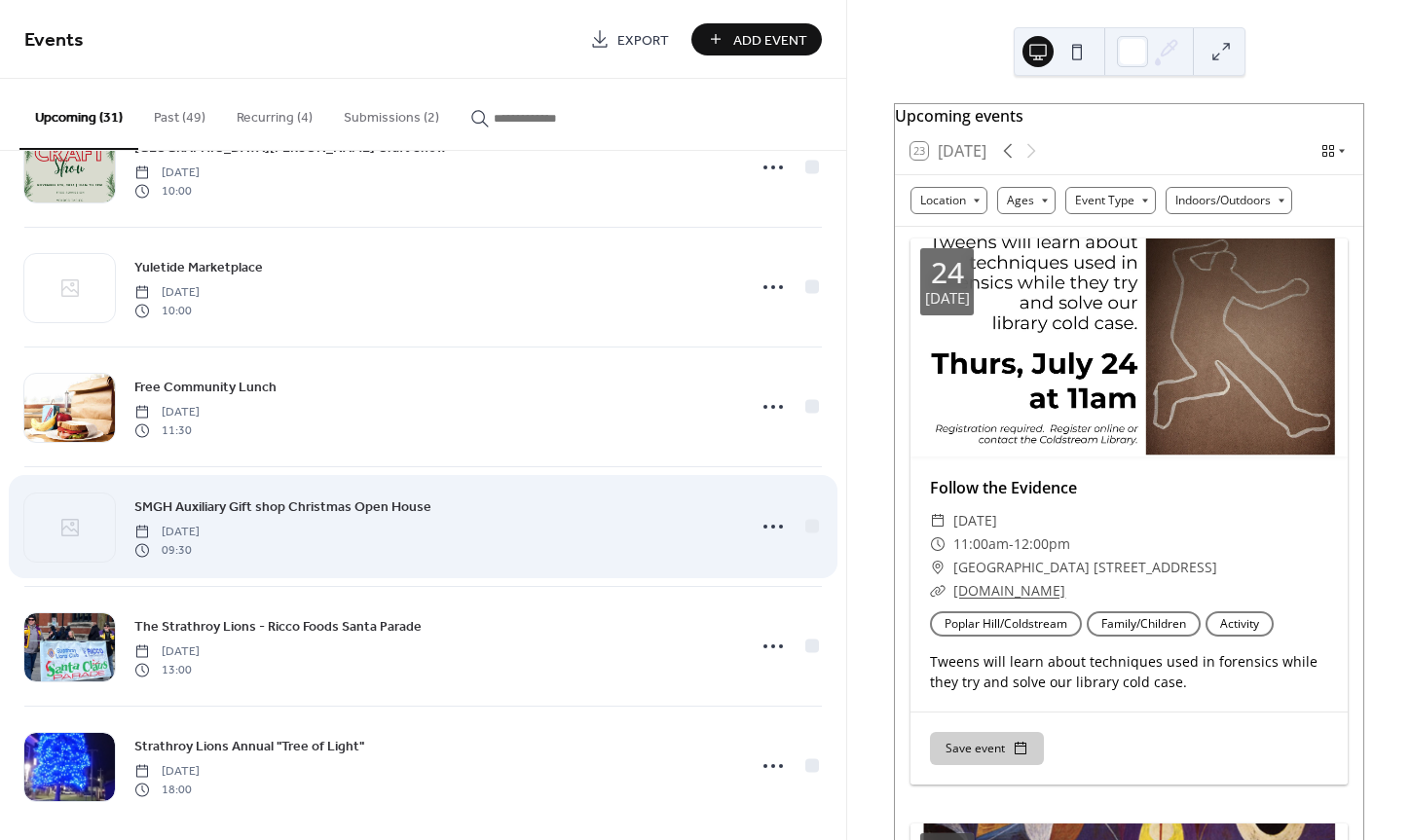 click on "SMGH Auxiliary Gift shop Christmas Open House" at bounding box center [282, 506] 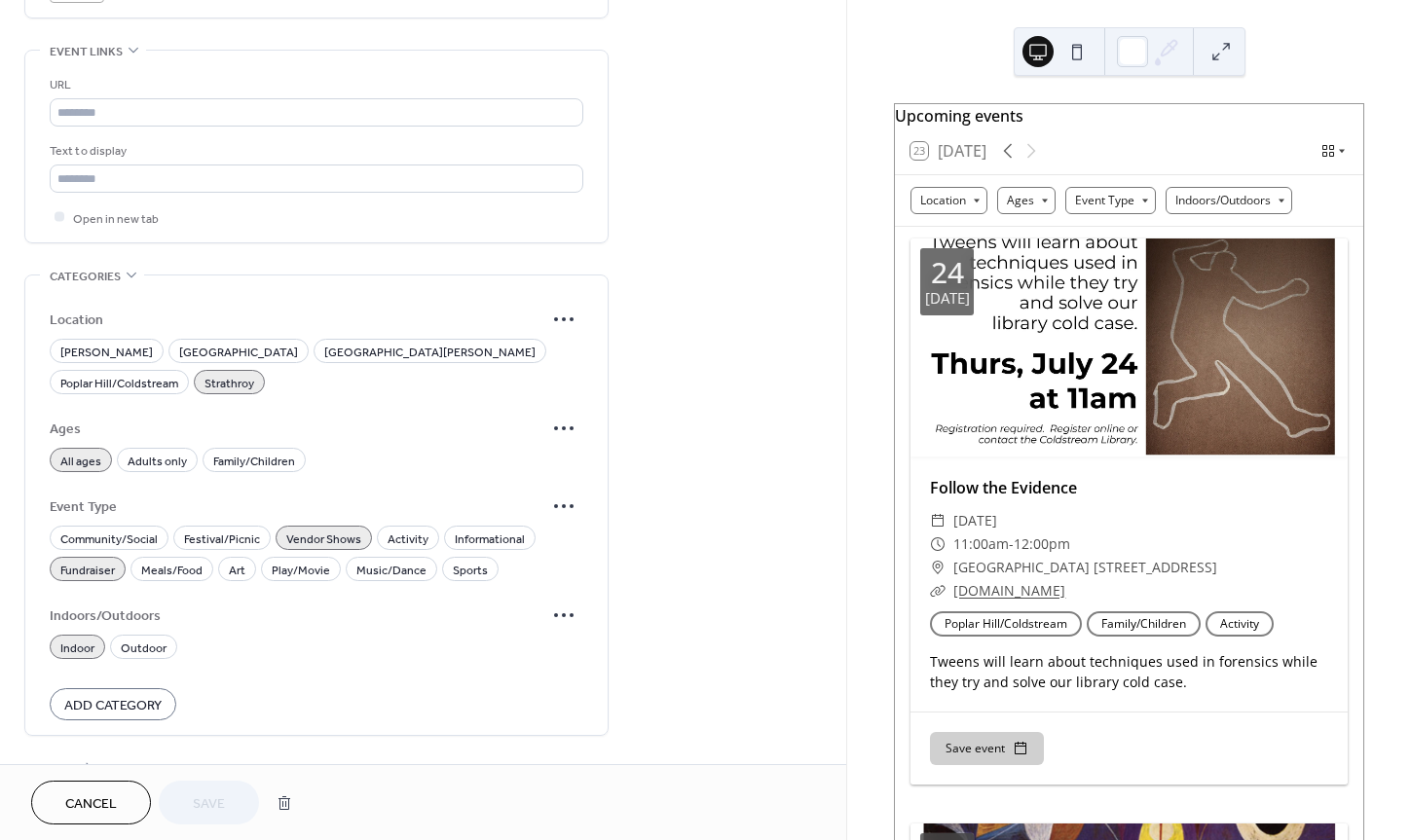 scroll, scrollTop: 0, scrollLeft: 0, axis: both 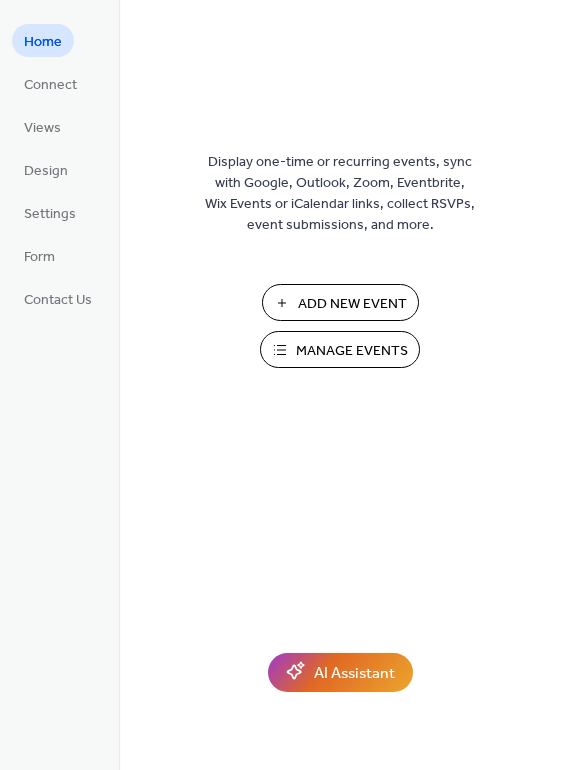 click on "Manage Events" at bounding box center (352, 351) 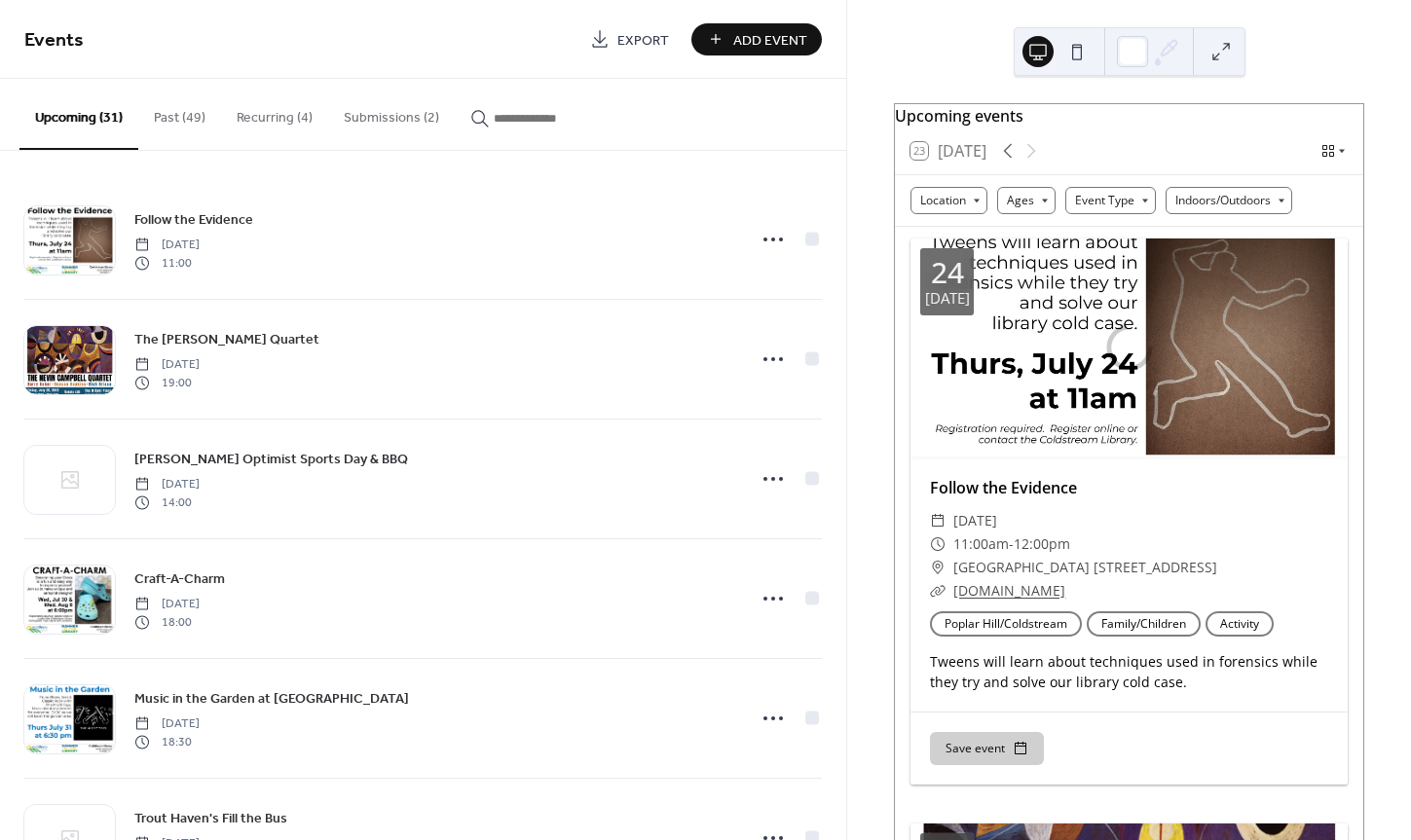 scroll, scrollTop: 0, scrollLeft: 0, axis: both 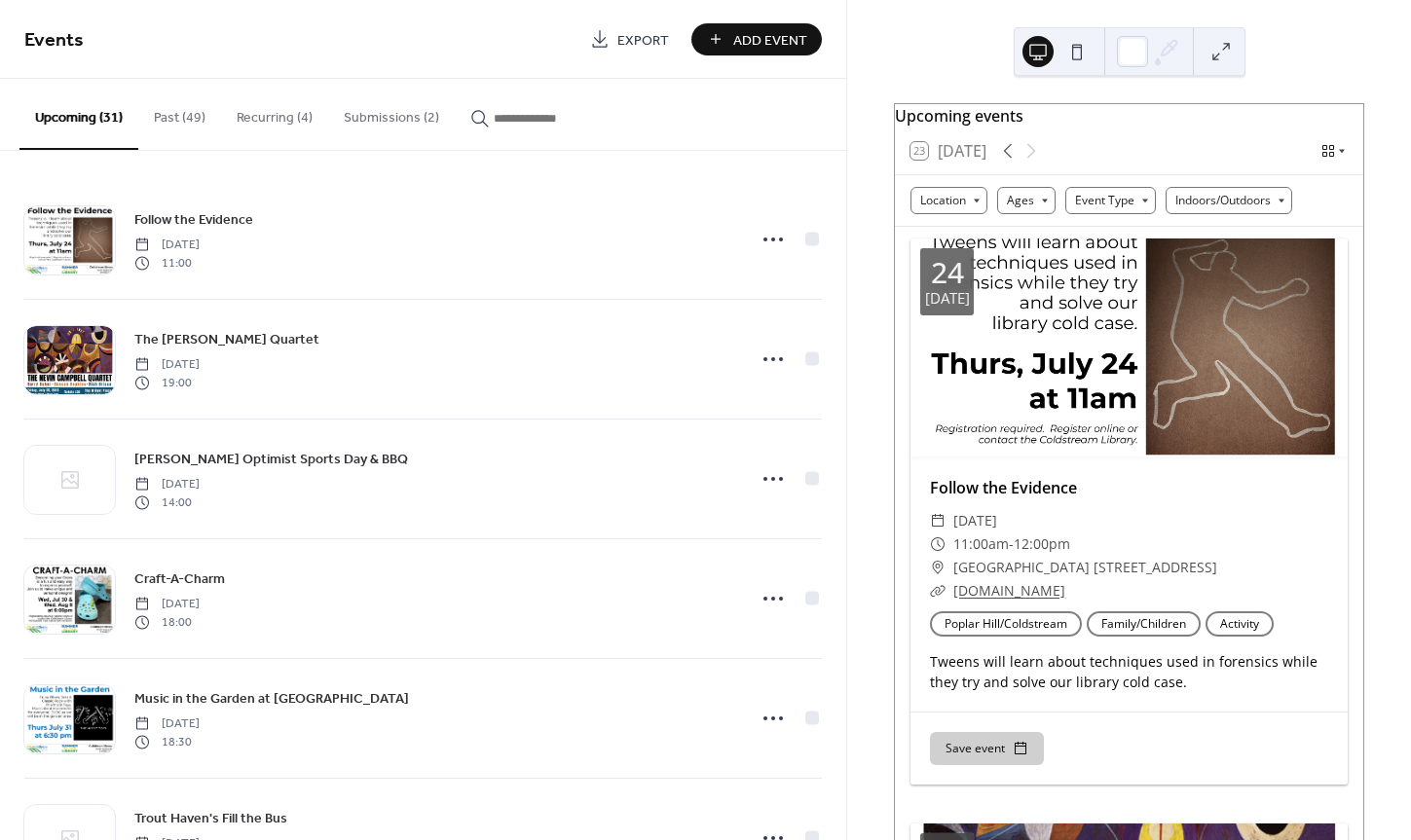 click on "Submissions (2)" at bounding box center (391, 113) 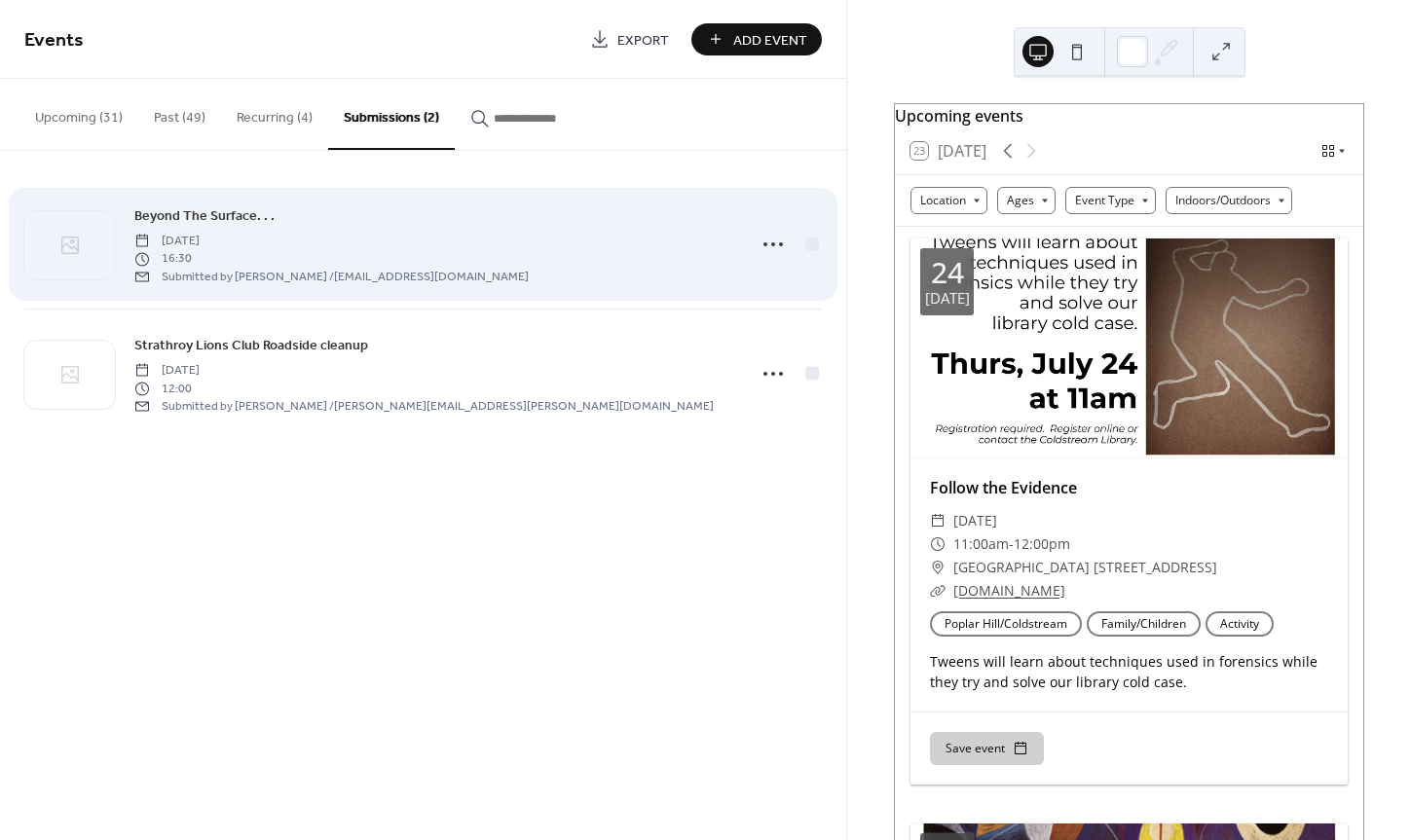 click on "Beyond The Surface. . .  Friday, August 22, 2025 16:30 Submitted by   Karen Caughlin   /  karencaughlinstudio@bell.net" at bounding box center (434, 244) 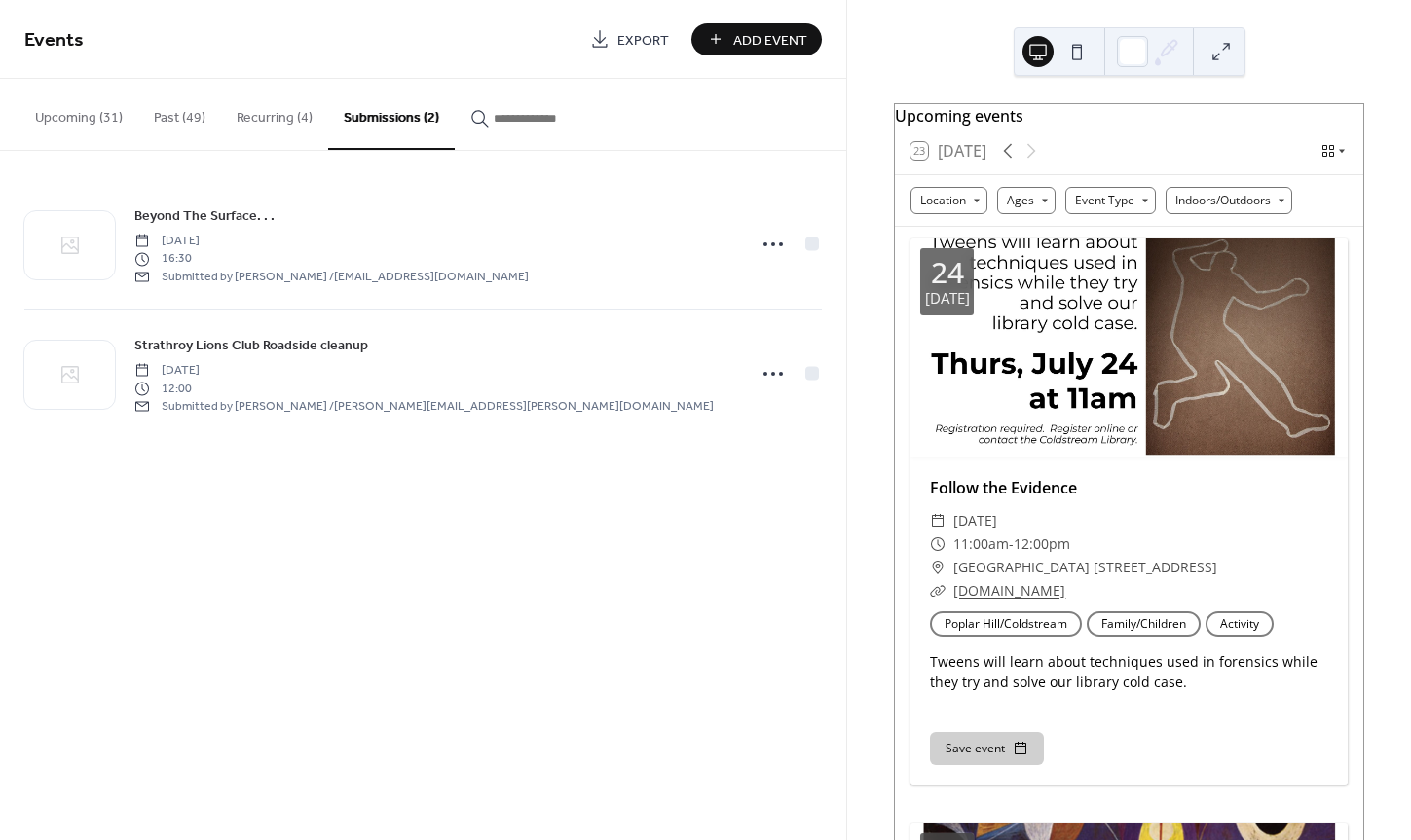 click on "Beyond The Surface. . ." at bounding box center [204, 216] 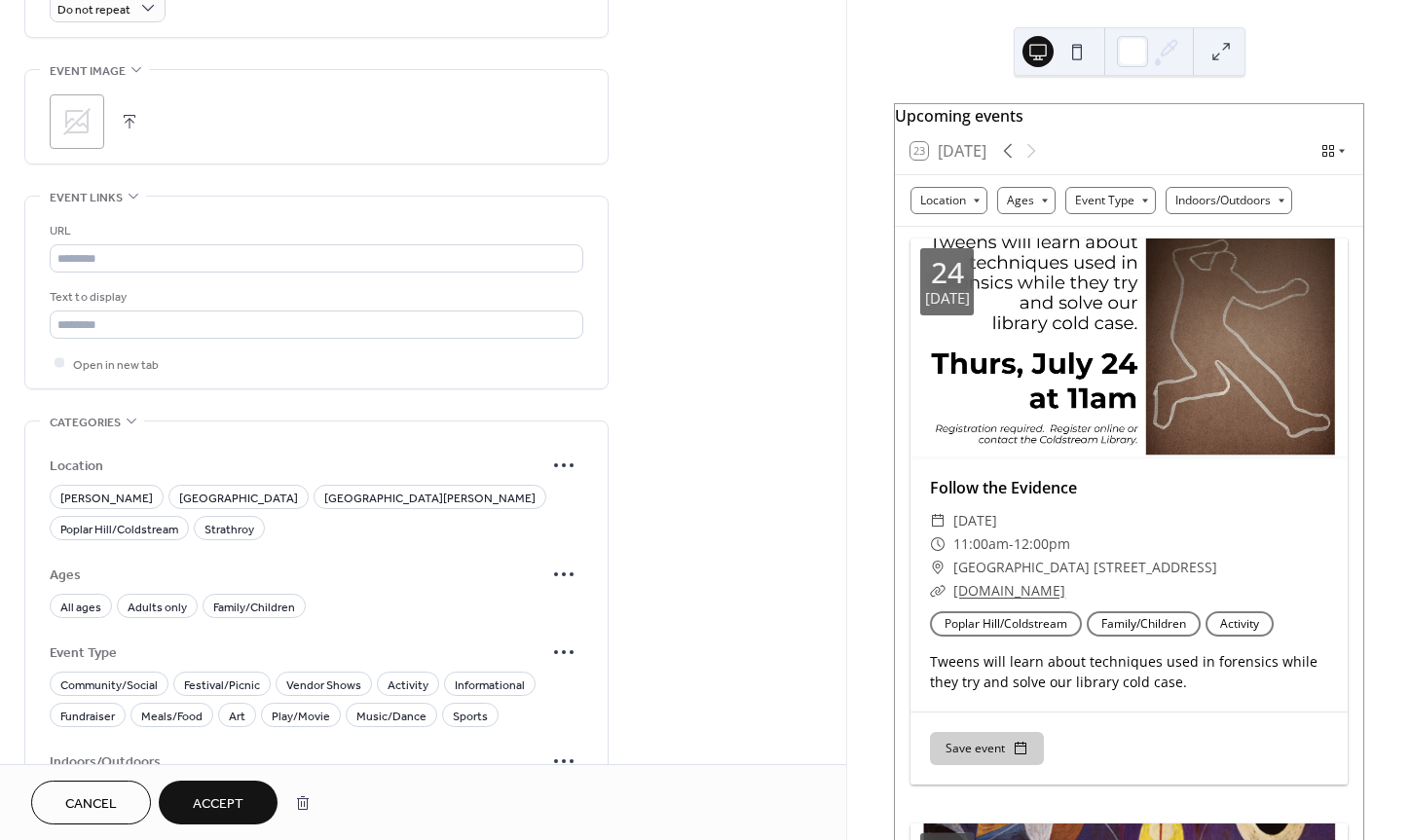 scroll, scrollTop: 1027, scrollLeft: 0, axis: vertical 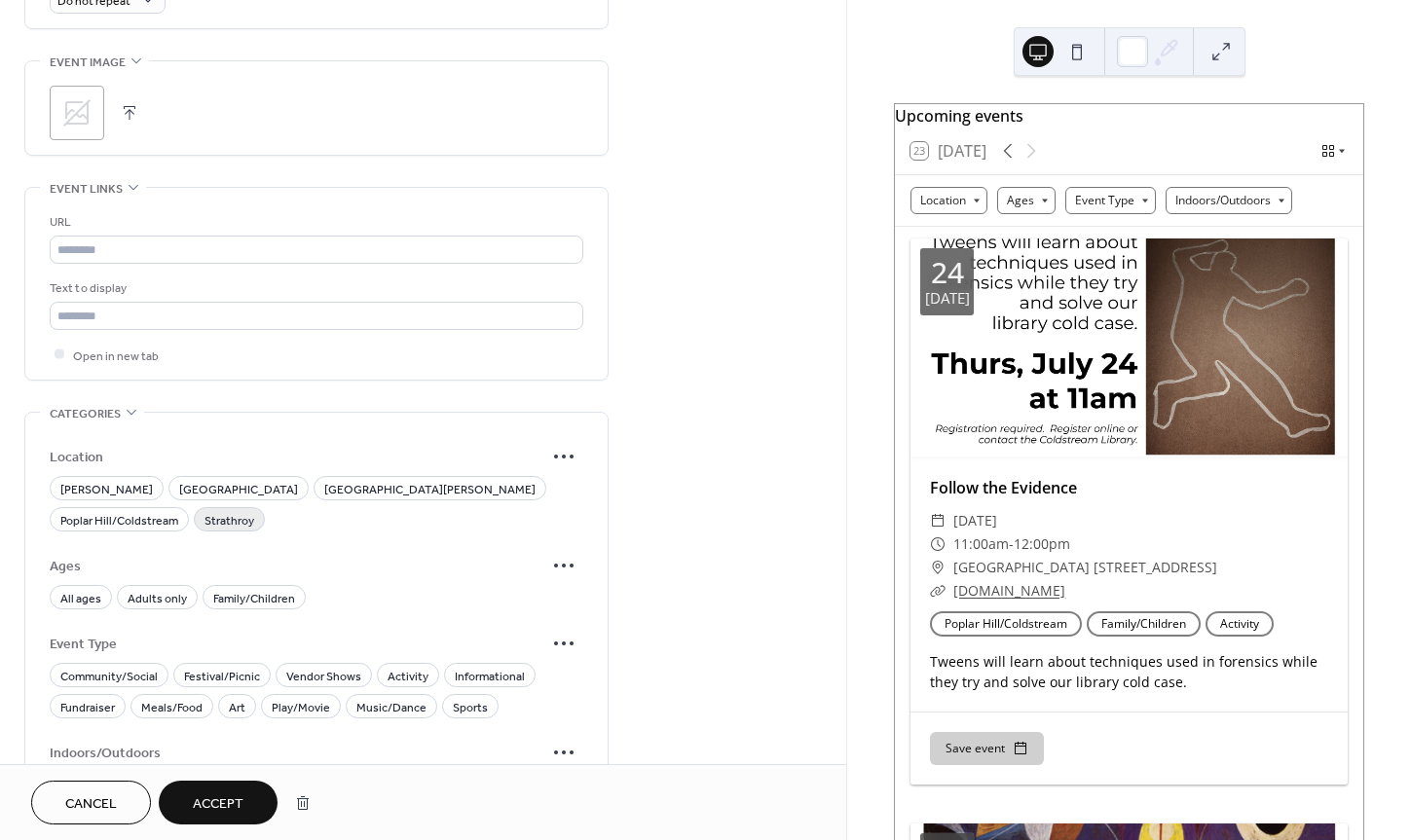 click on "Strathroy" at bounding box center [229, 520] 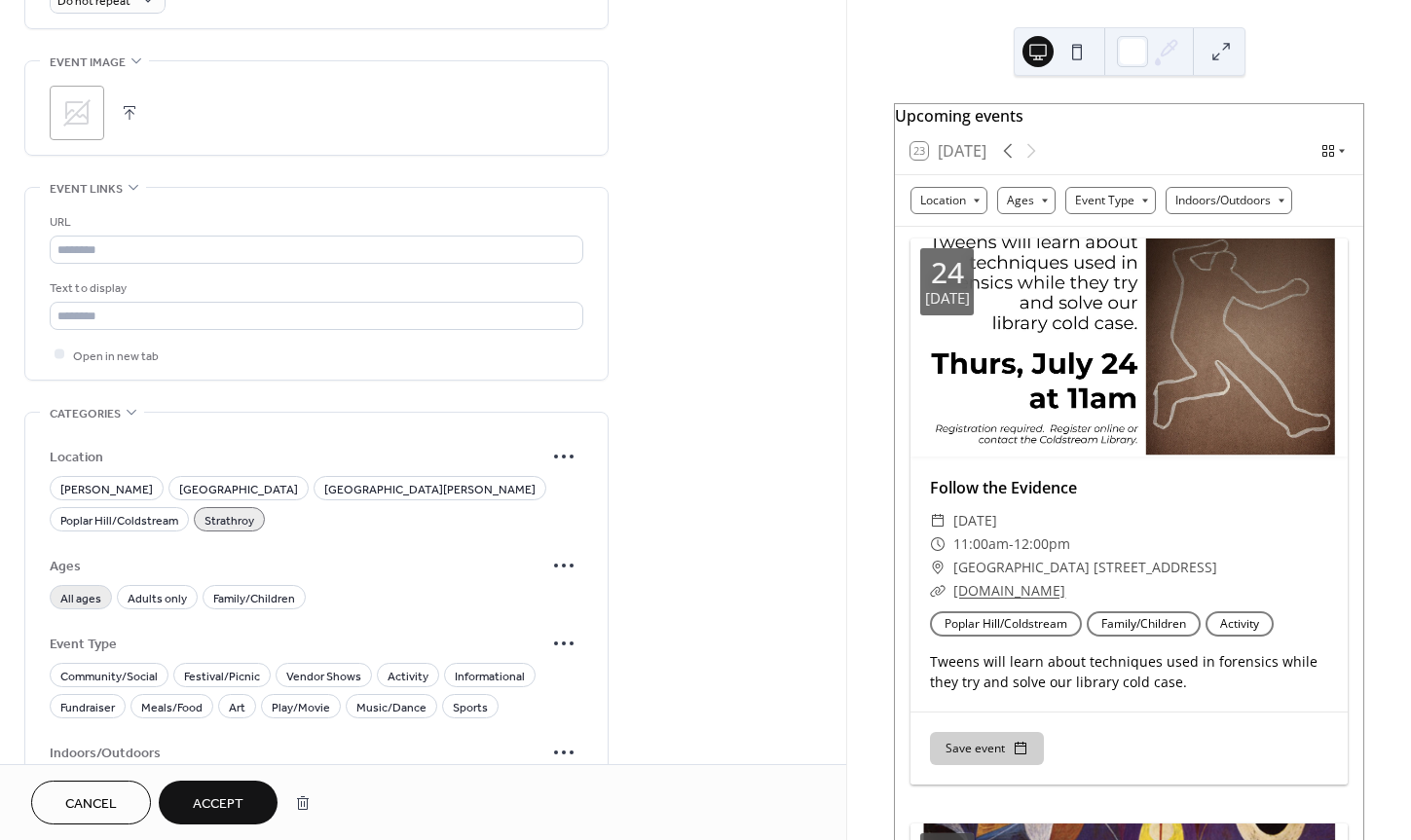 click on "All ages" at bounding box center (81, 598) 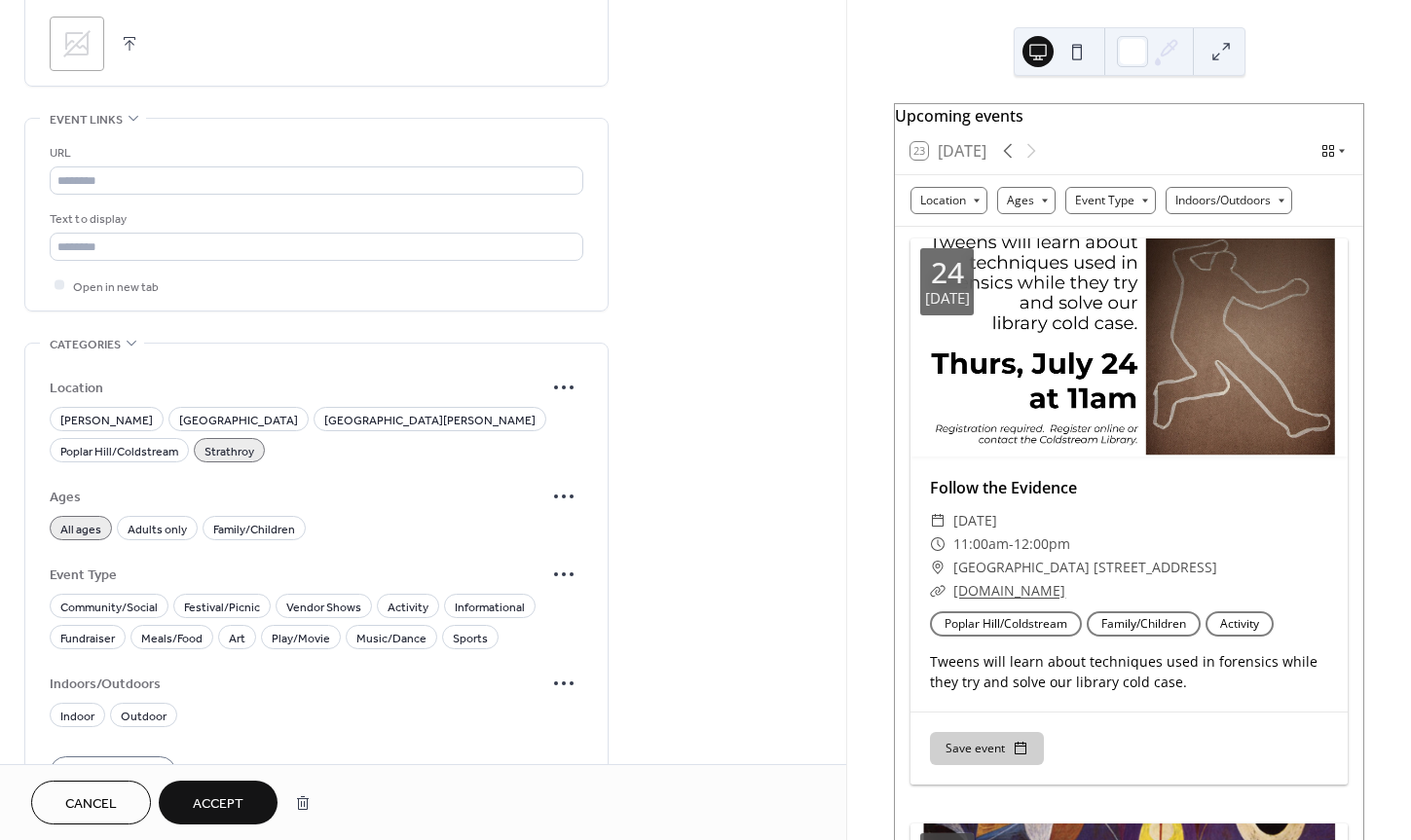 scroll, scrollTop: 1164, scrollLeft: 0, axis: vertical 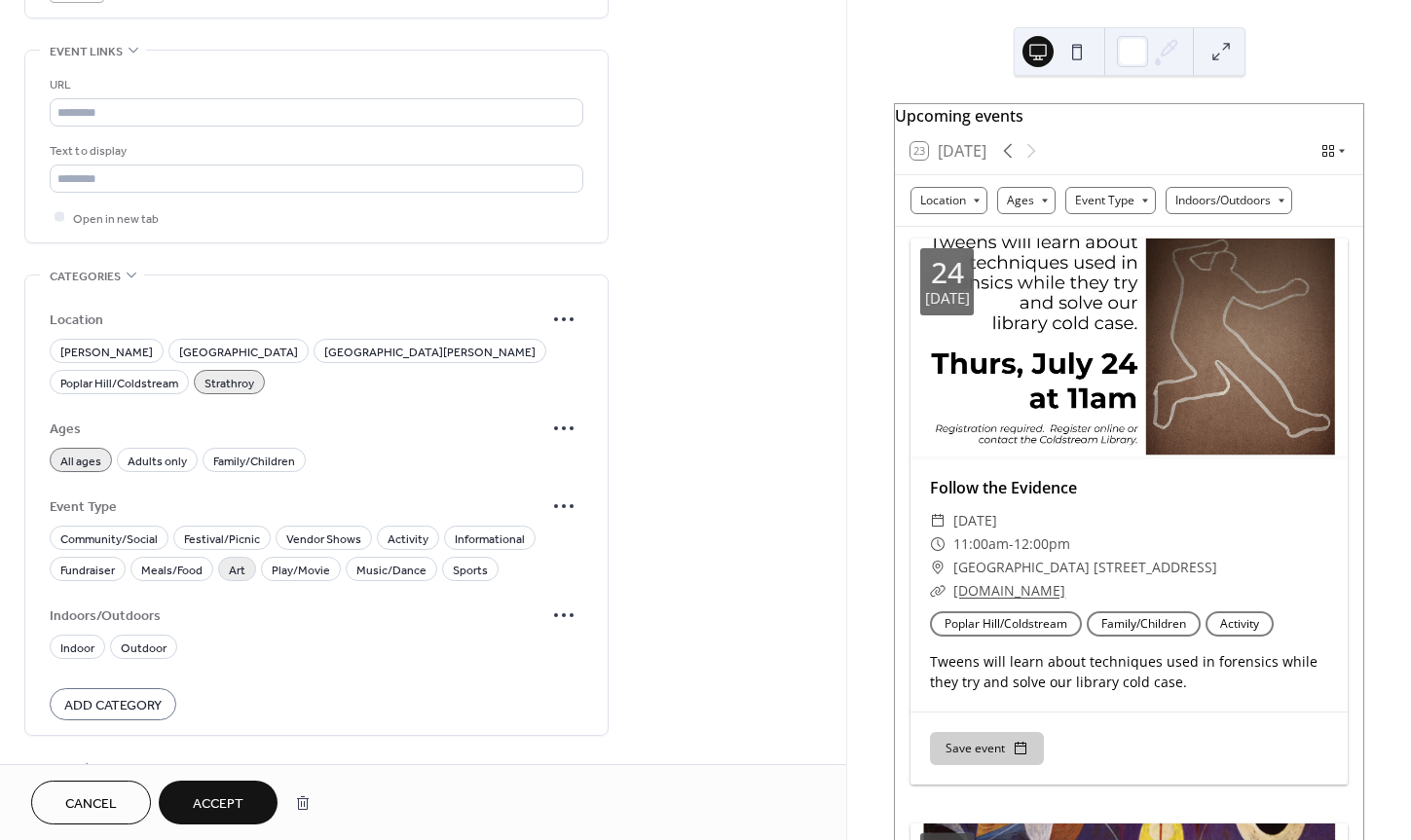 click on "Art" at bounding box center (237, 569) 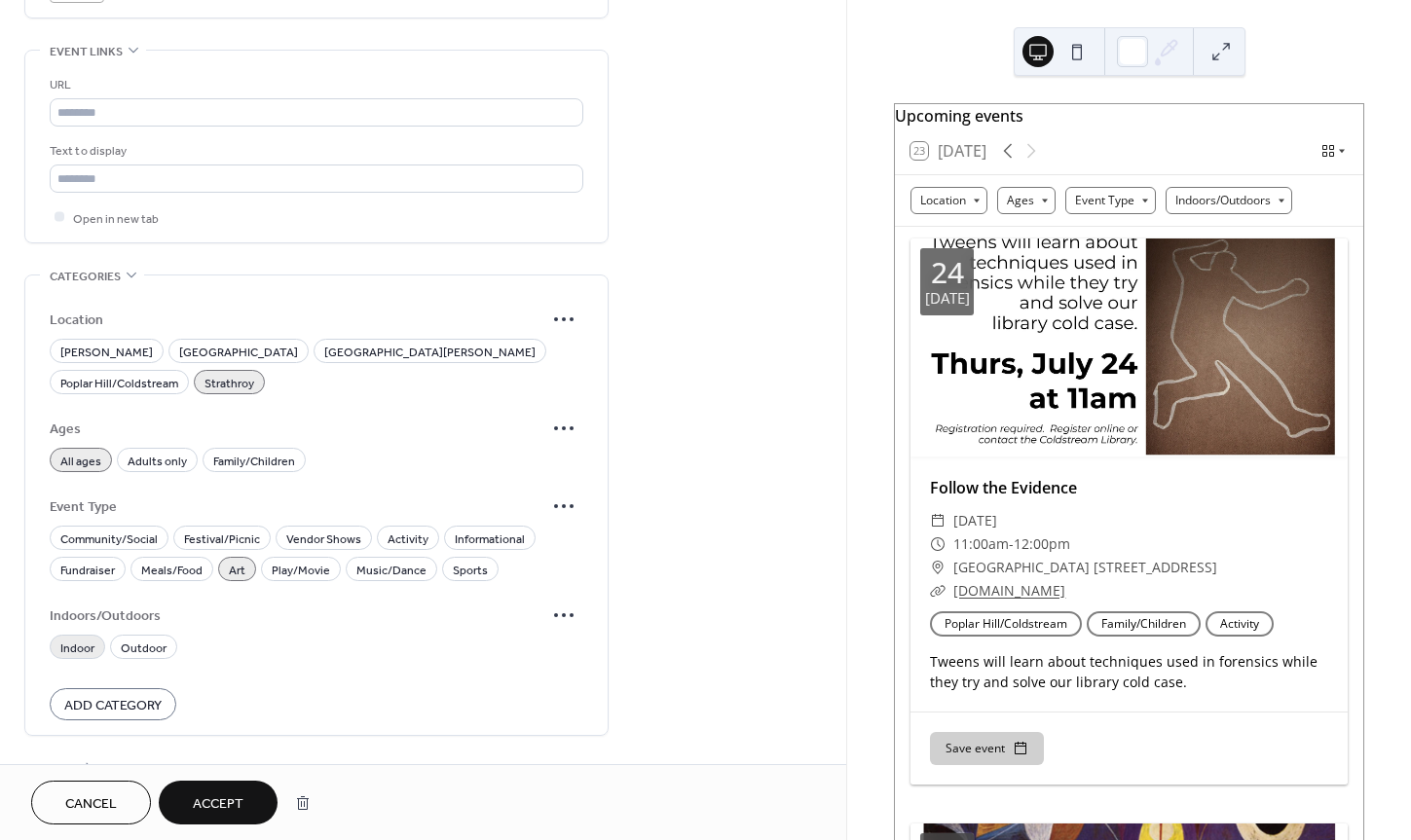 click on "Indoor" at bounding box center (77, 647) 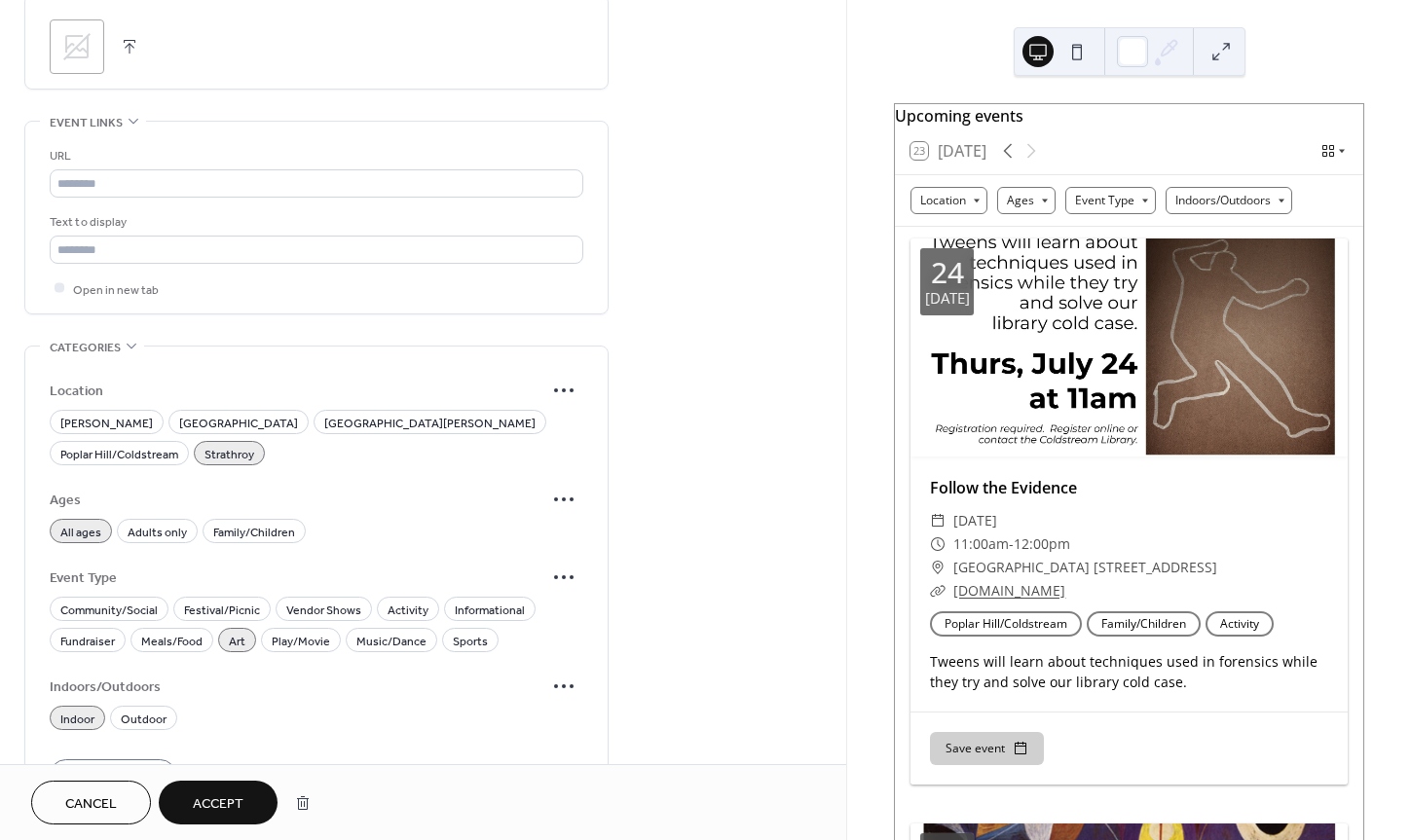 scroll, scrollTop: 1164, scrollLeft: 0, axis: vertical 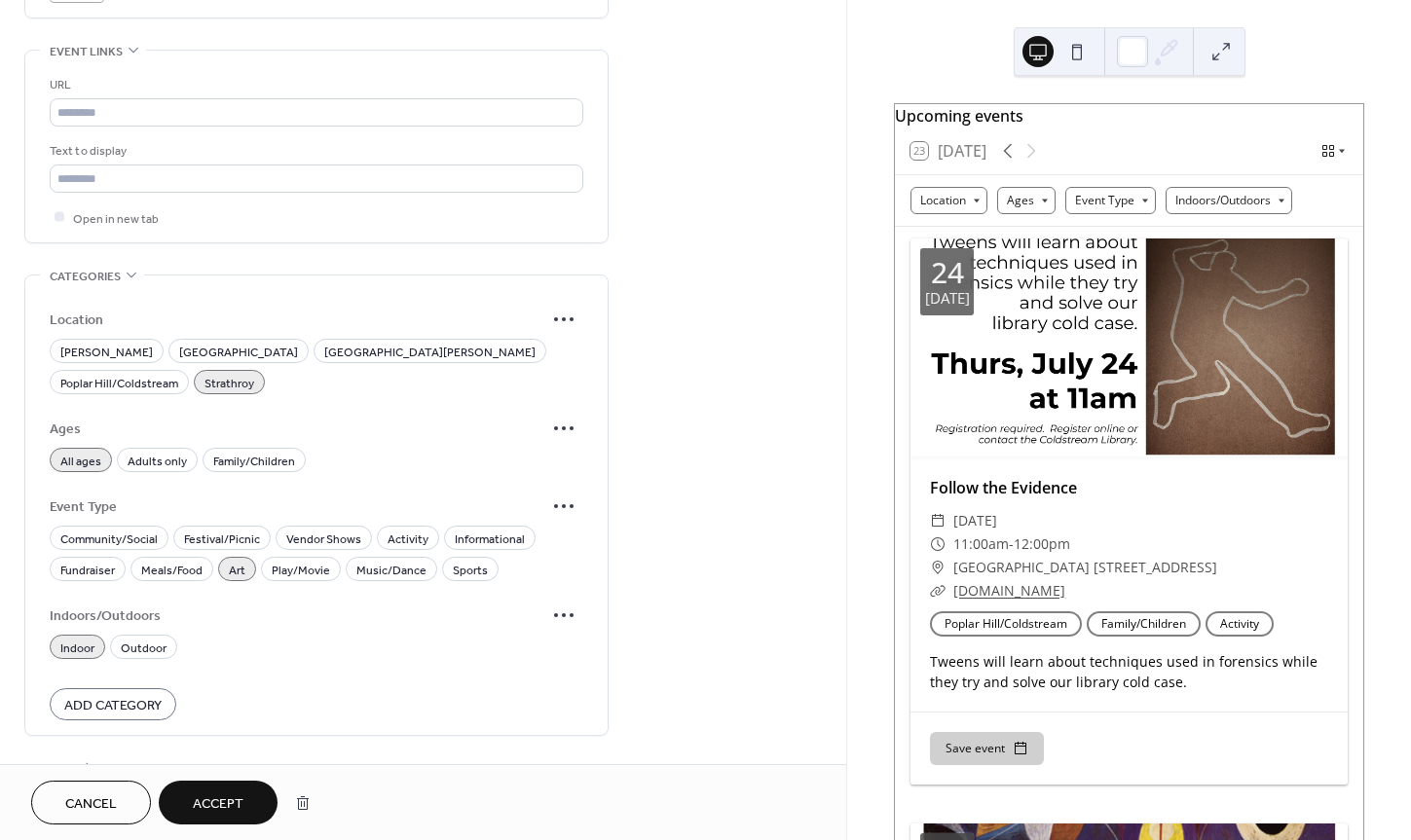 click on "Accept" at bounding box center (218, 802) 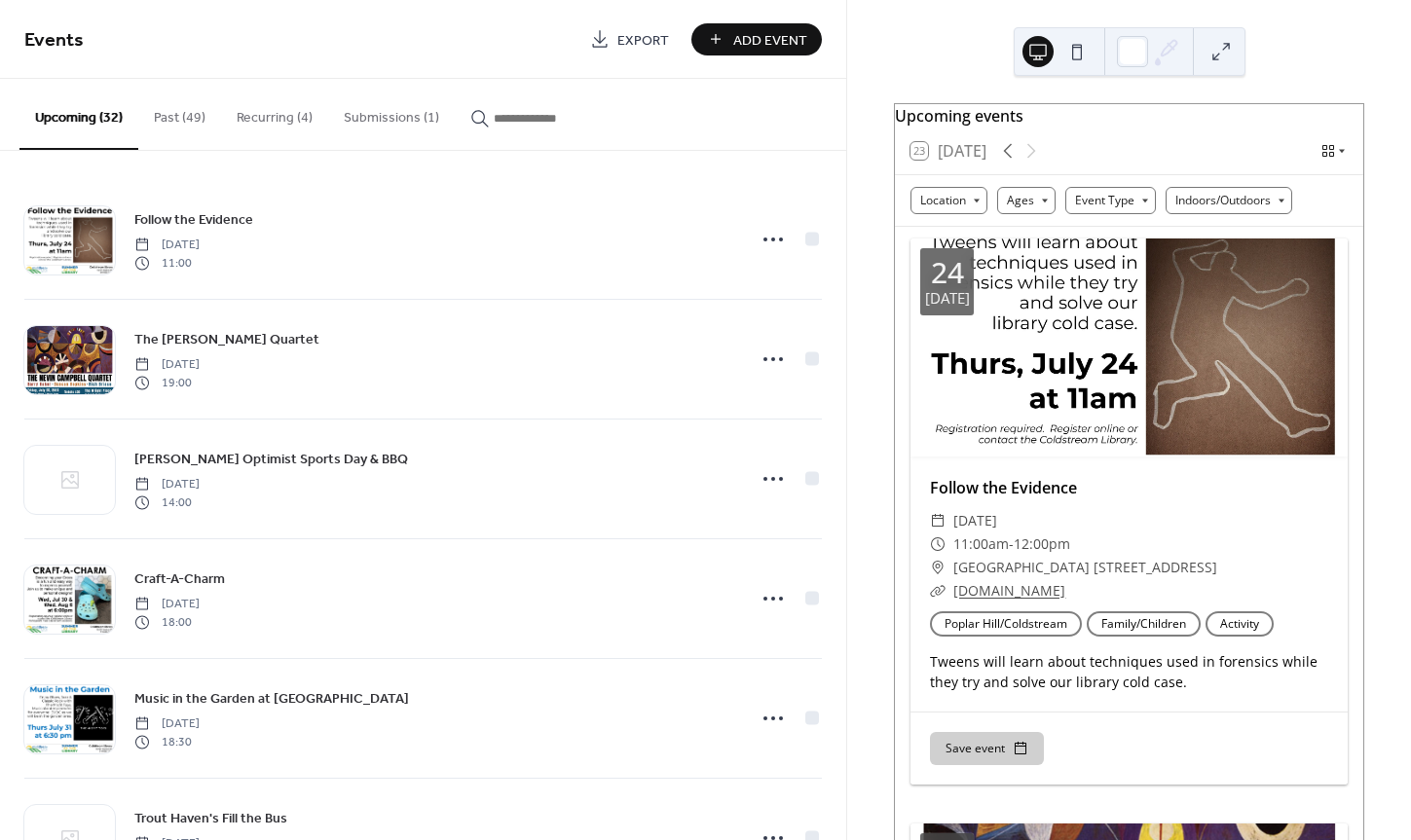 click on "Submissions (1)" at bounding box center [391, 113] 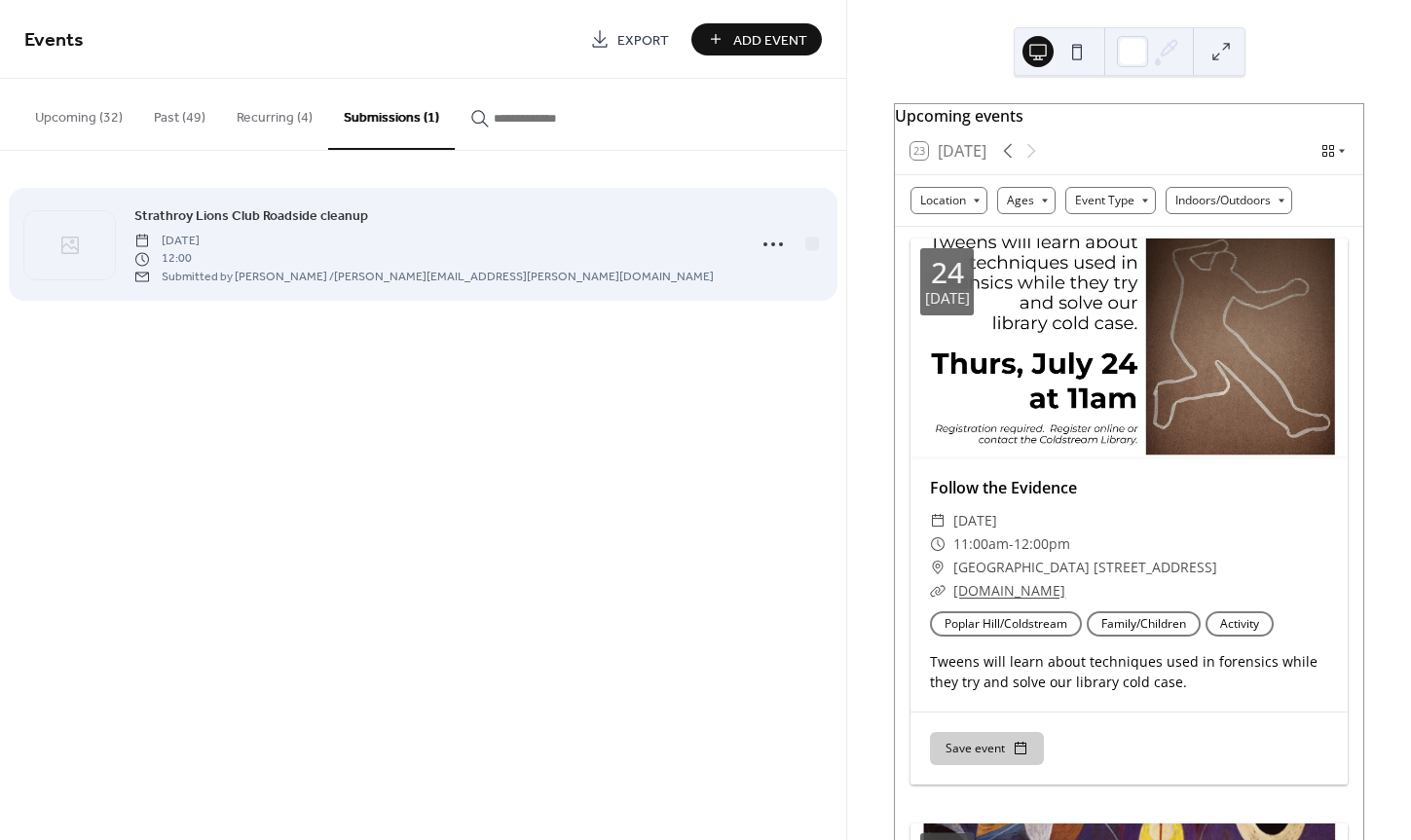 click on "Strathroy Lions Club Roadside cleanup" at bounding box center [251, 216] 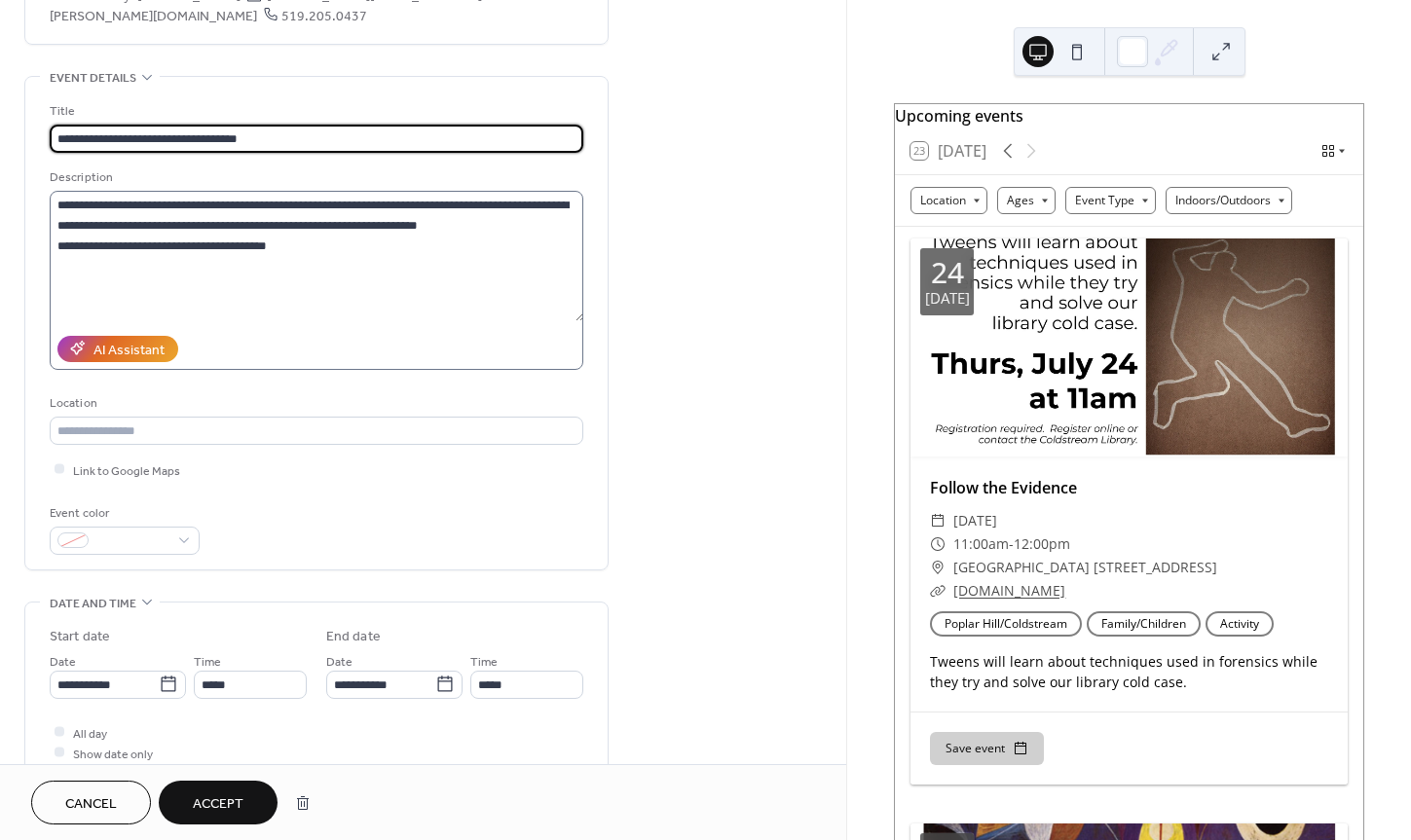 scroll, scrollTop: 159, scrollLeft: 0, axis: vertical 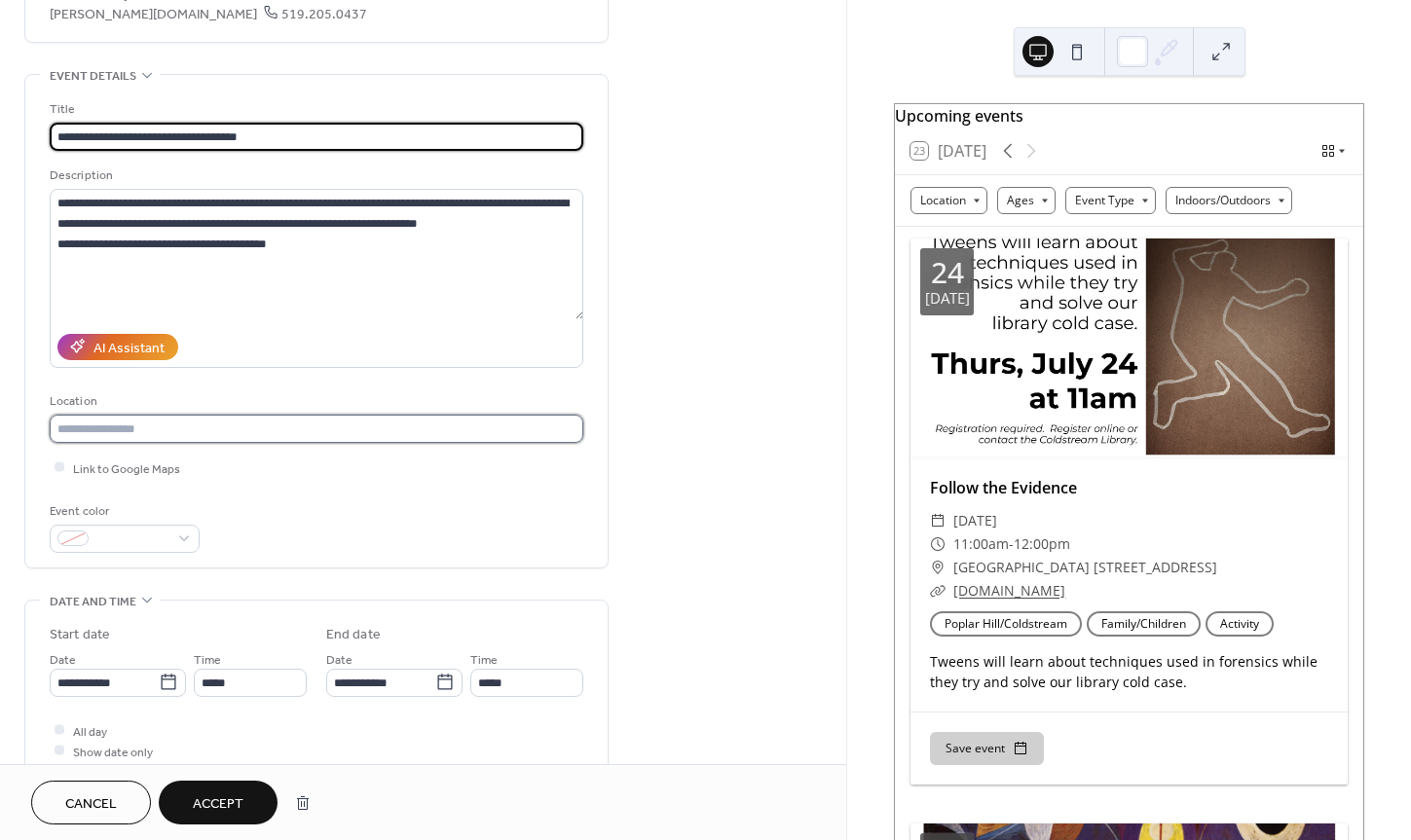 click at bounding box center (316, 428) 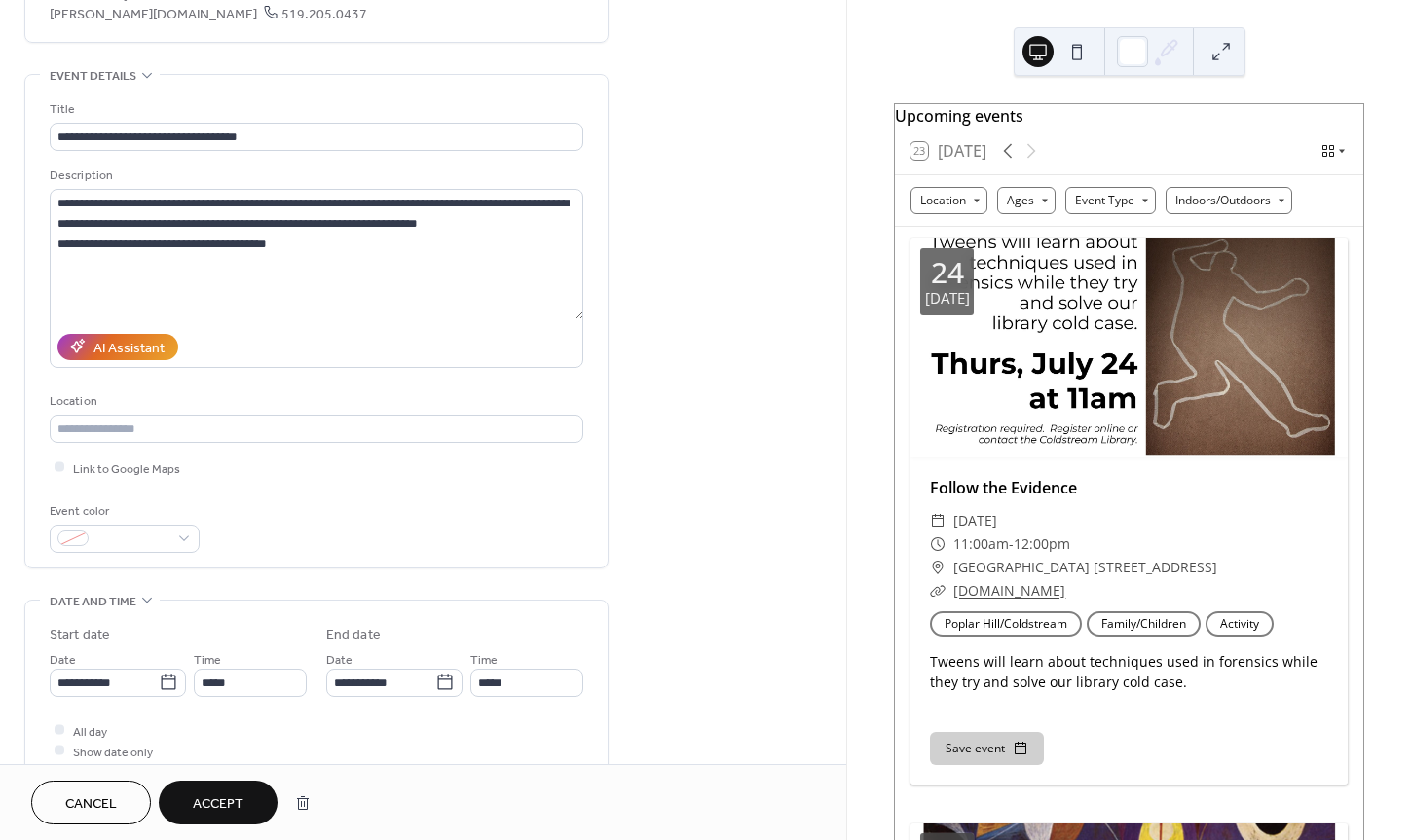 click on "**********" at bounding box center [423, 891] 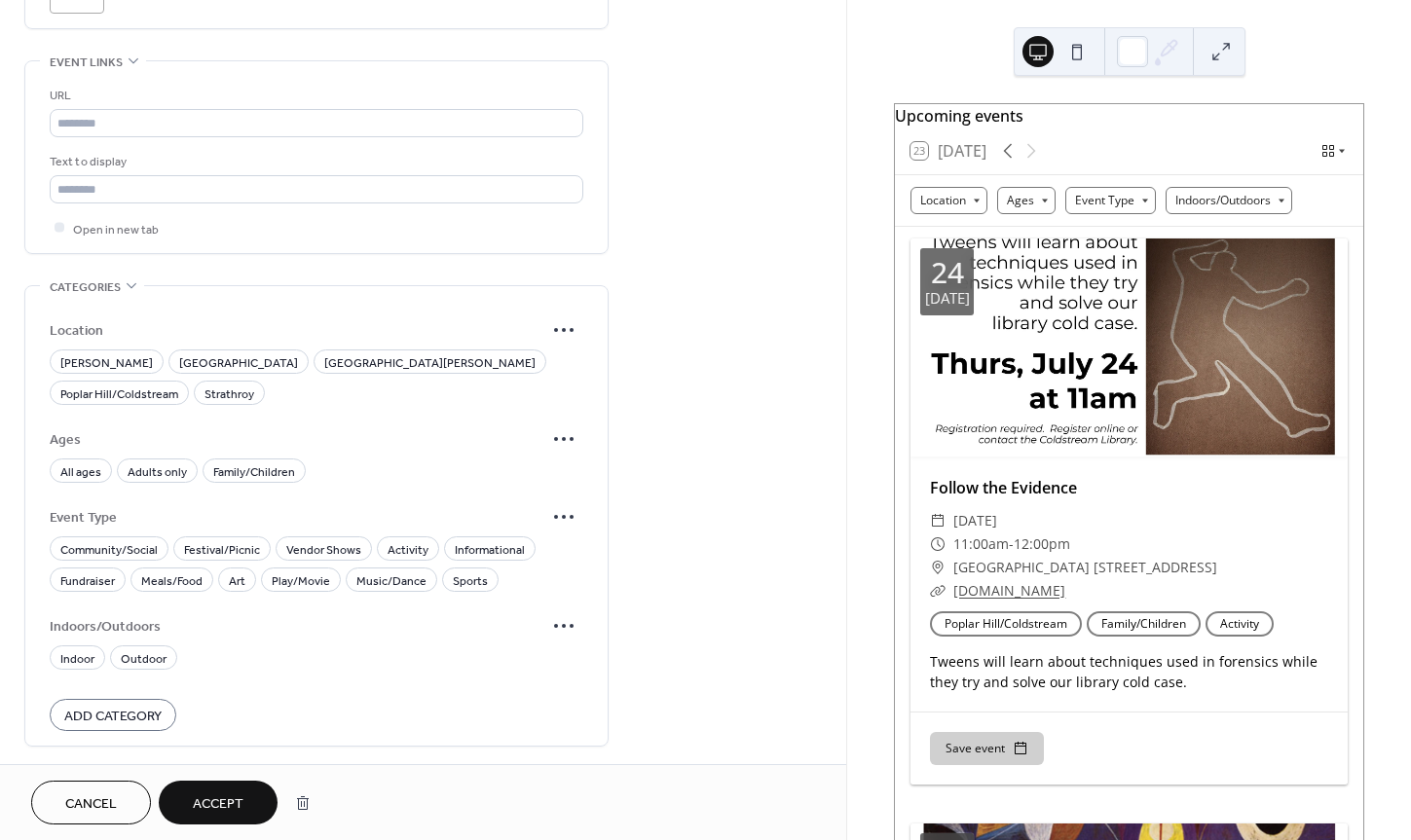 scroll, scrollTop: 1164, scrollLeft: 0, axis: vertical 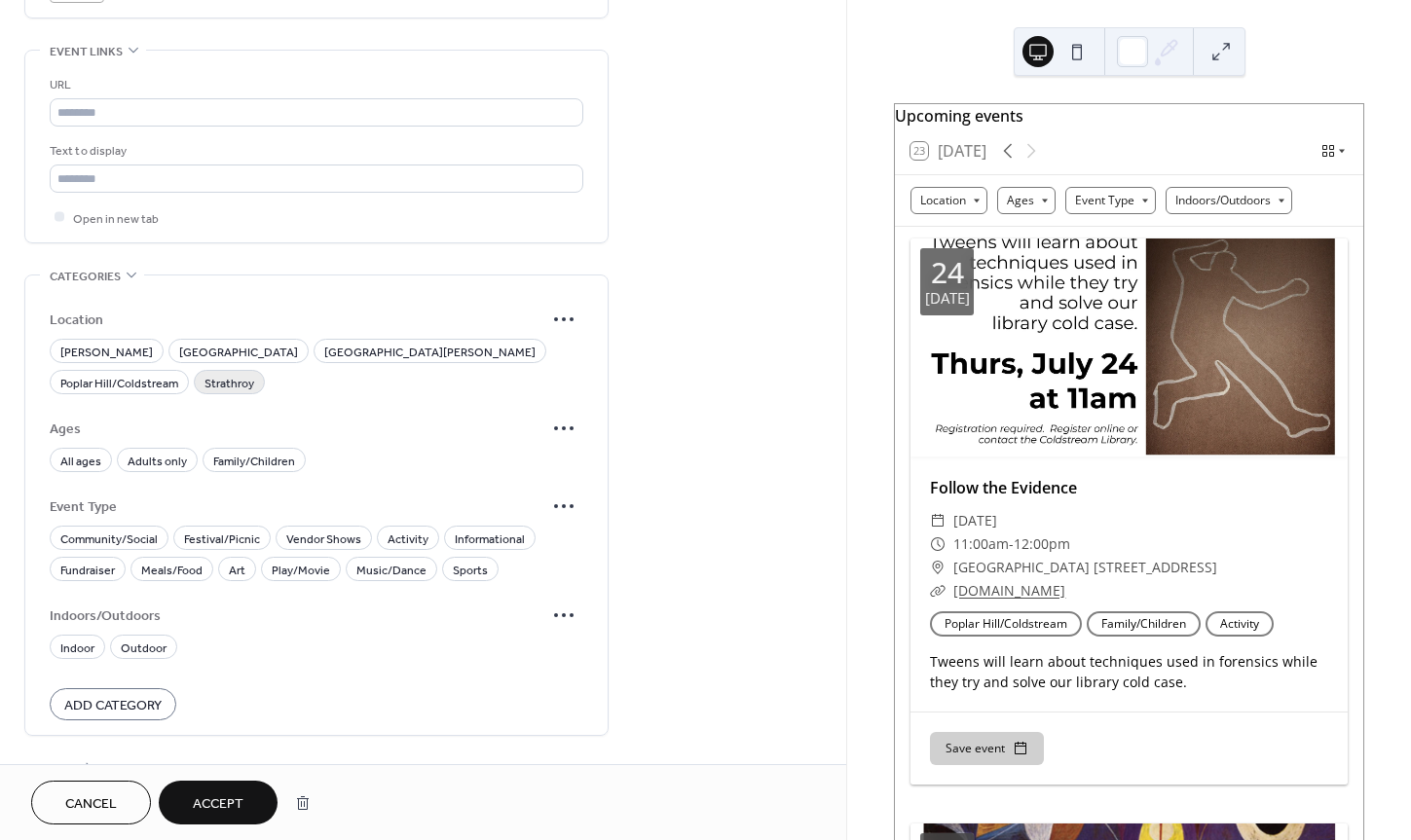 click on "Strathroy" at bounding box center [229, 383] 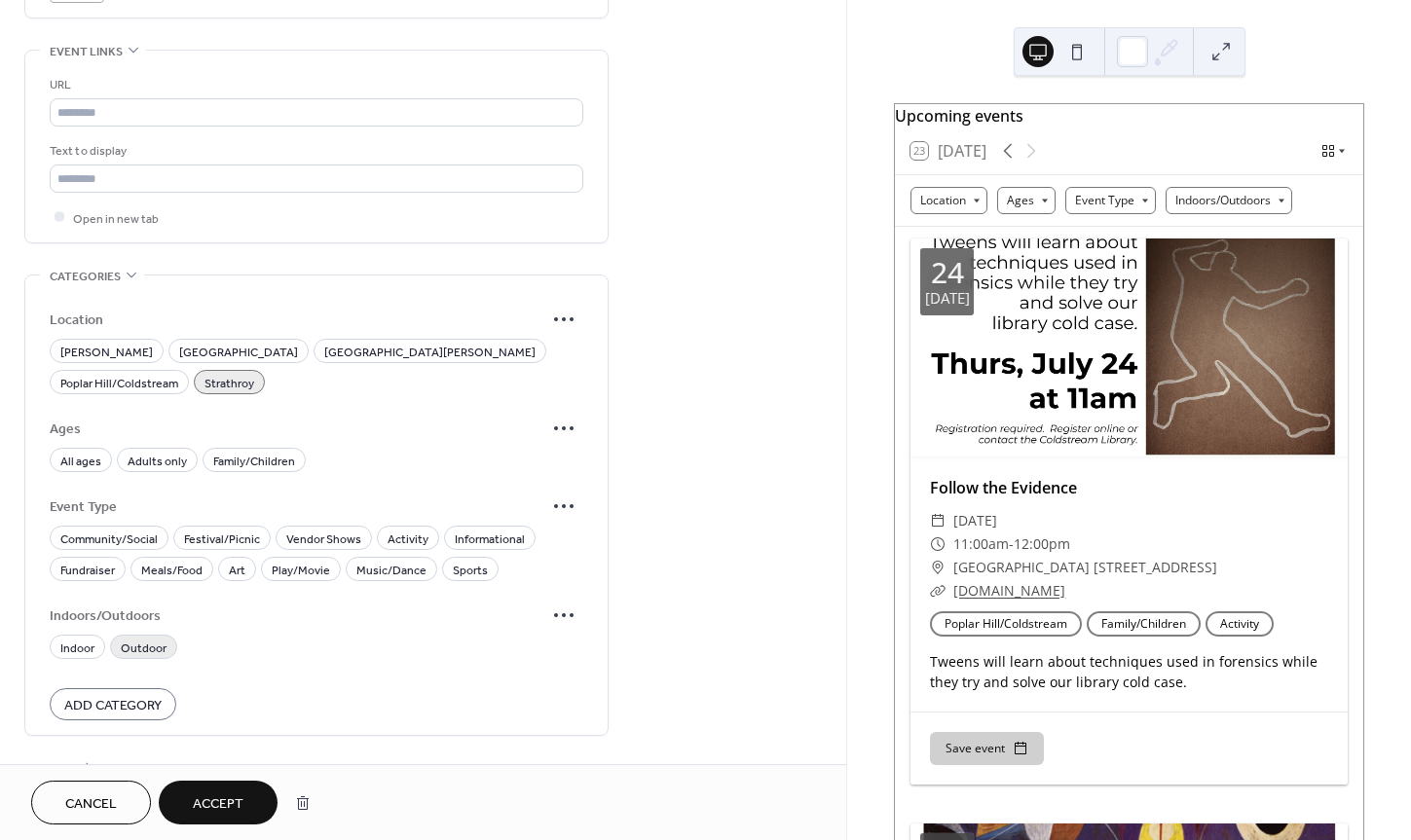 click on "Outdoor" at bounding box center (143, 647) 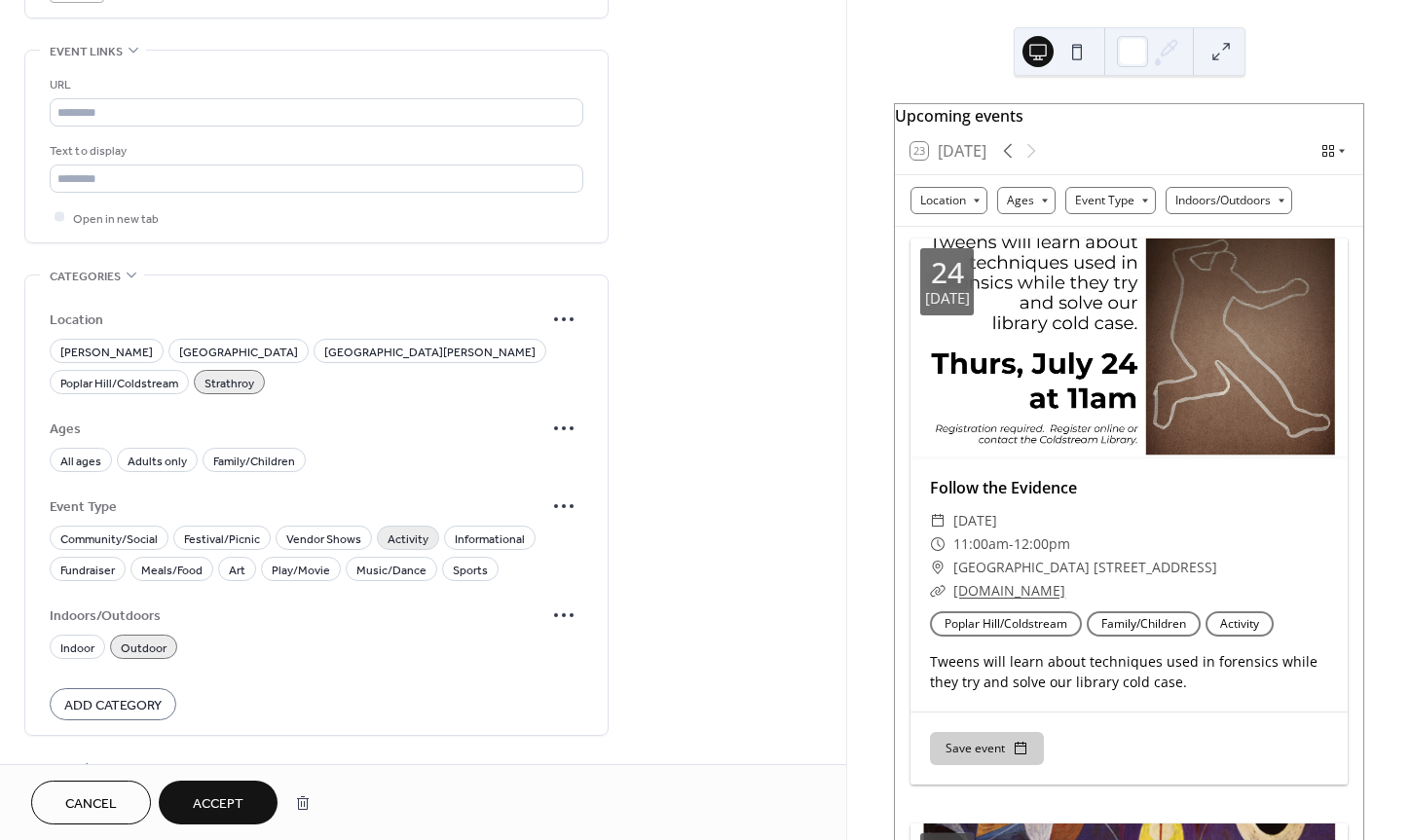 click on "Activity" at bounding box center (408, 538) 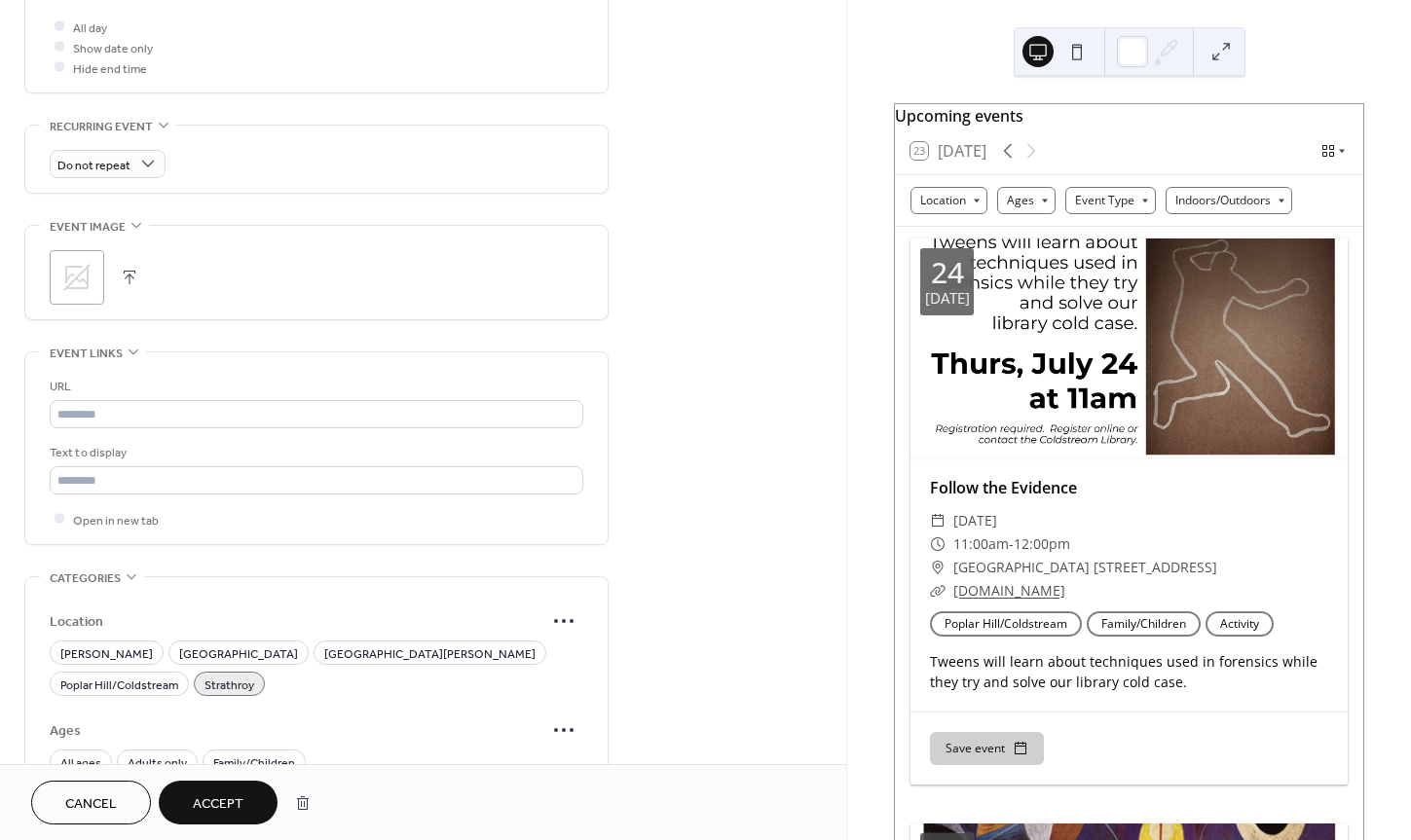 scroll, scrollTop: 864, scrollLeft: 0, axis: vertical 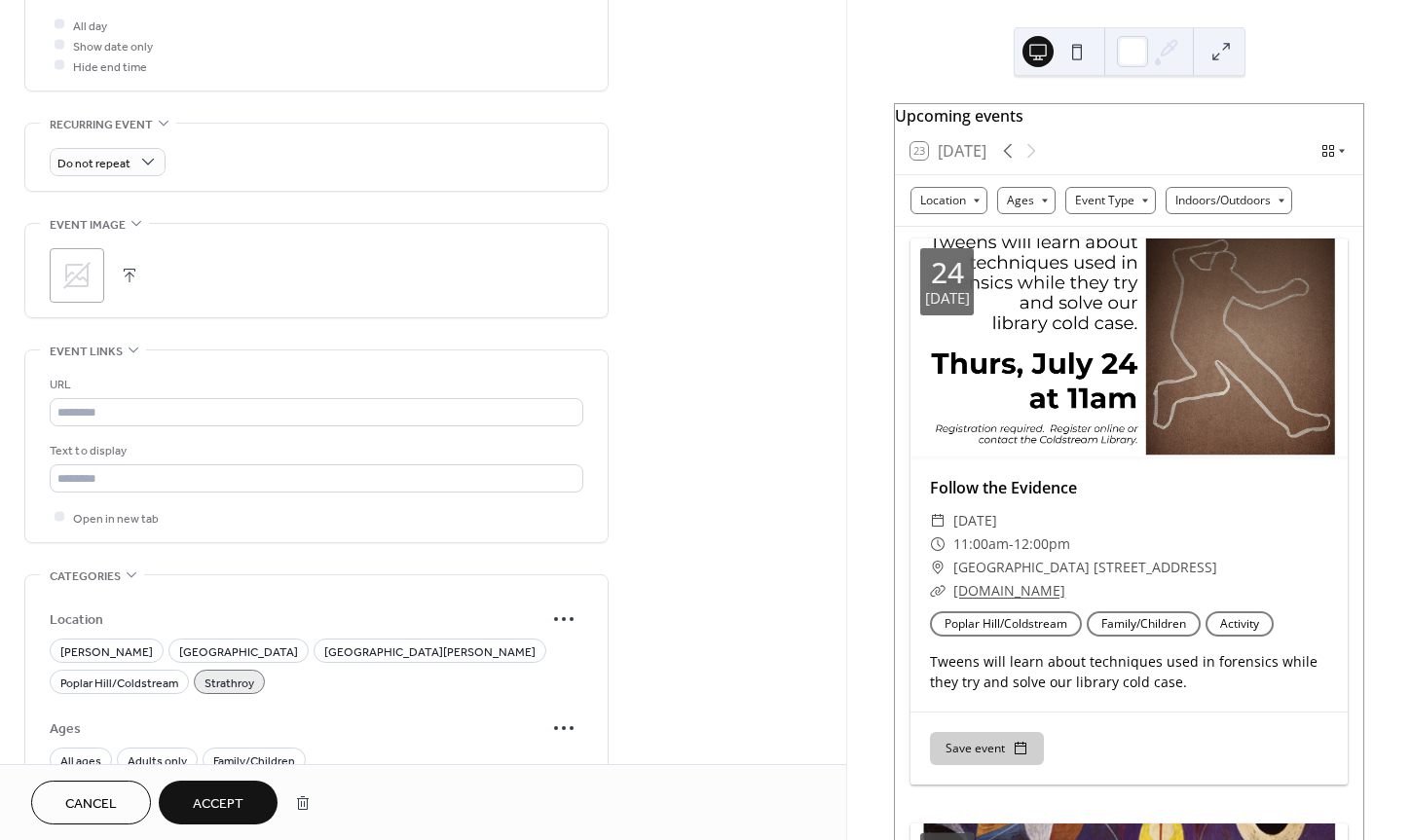 click on "Accept" at bounding box center (218, 804) 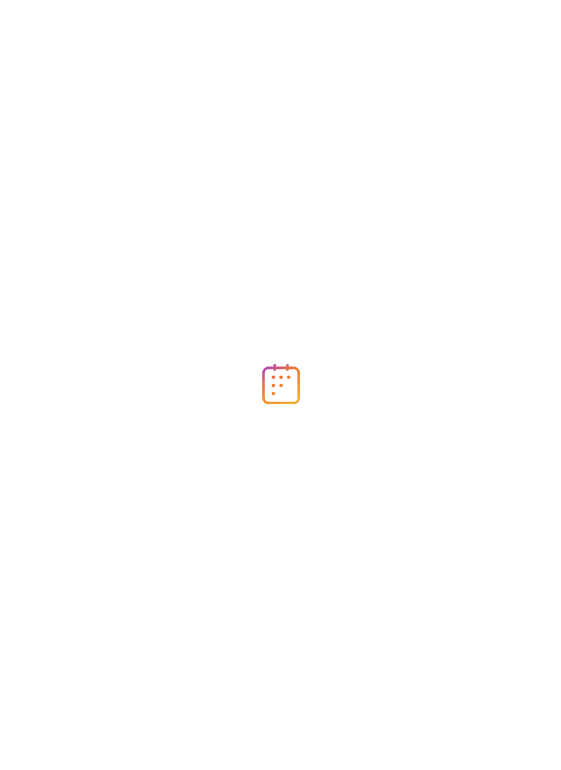 scroll, scrollTop: 0, scrollLeft: 0, axis: both 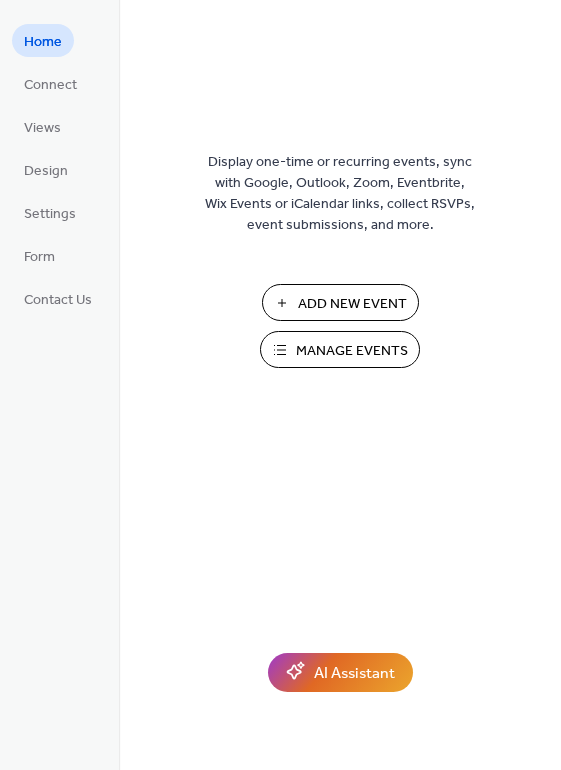 click on "Manage Events" at bounding box center (352, 351) 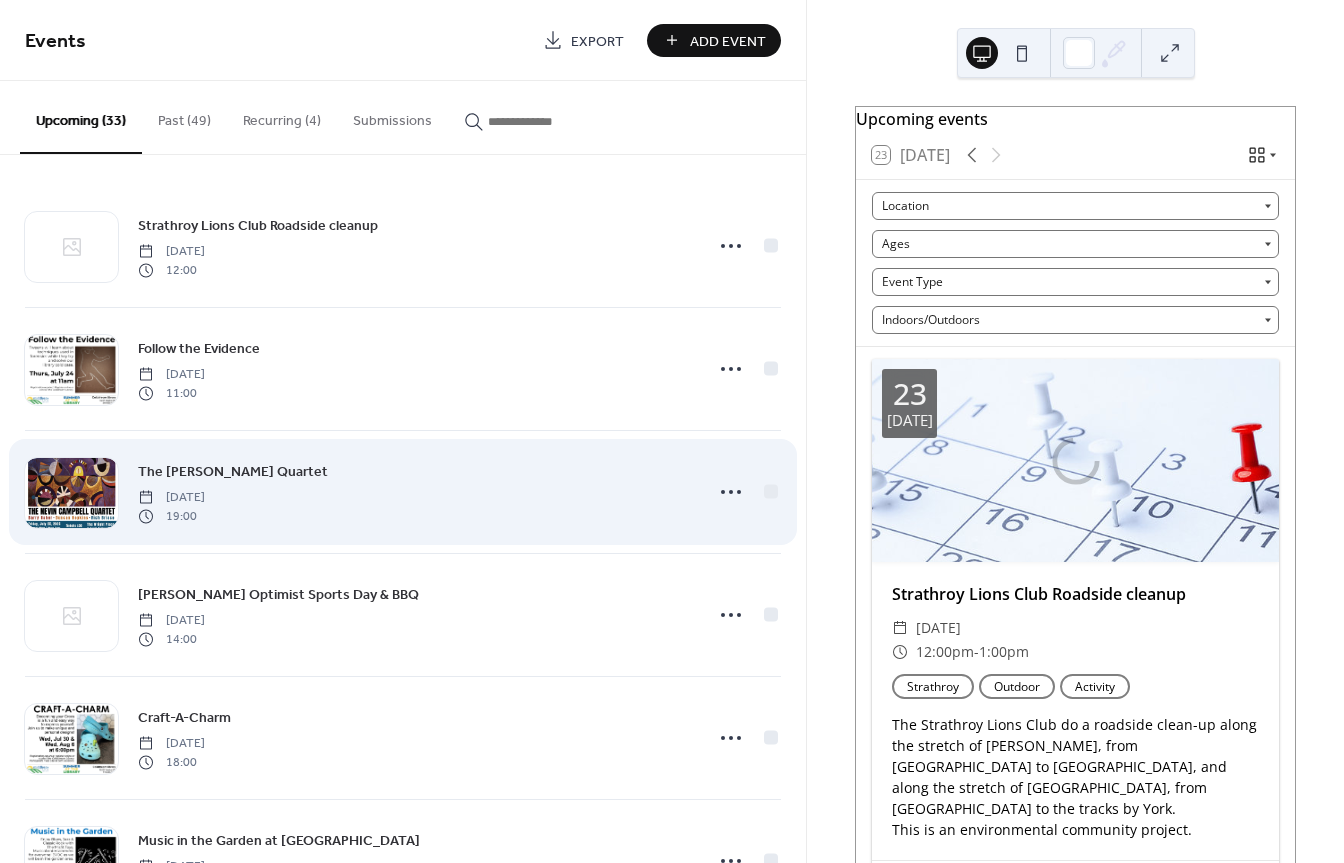 scroll, scrollTop: 0, scrollLeft: 0, axis: both 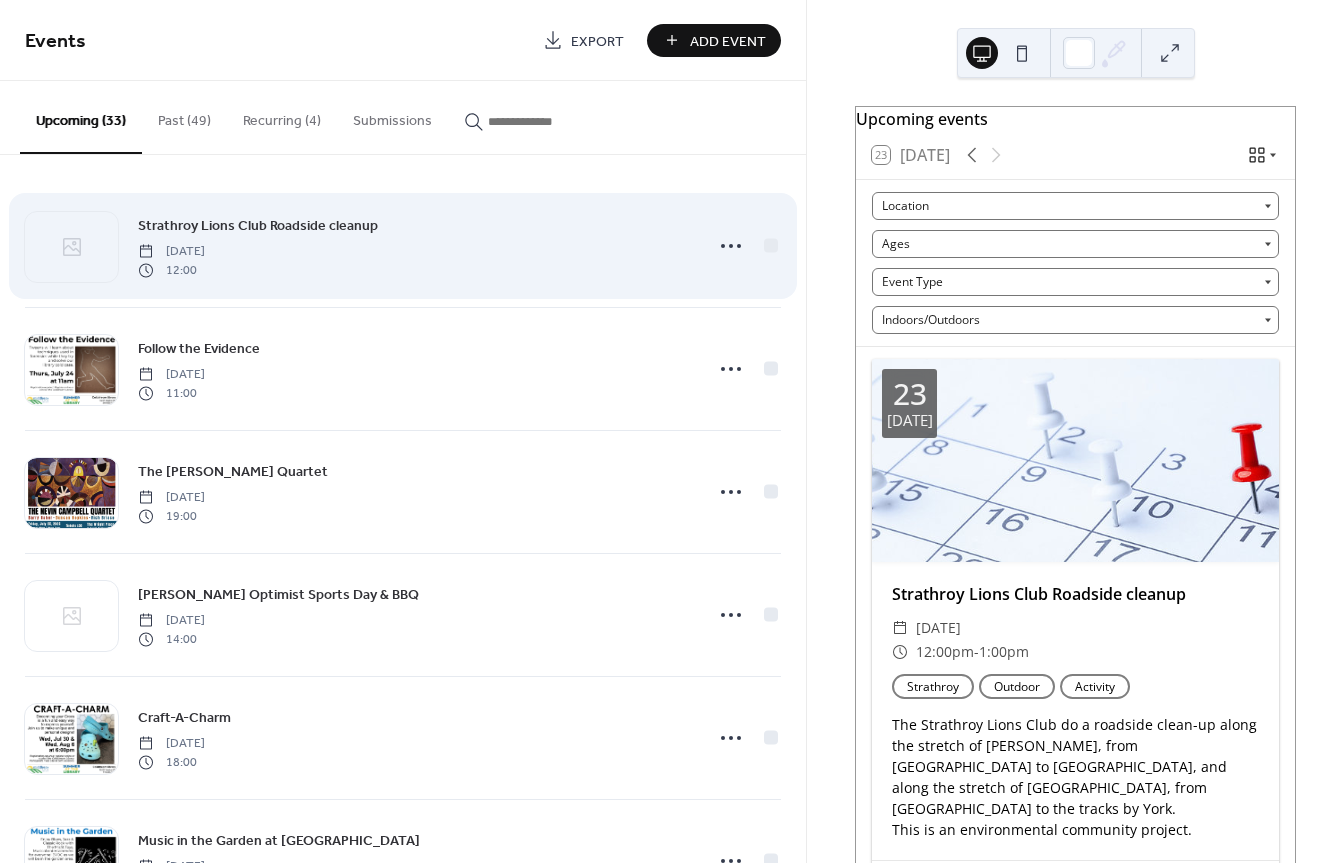 click on "Strathroy Lions Club Roadside cleanup" at bounding box center (258, 226) 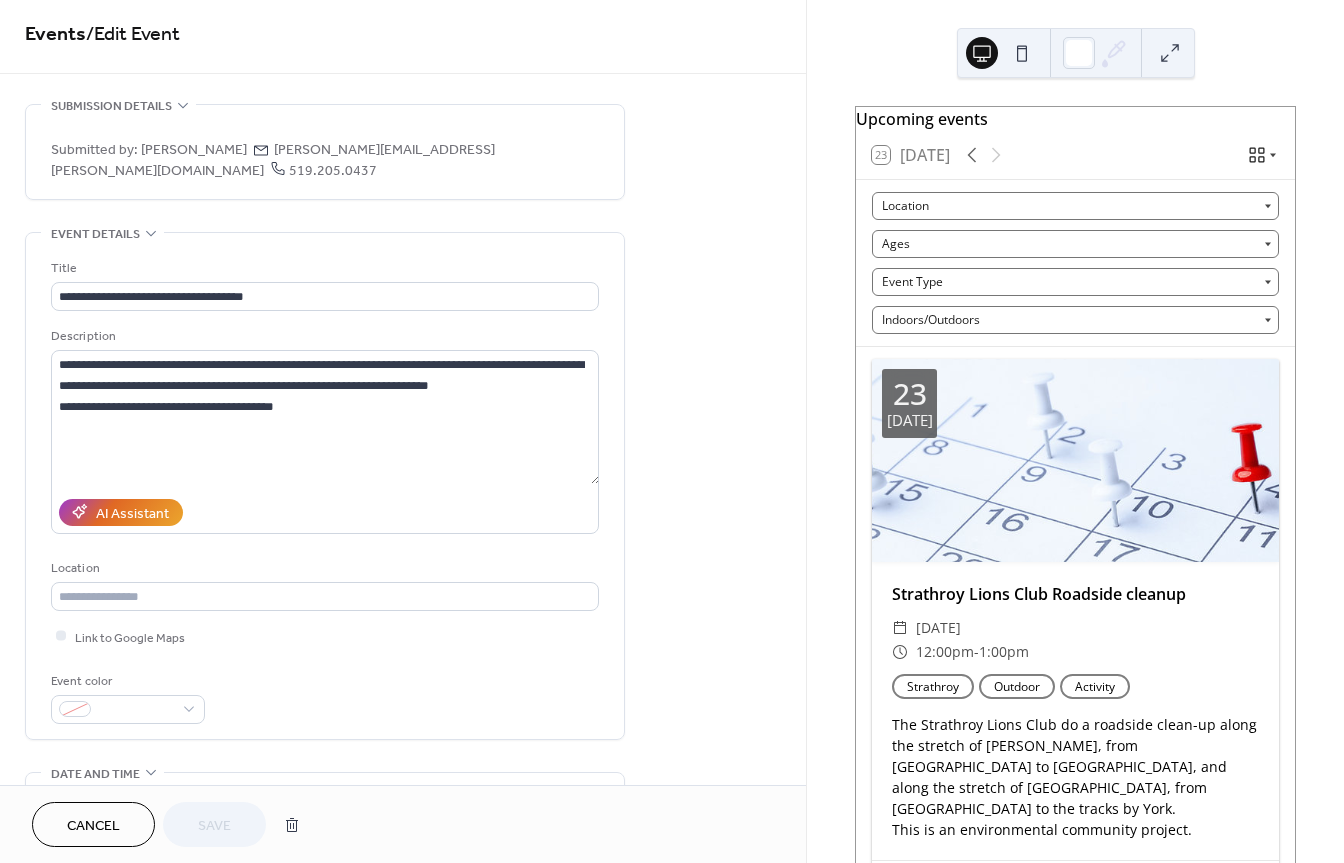 scroll, scrollTop: 0, scrollLeft: 0, axis: both 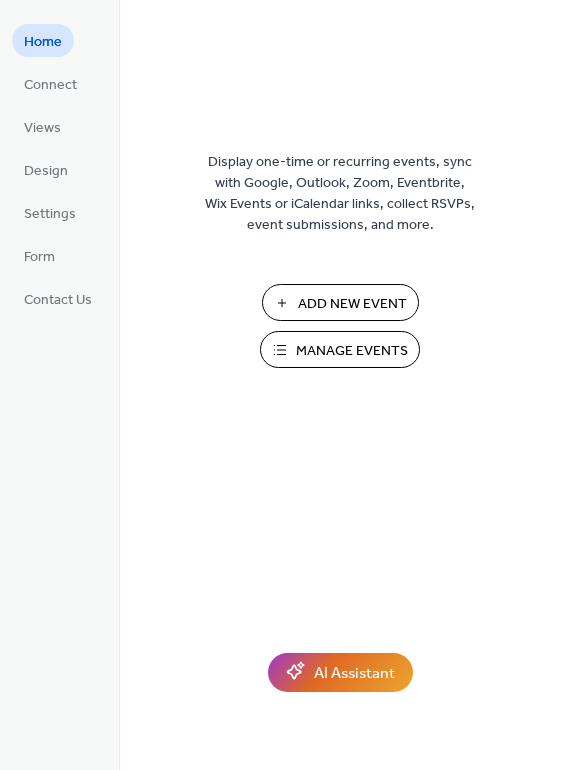 click on "Manage Events" at bounding box center (352, 351) 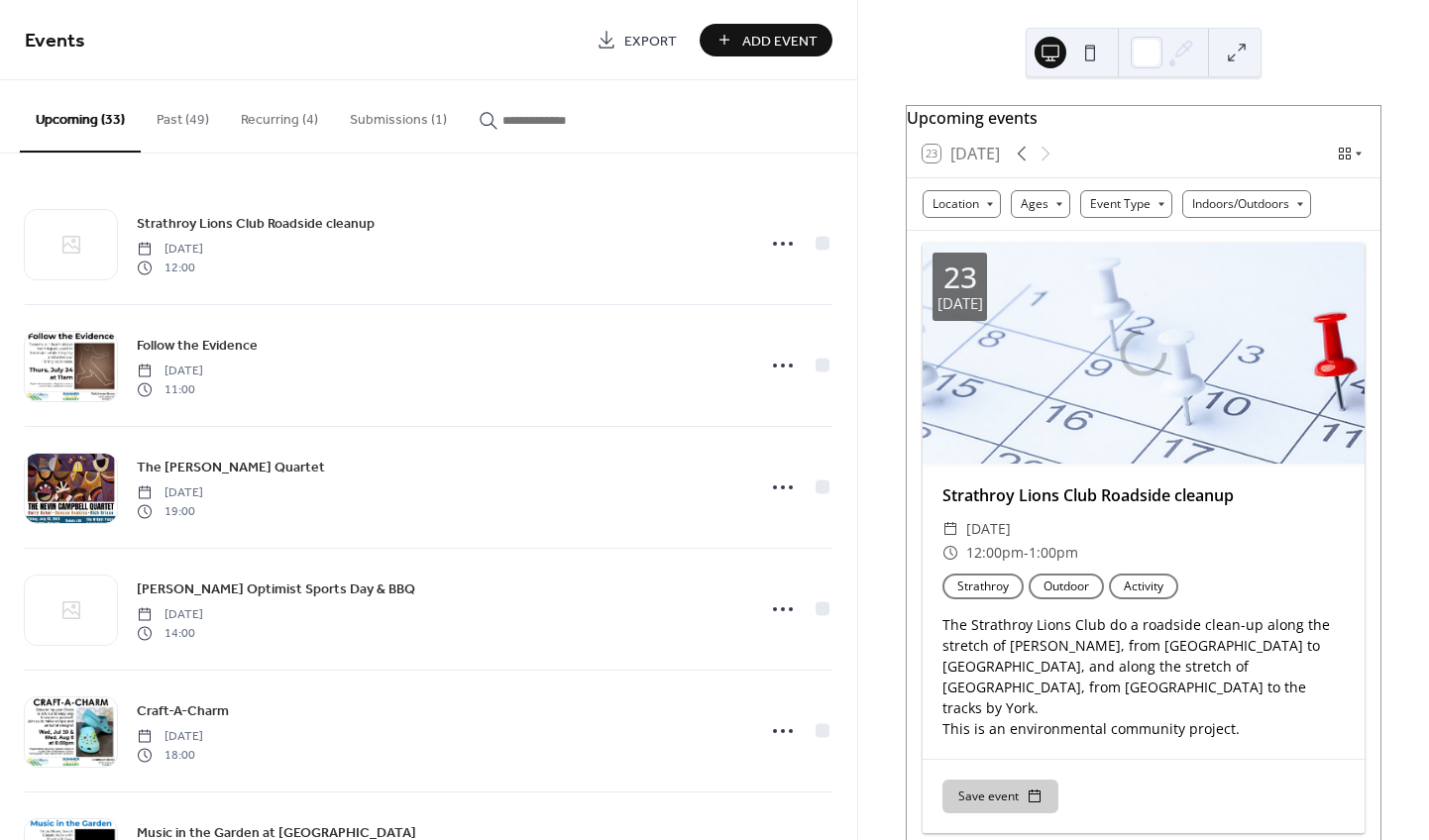 scroll, scrollTop: 0, scrollLeft: 0, axis: both 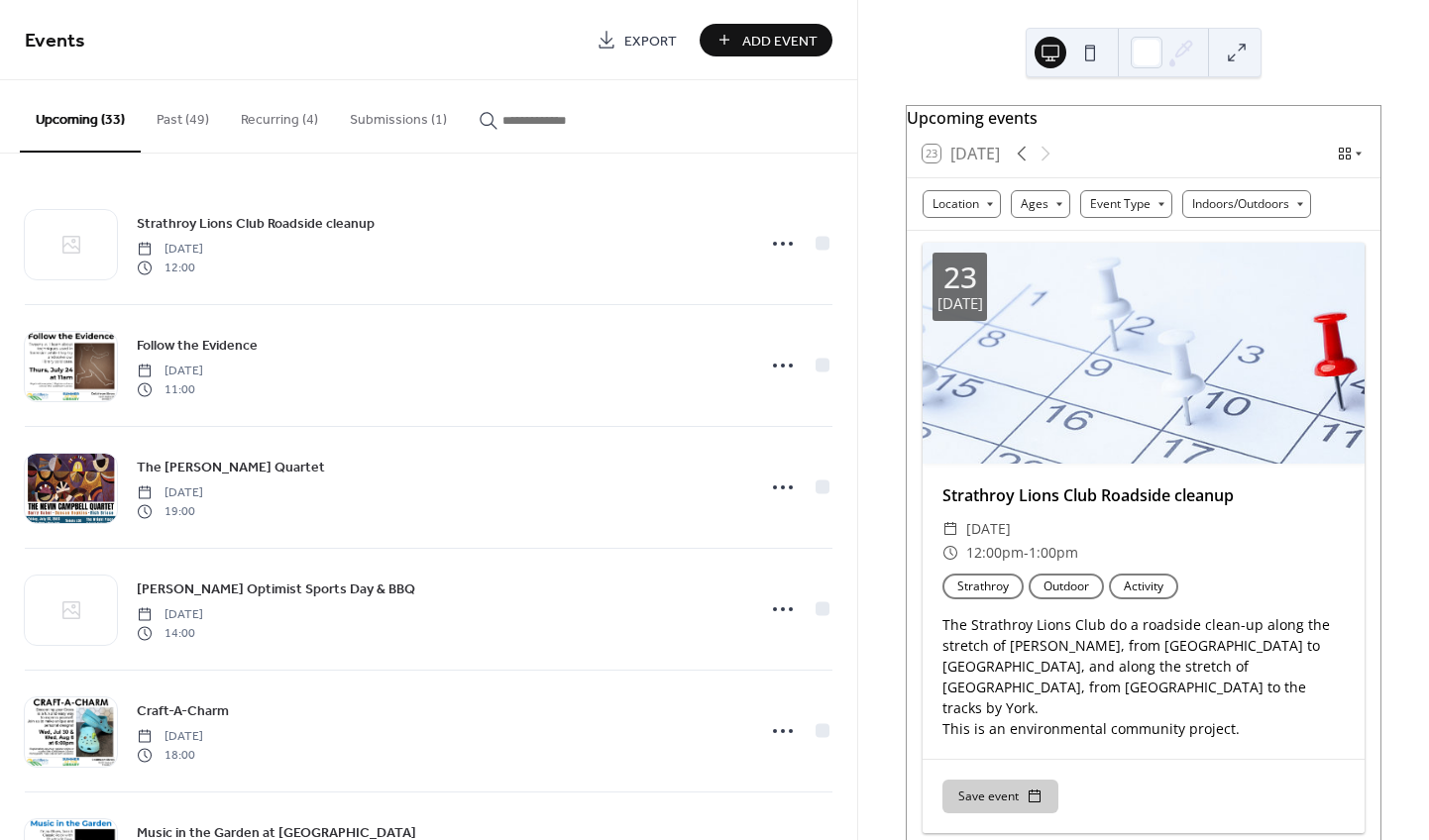 click on "Submissions (1)" at bounding box center (398, 115) 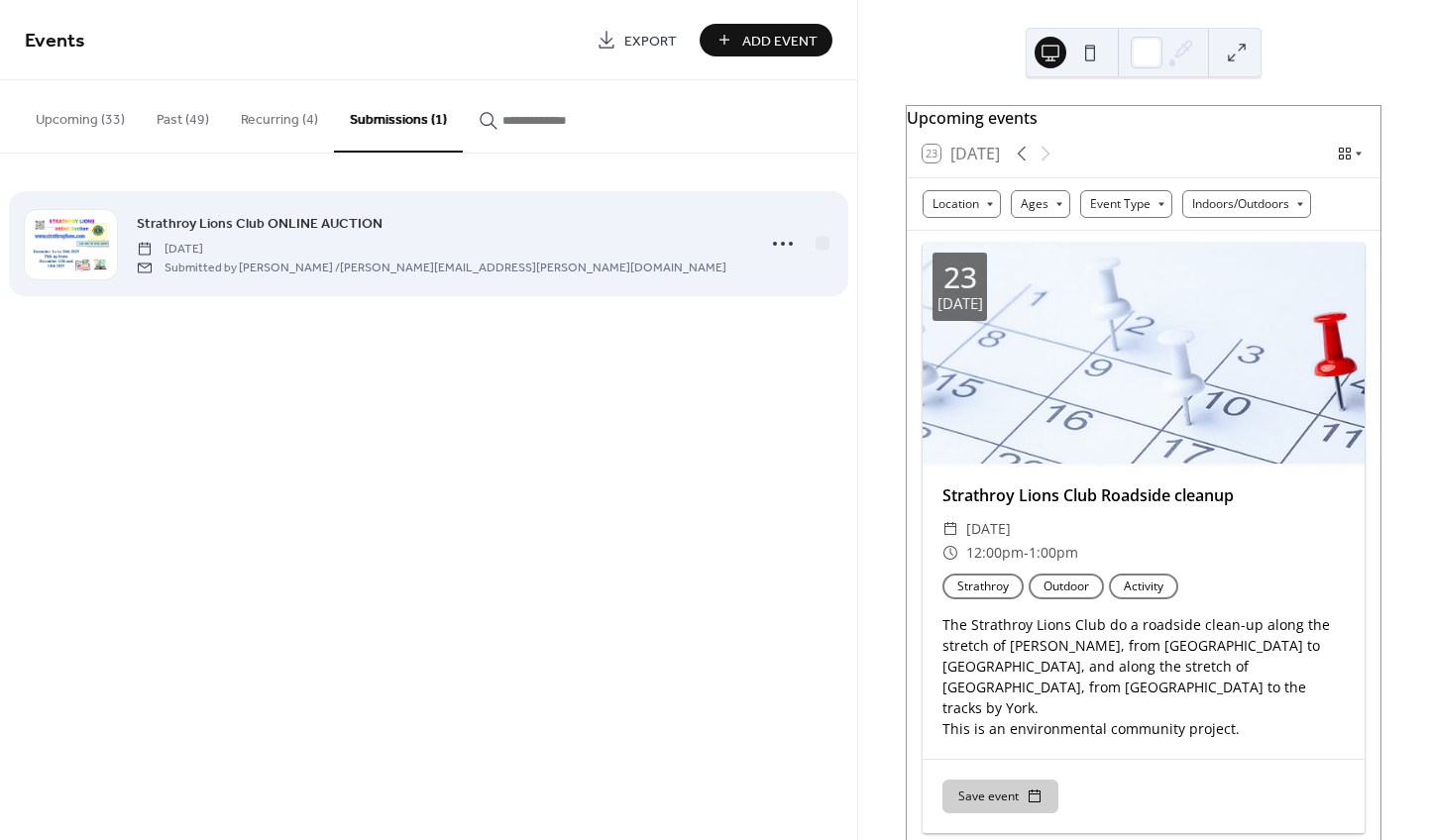 click on "Strathroy Lions Club ONLINE AUCTION" at bounding box center [260, 224] 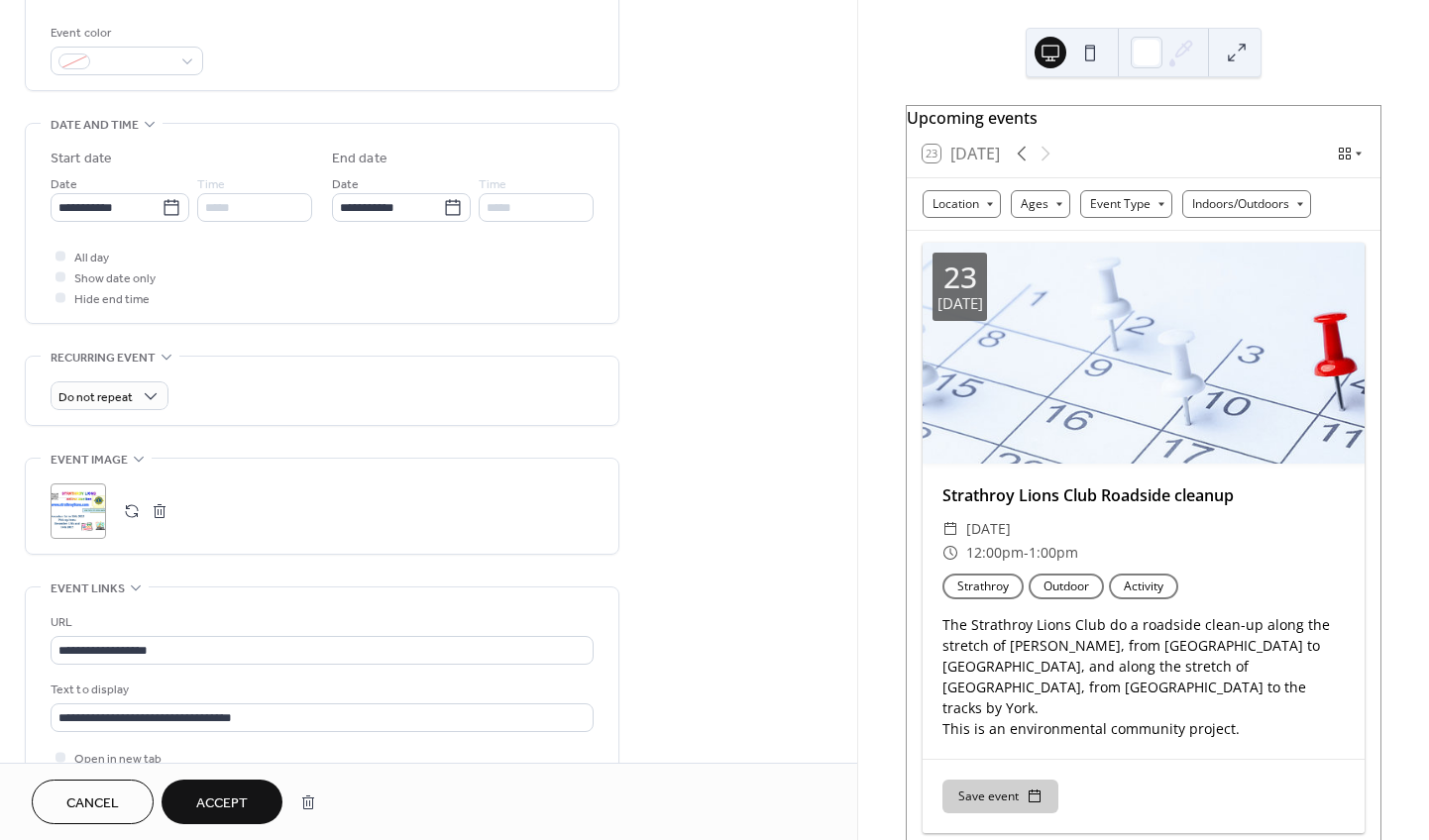 scroll, scrollTop: 650, scrollLeft: 0, axis: vertical 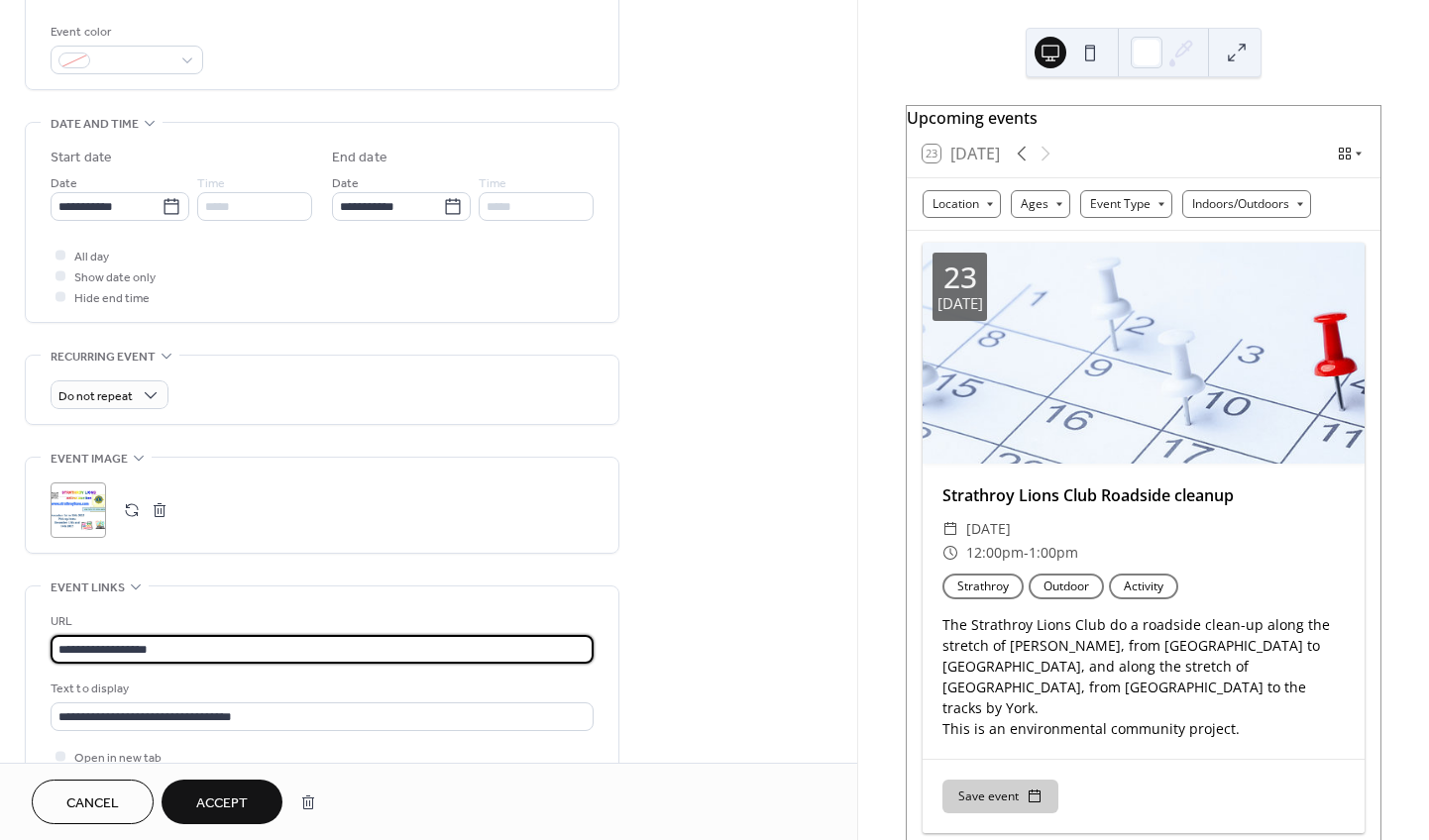 drag, startPoint x: 150, startPoint y: 618, endPoint x: 20, endPoint y: 618, distance: 130 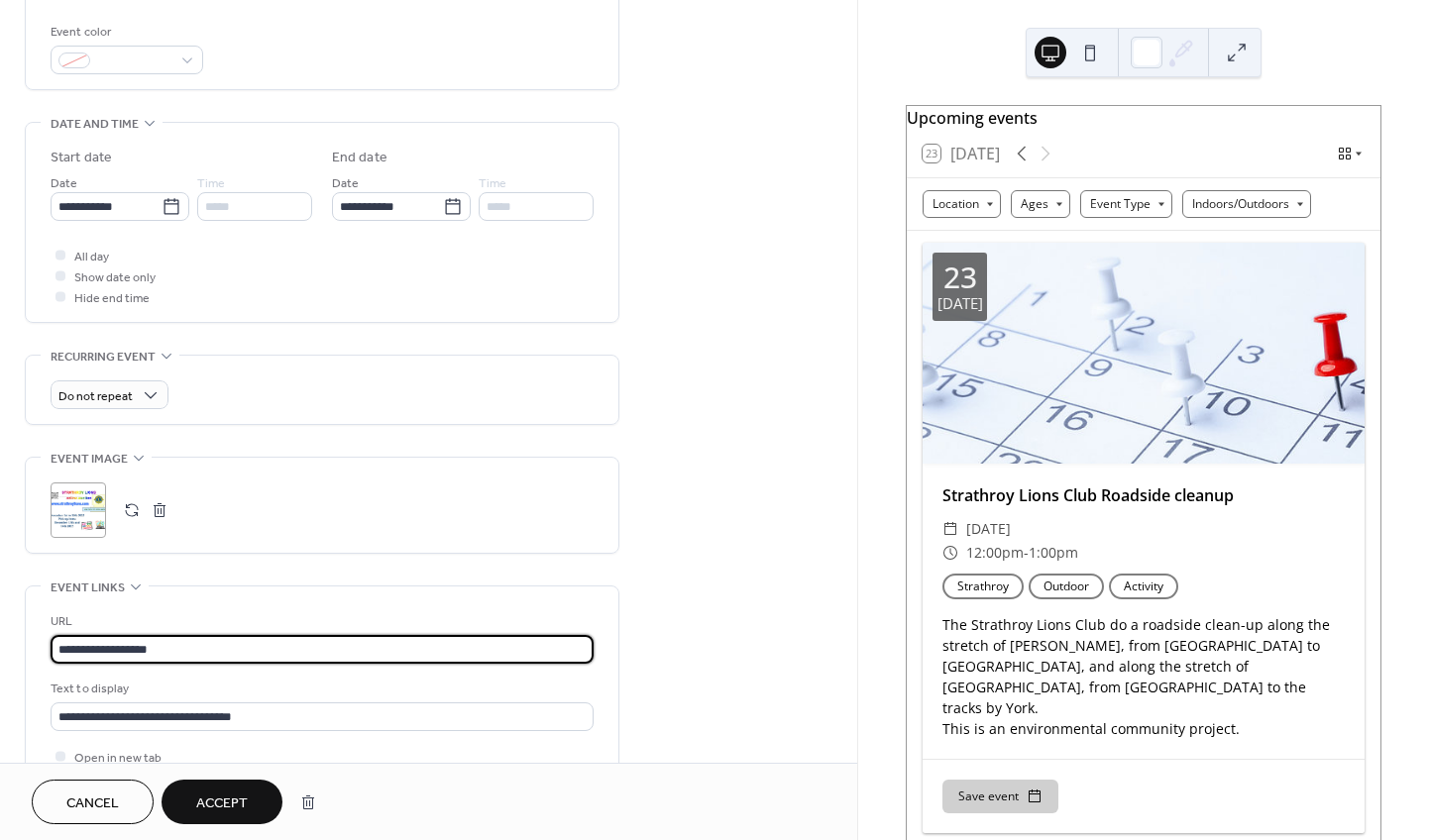 click on "**********" at bounding box center (428, 418) 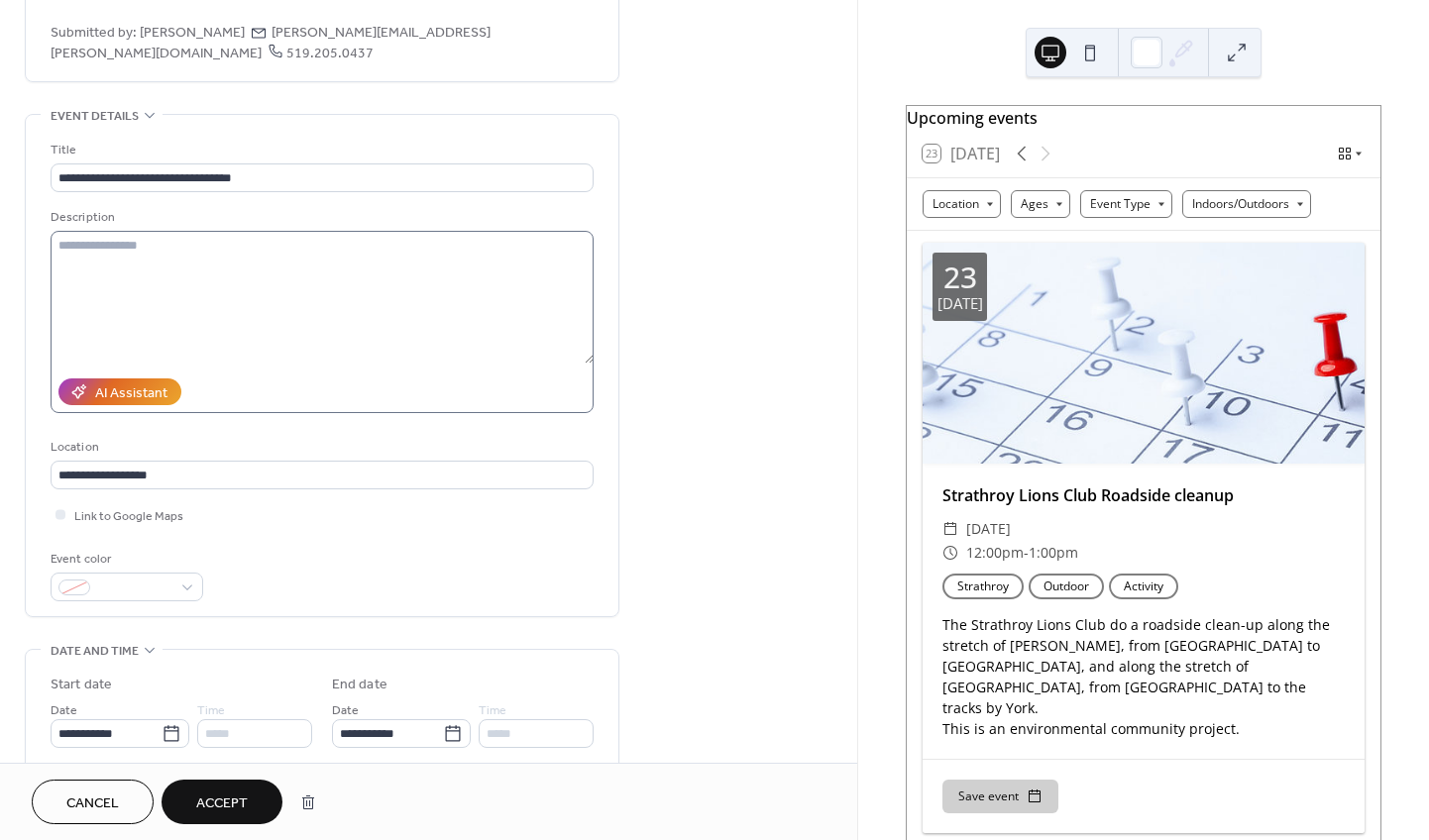 scroll, scrollTop: 0, scrollLeft: 0, axis: both 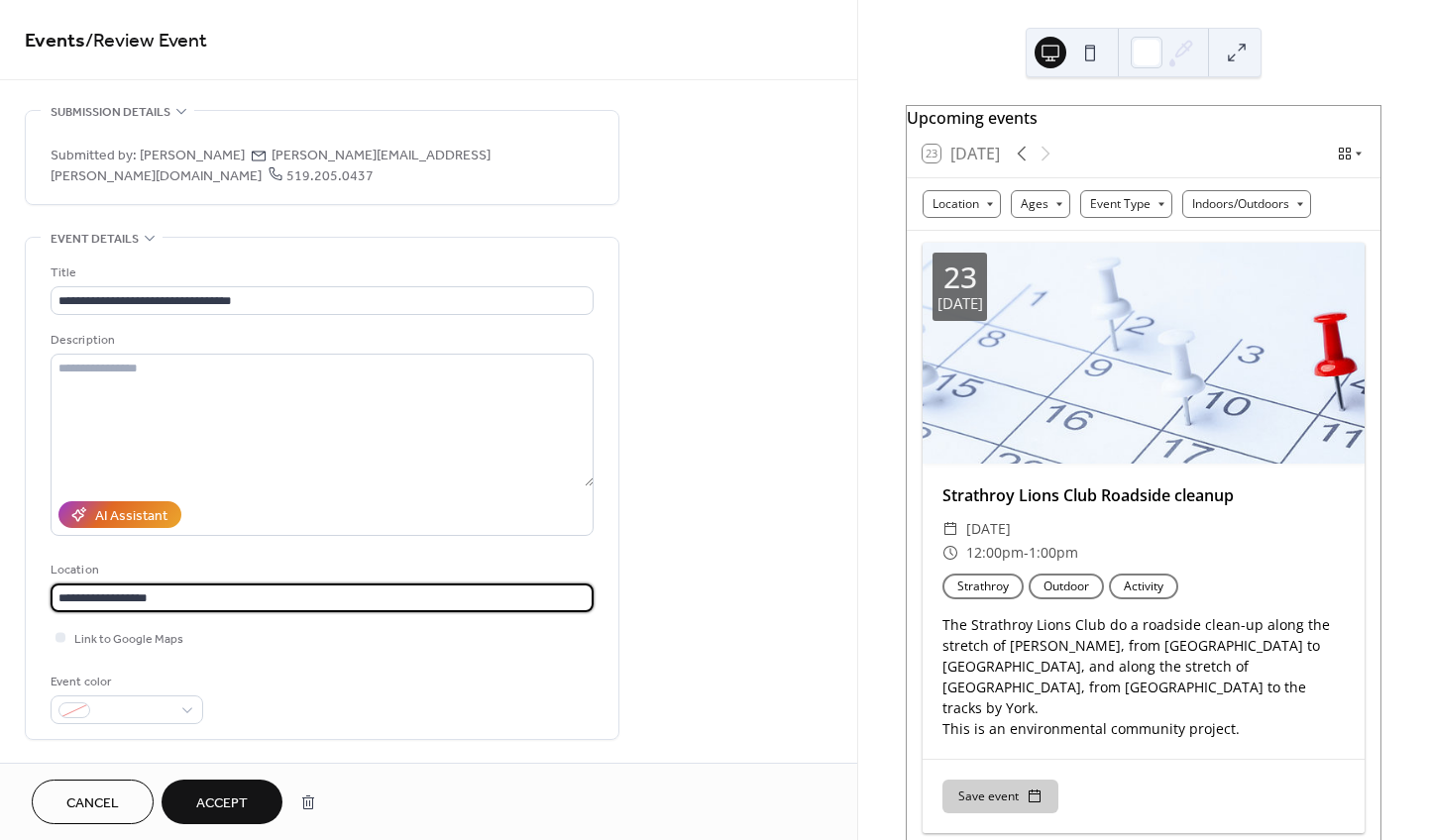 click on "**********" at bounding box center (322, 597) 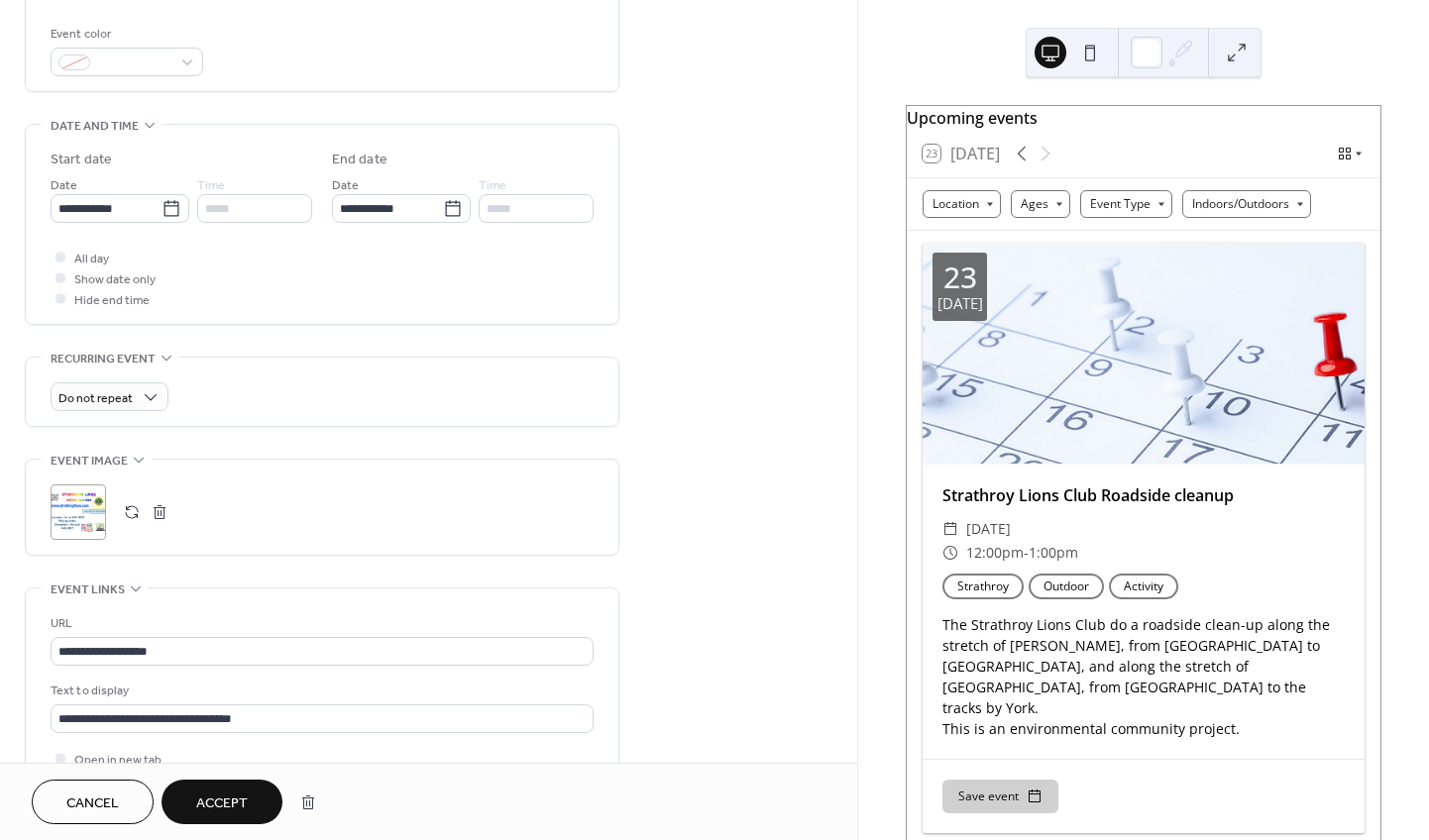 scroll, scrollTop: 652, scrollLeft: 0, axis: vertical 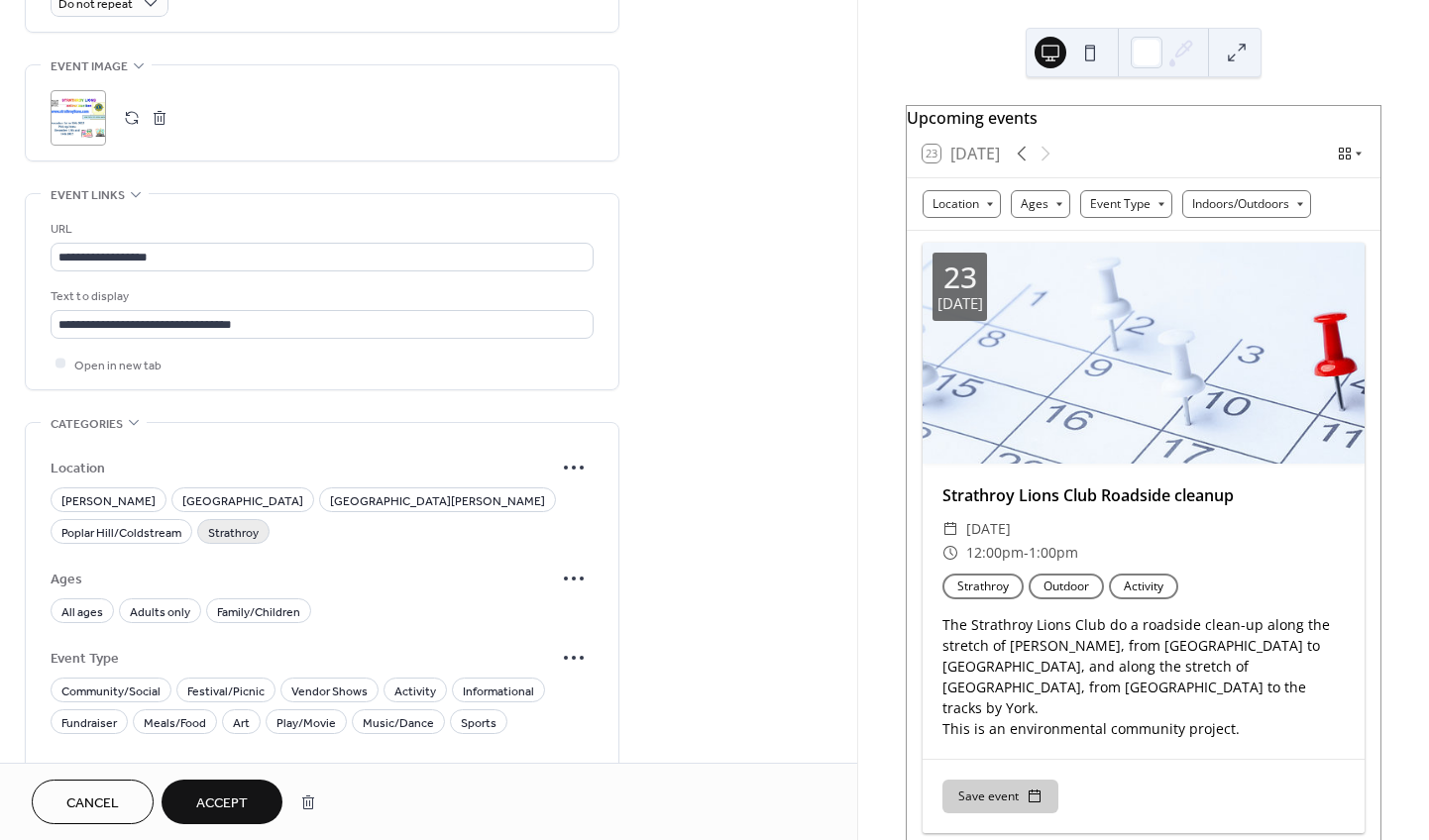 type on "**********" 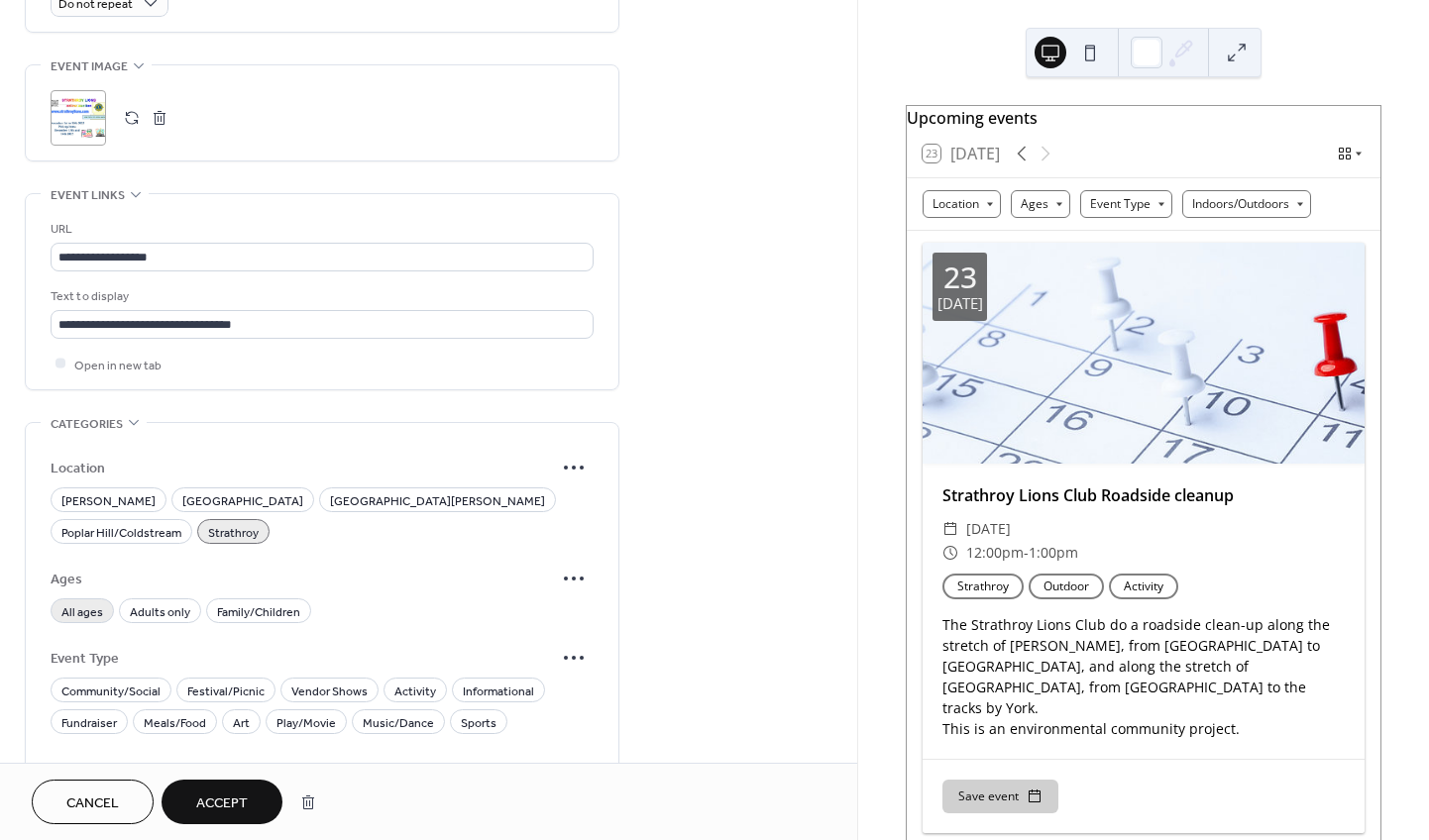 click on "All ages" at bounding box center (82, 611) 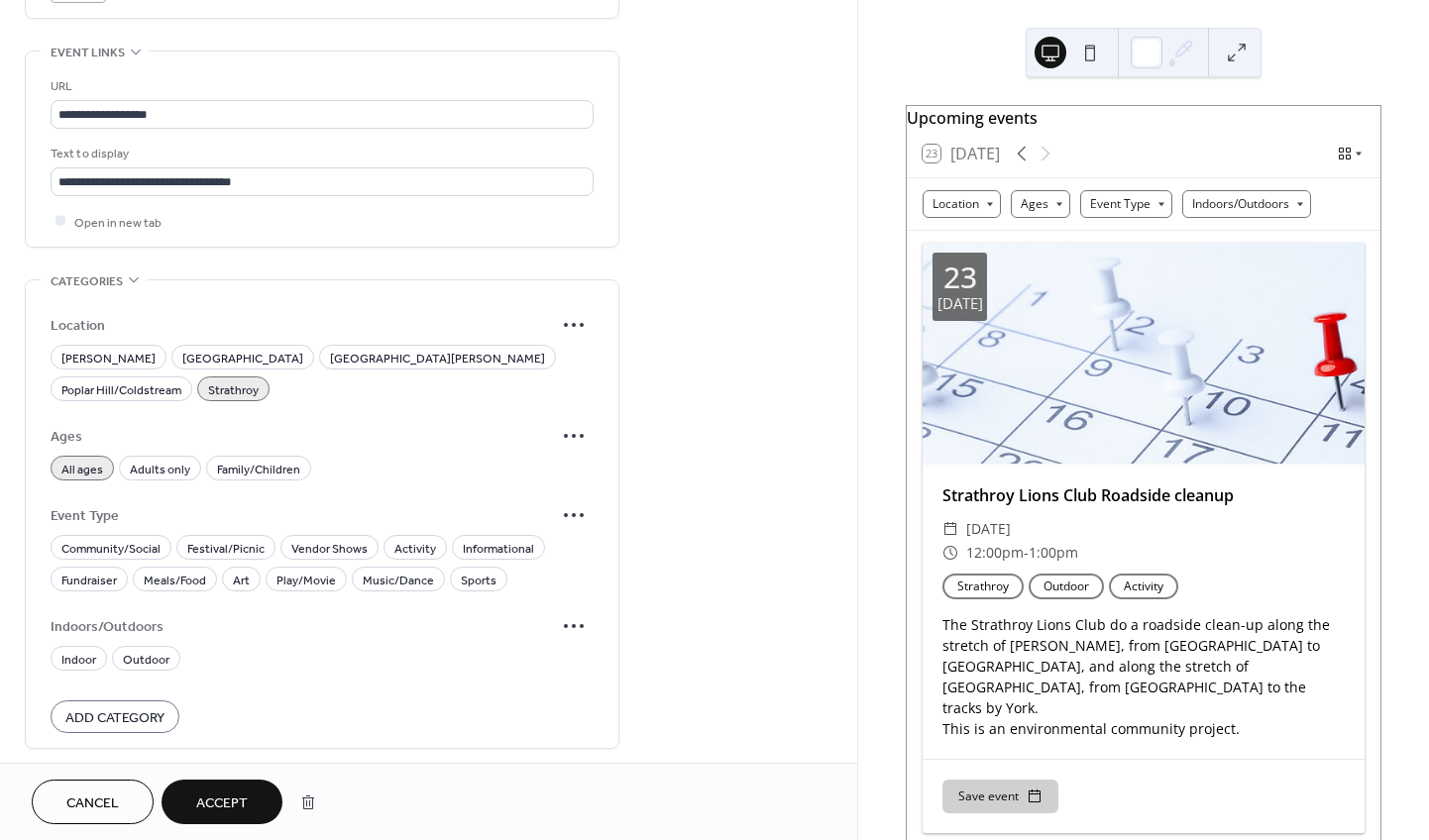 scroll, scrollTop: 1194, scrollLeft: 0, axis: vertical 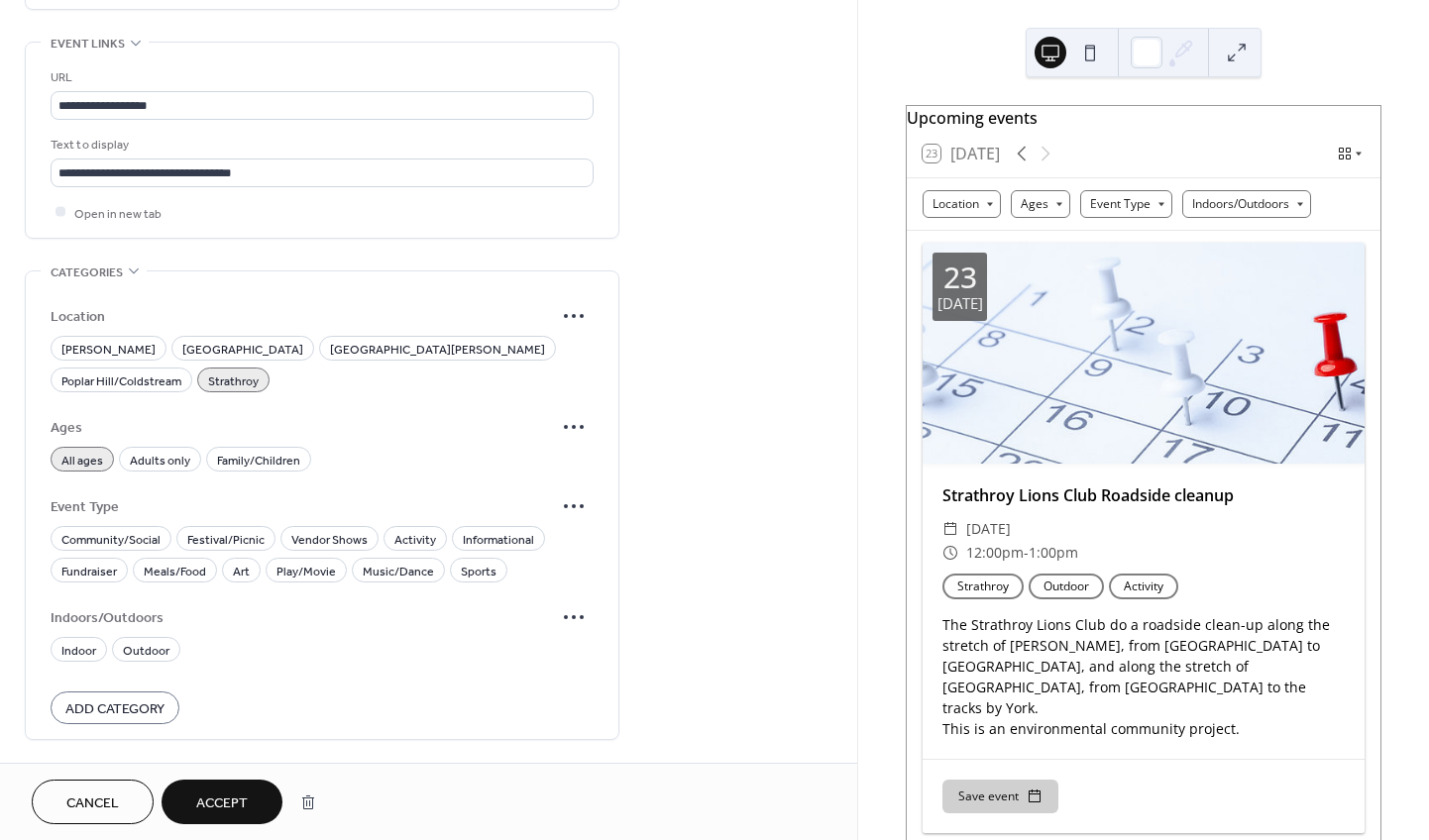 drag, startPoint x: 82, startPoint y: 510, endPoint x: 78, endPoint y: 527, distance: 17.464249 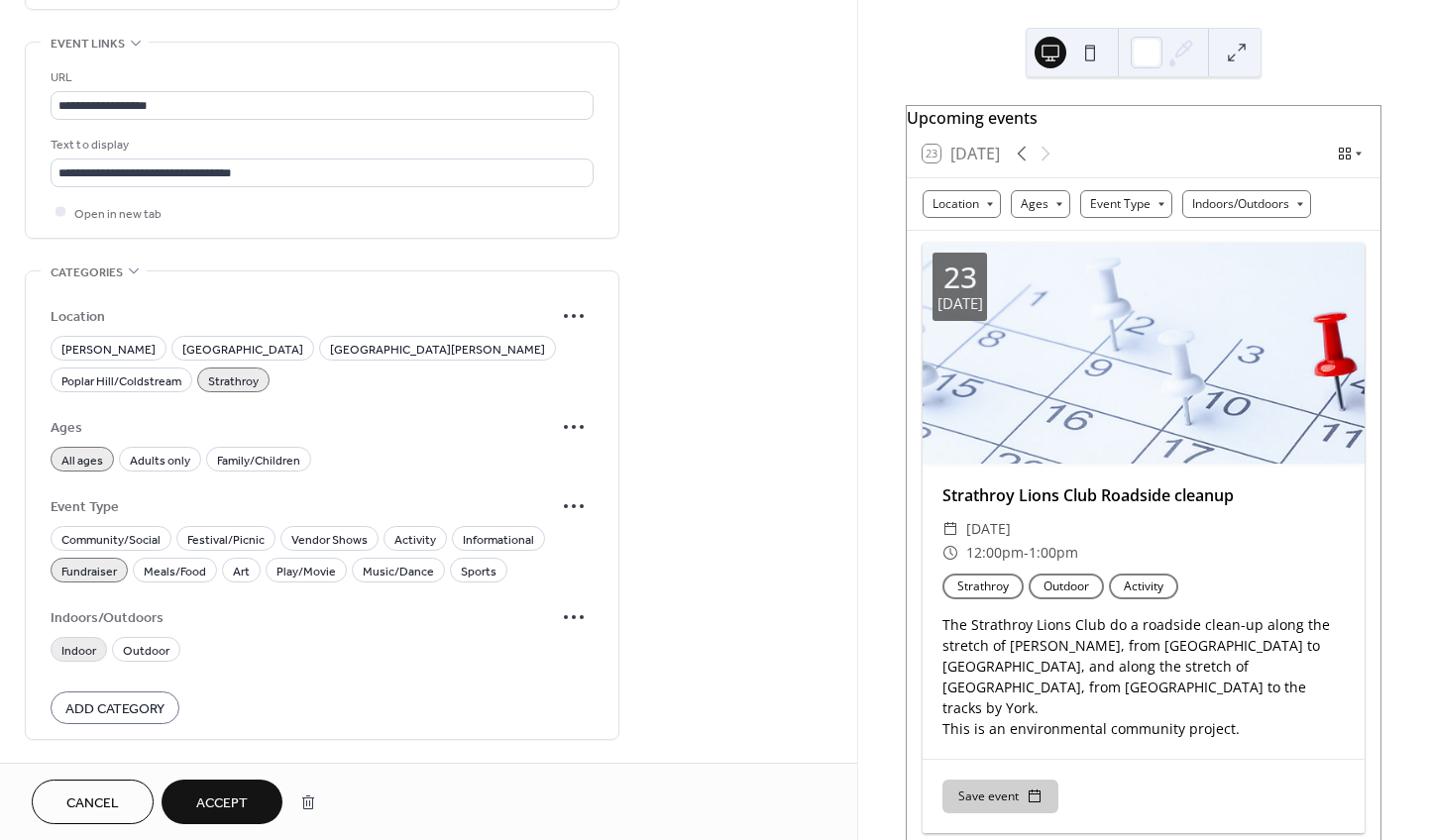 click on "Indoor" at bounding box center (78, 650) 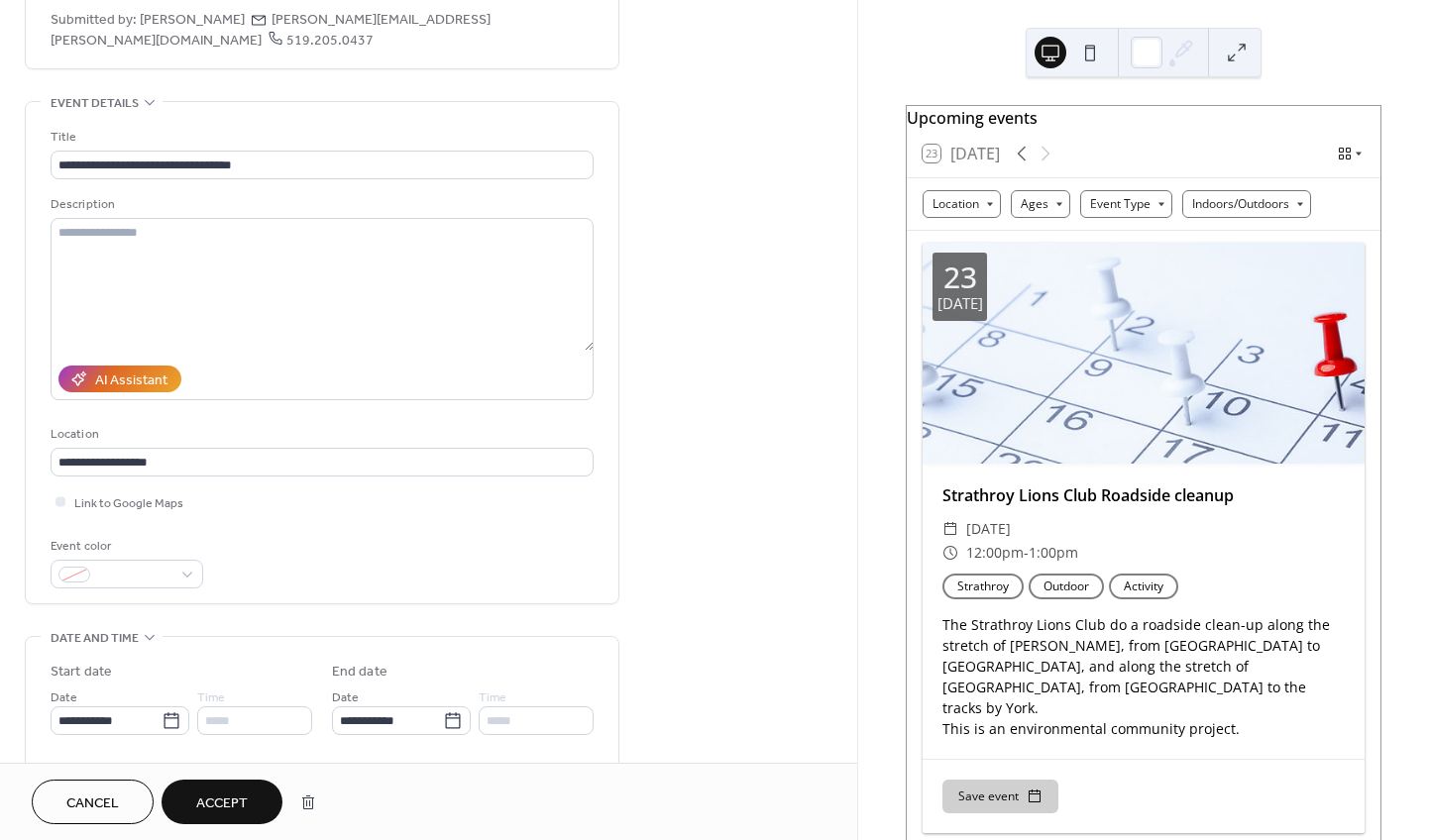 scroll, scrollTop: 0, scrollLeft: 0, axis: both 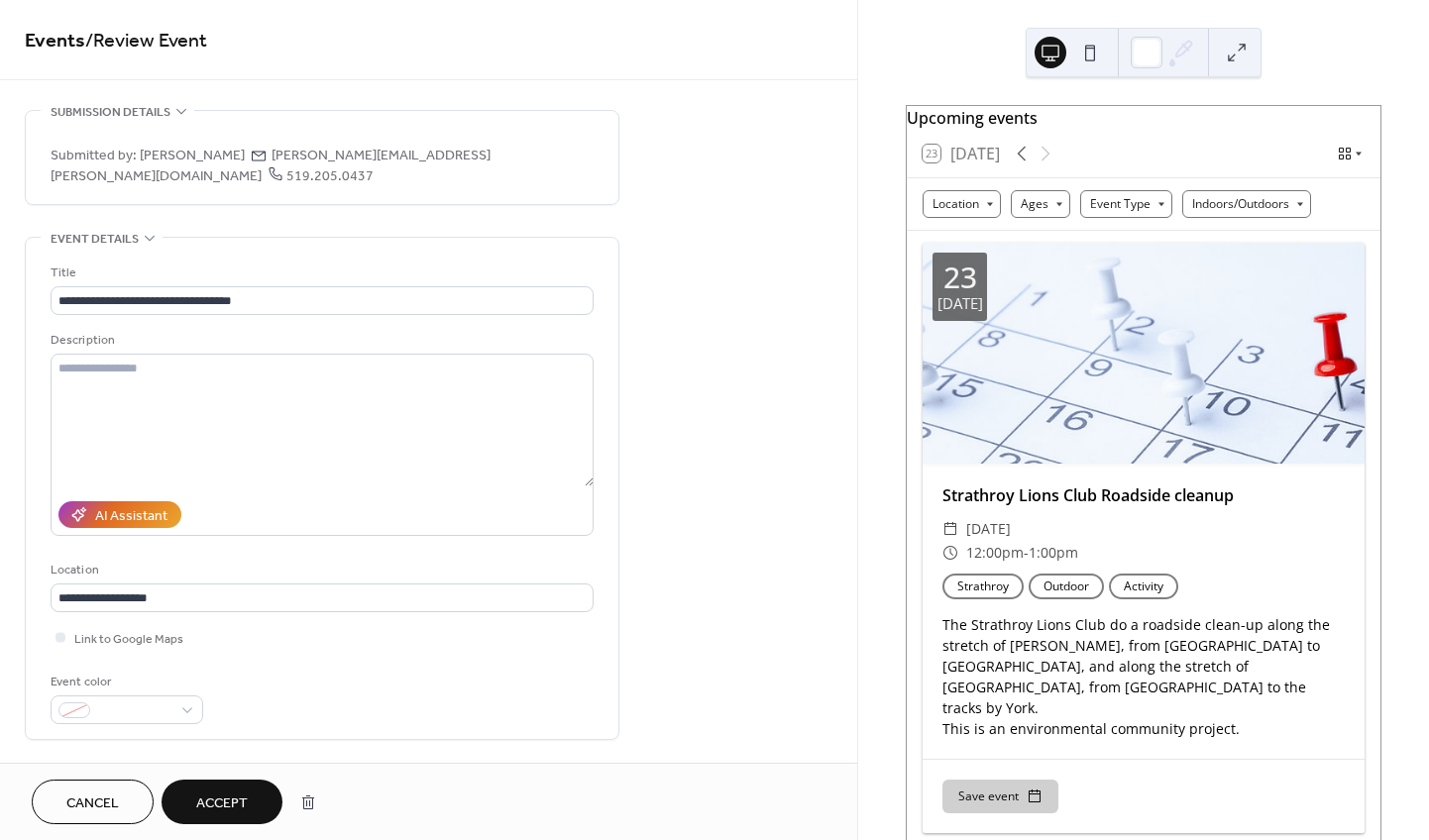 click on "Accept" at bounding box center [222, 803] 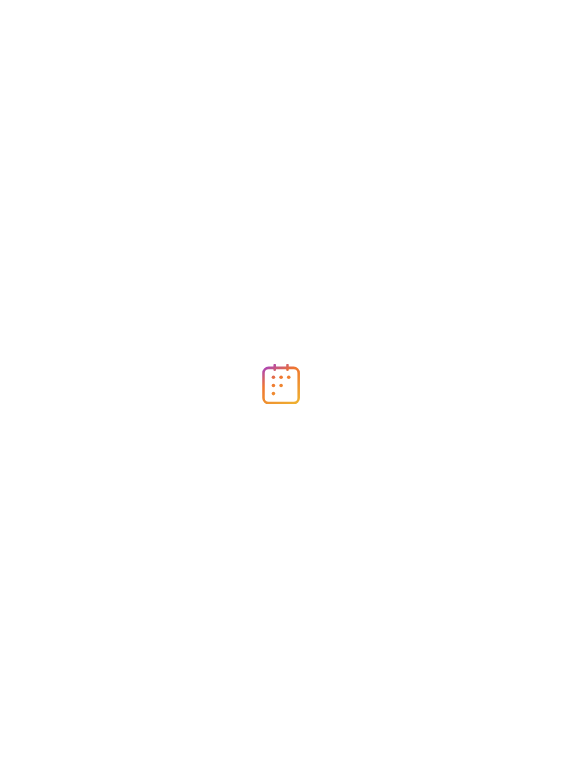 scroll, scrollTop: 0, scrollLeft: 0, axis: both 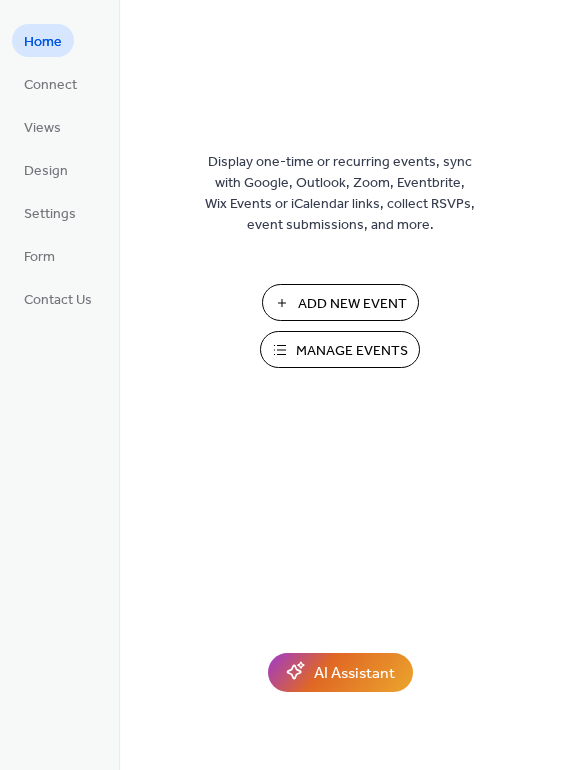 click on "Manage Events" at bounding box center (352, 351) 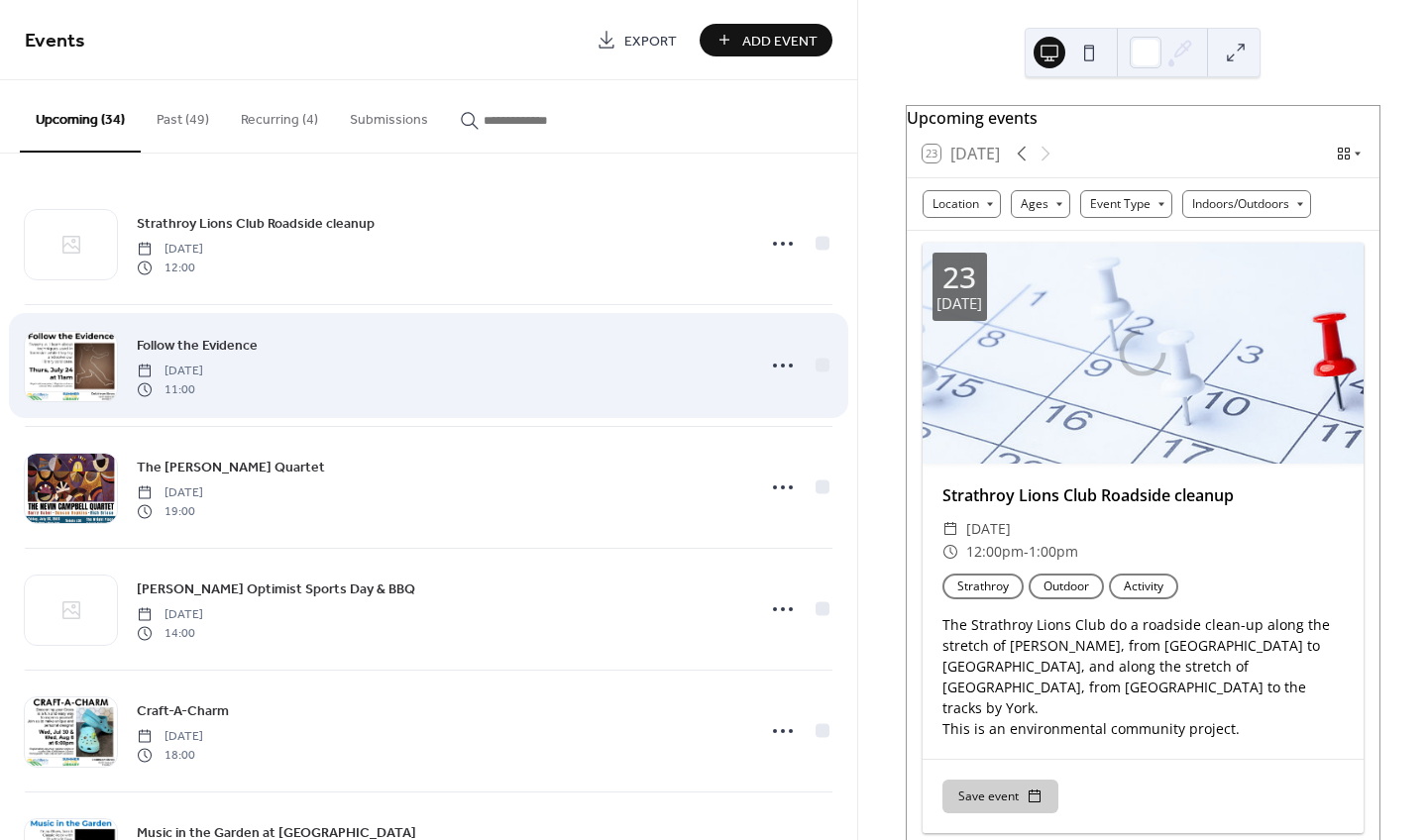 scroll, scrollTop: 0, scrollLeft: 0, axis: both 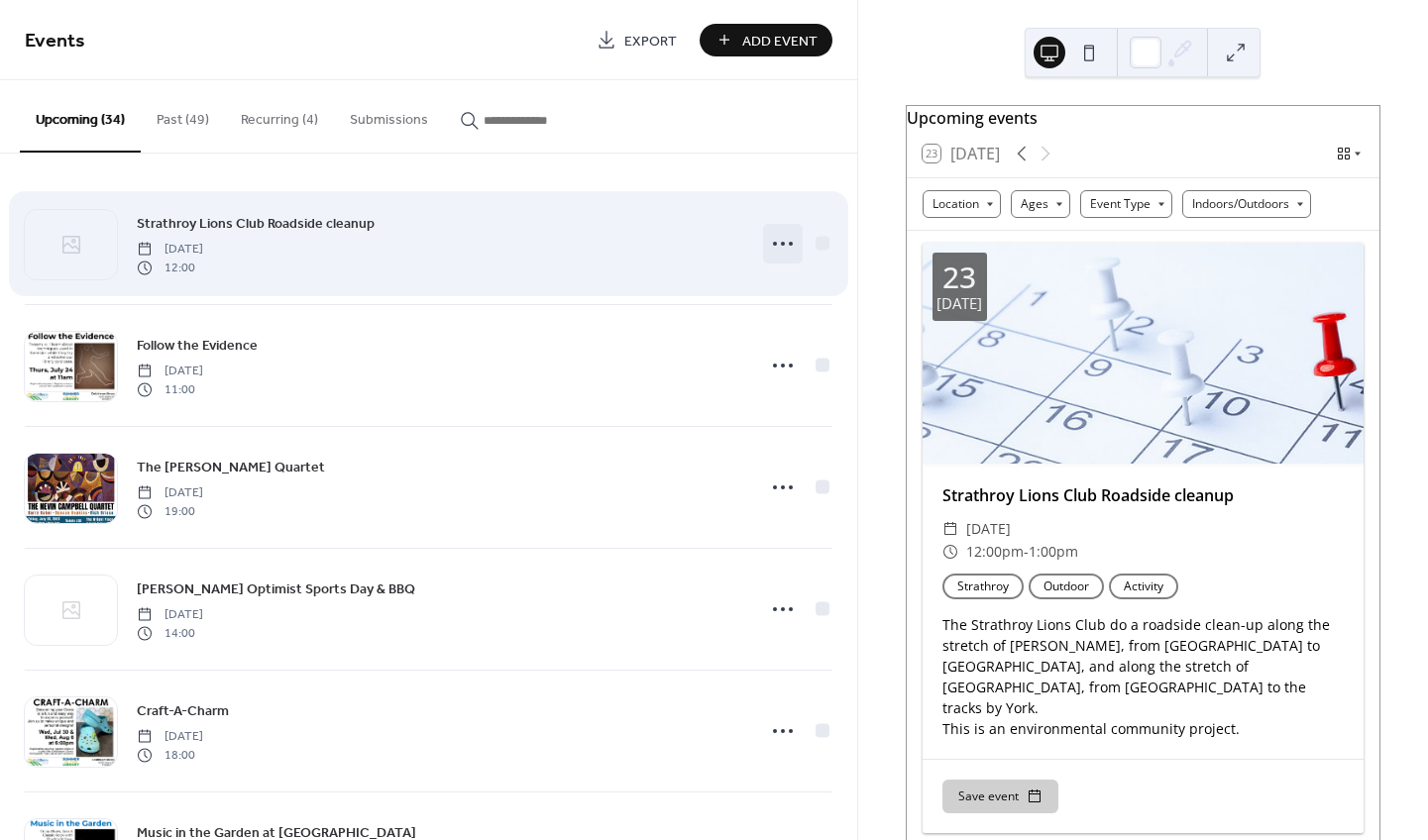 click 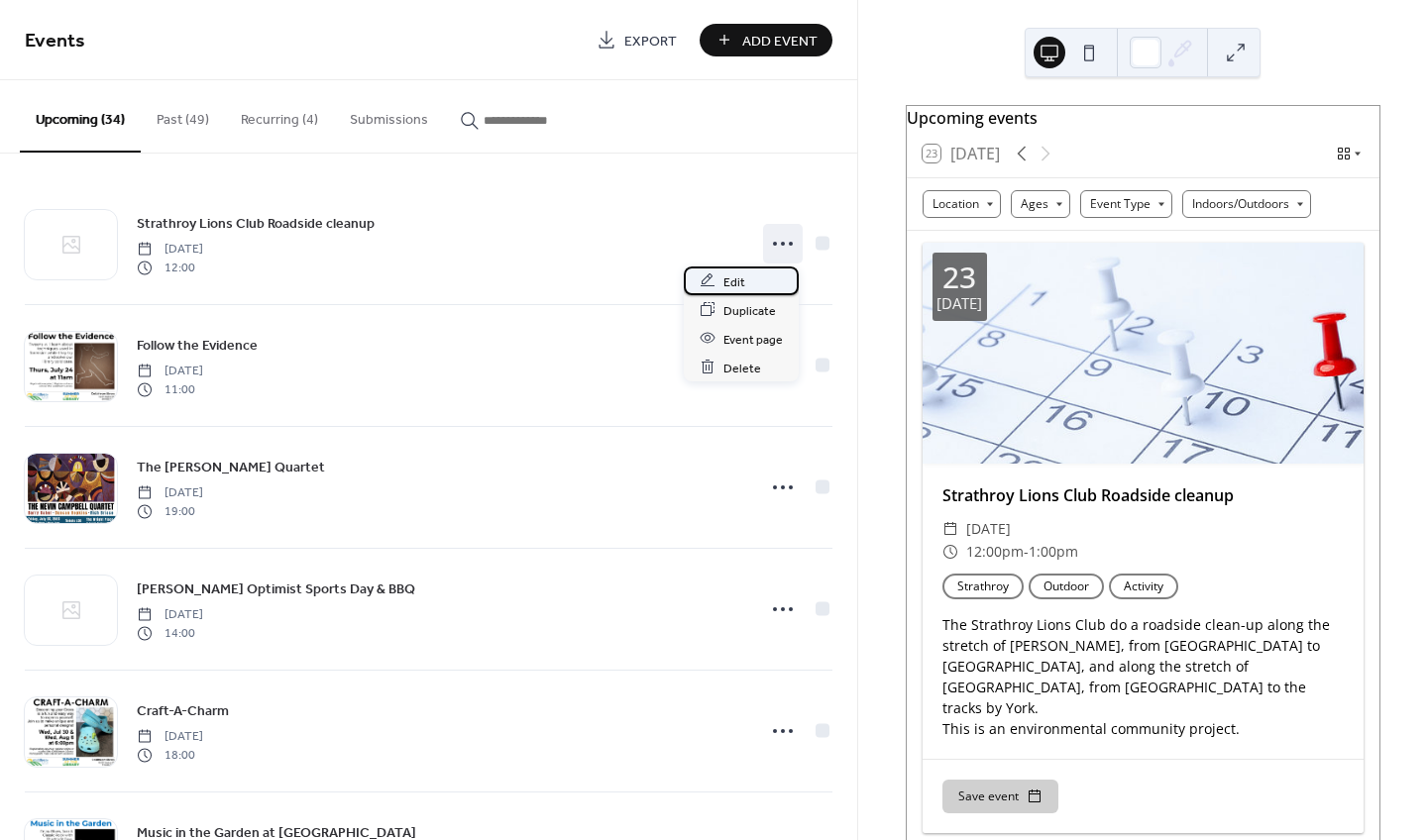 click on "Edit" at bounding box center (741, 280) 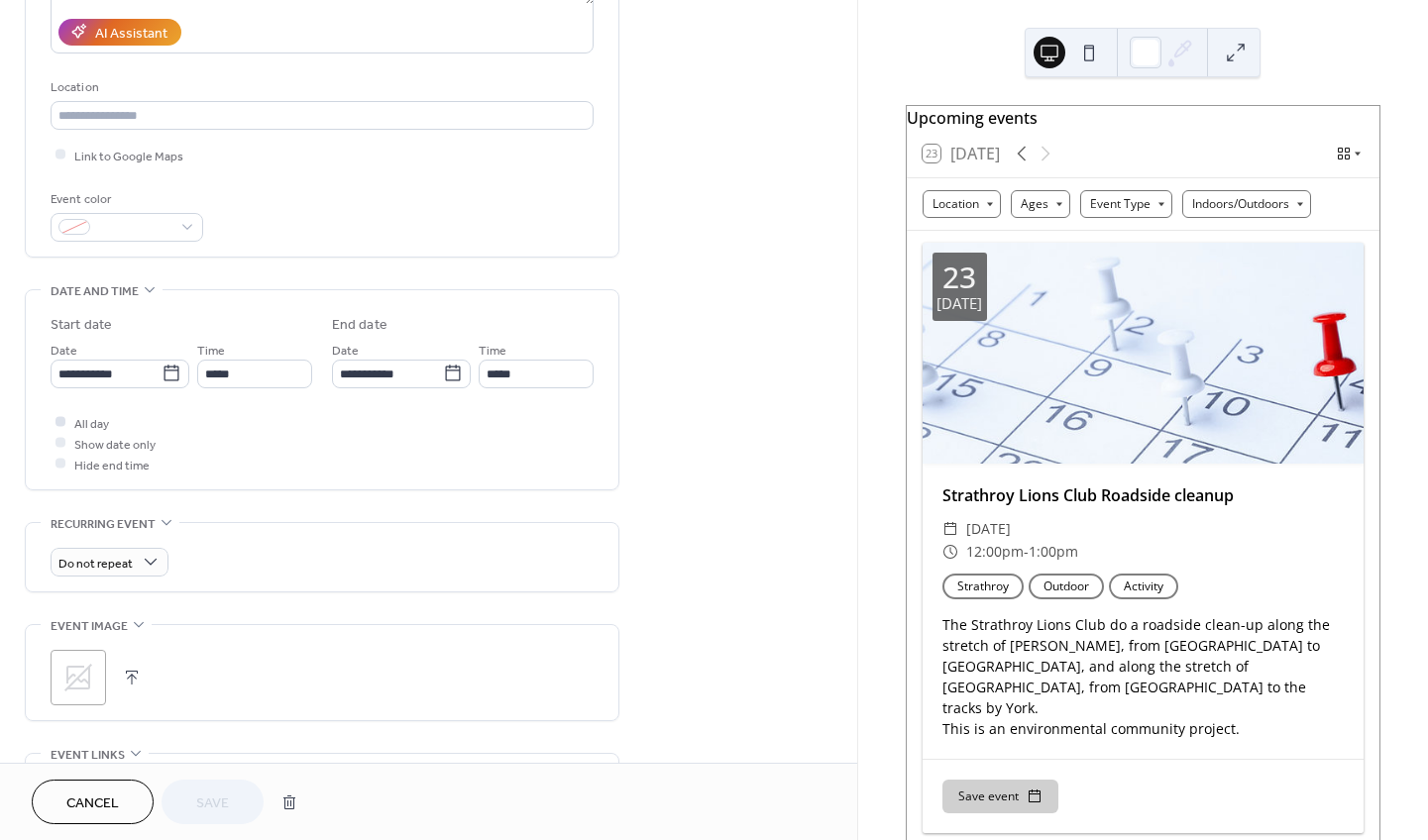 scroll, scrollTop: 509, scrollLeft: 0, axis: vertical 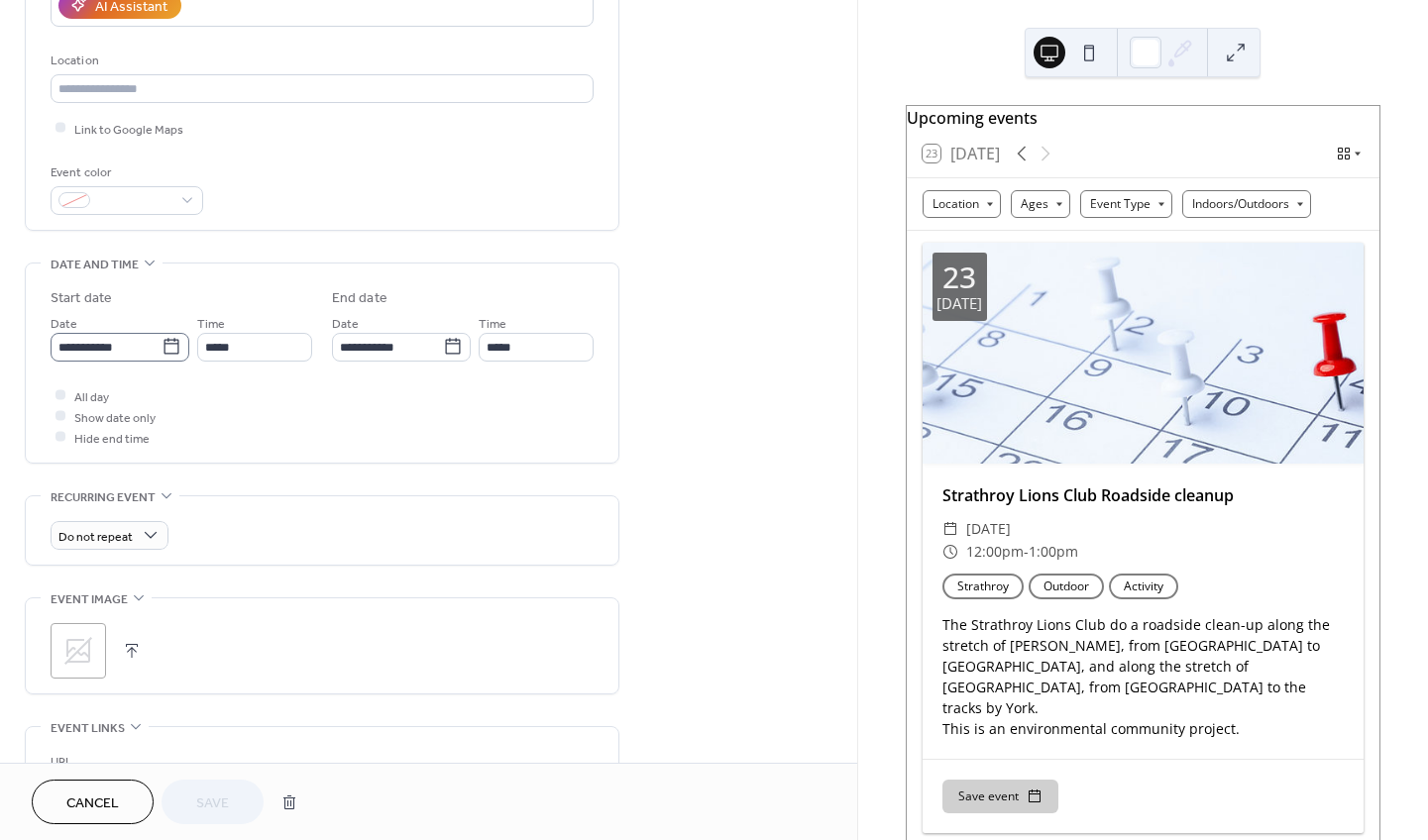 click 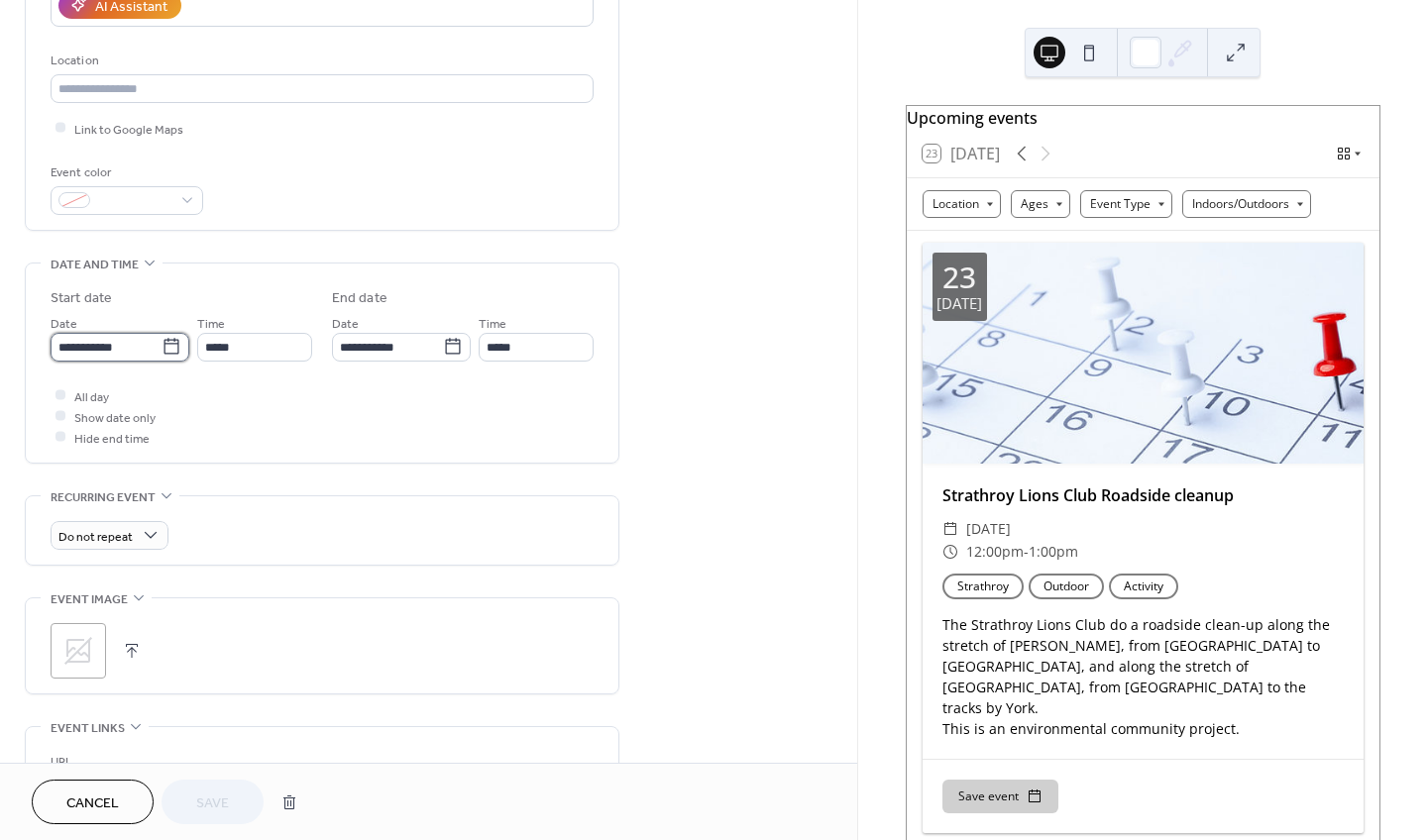 click on "**********" at bounding box center [106, 347] 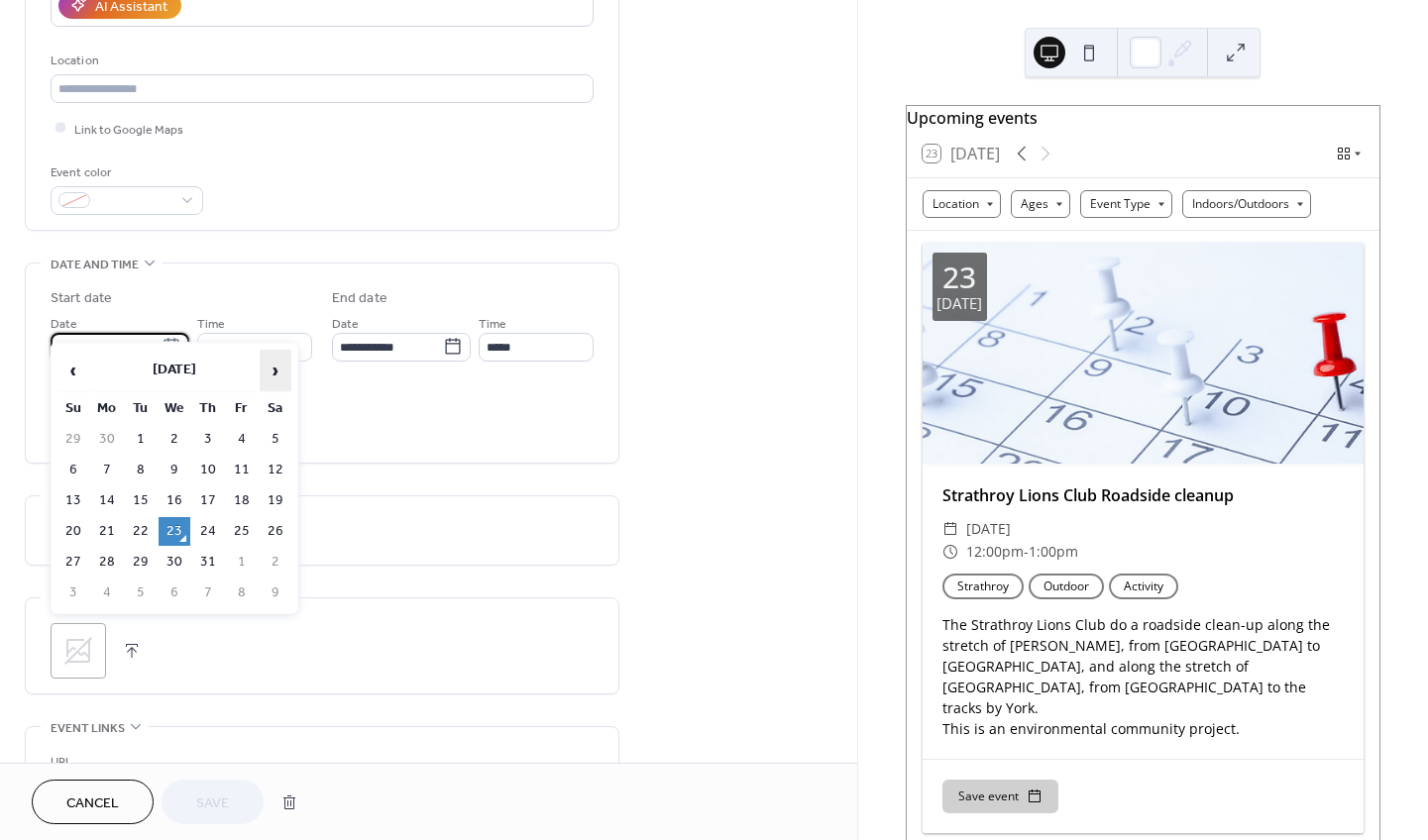 click on "›" at bounding box center (275, 370) 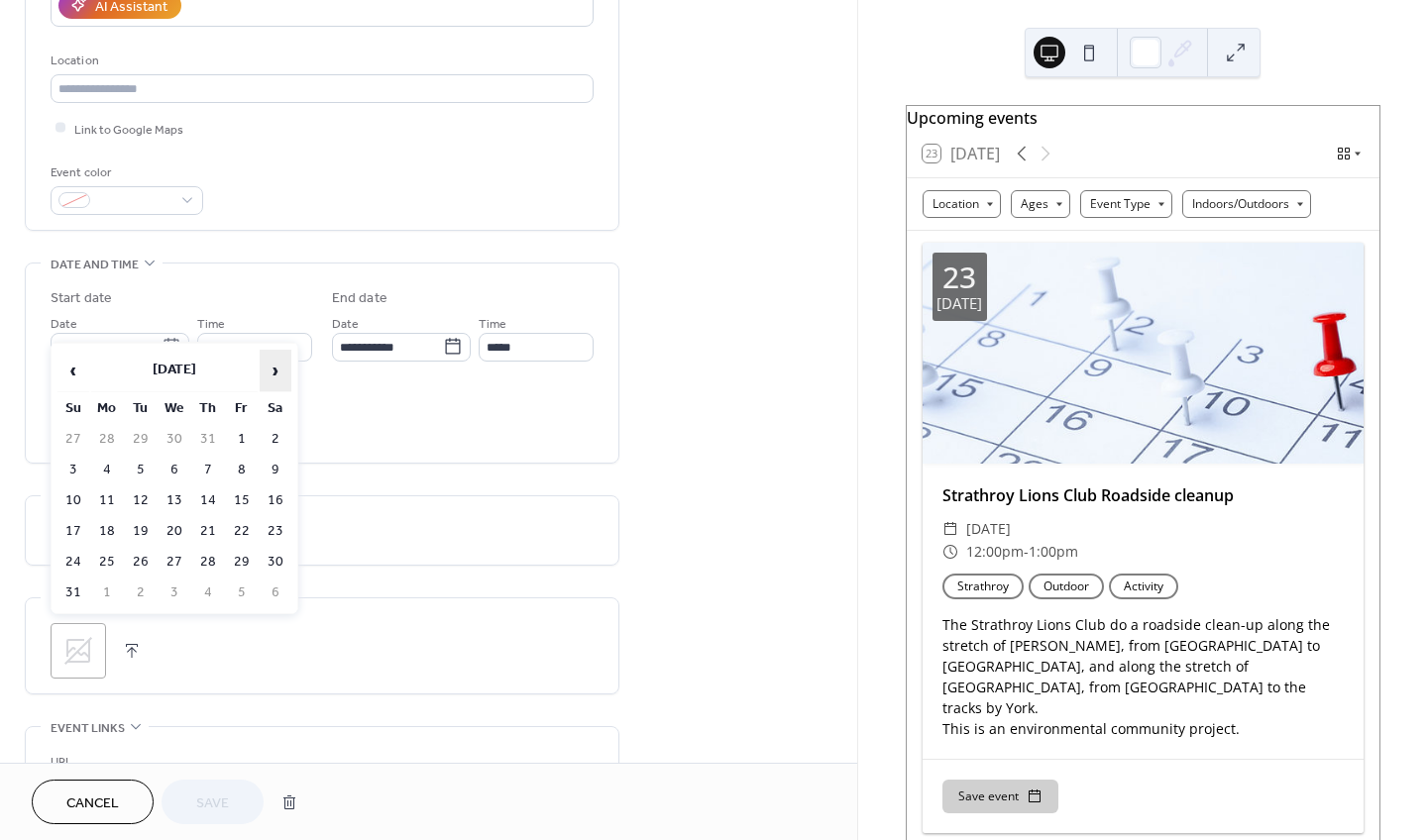 click on "›" at bounding box center [275, 370] 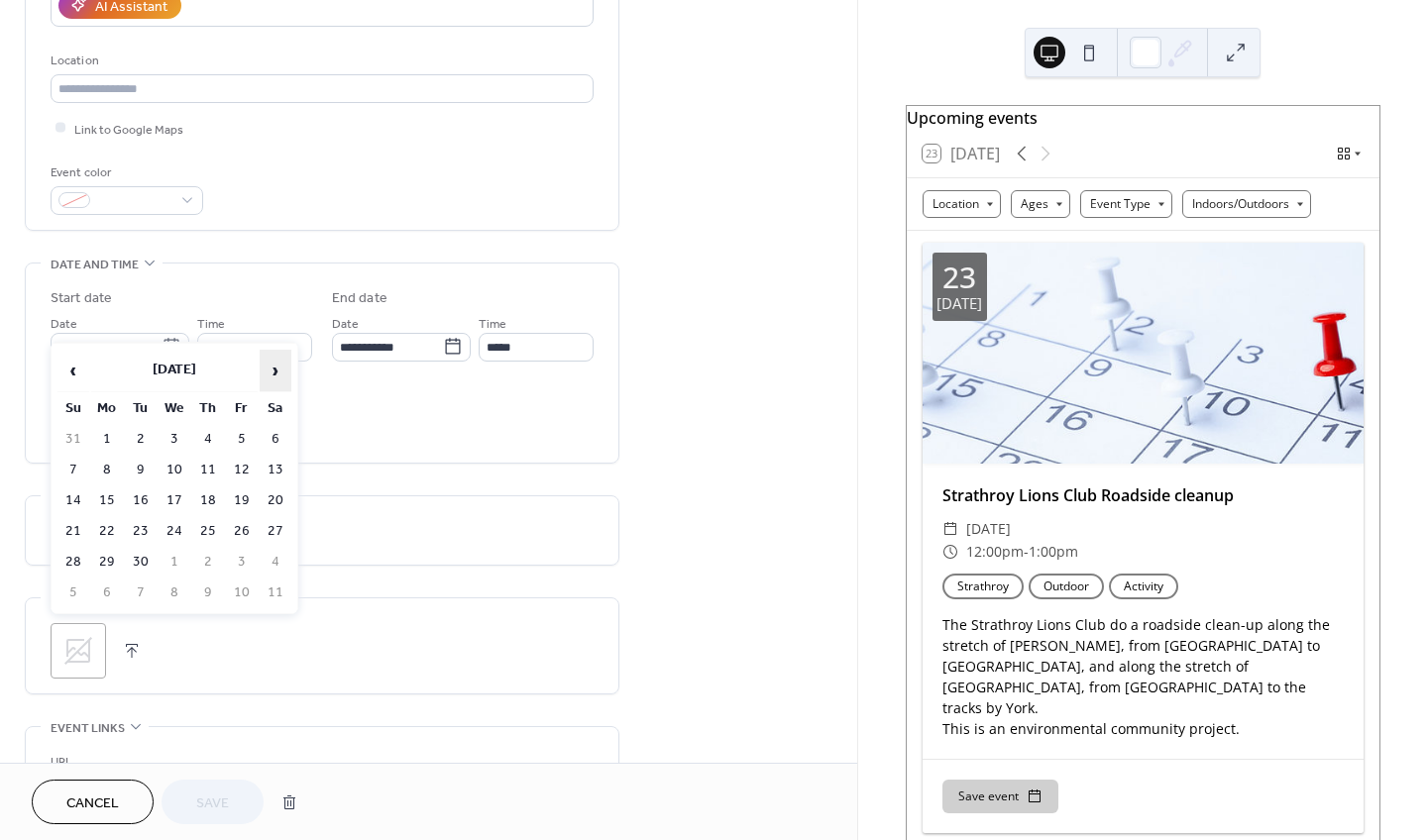 click on "›" at bounding box center [275, 370] 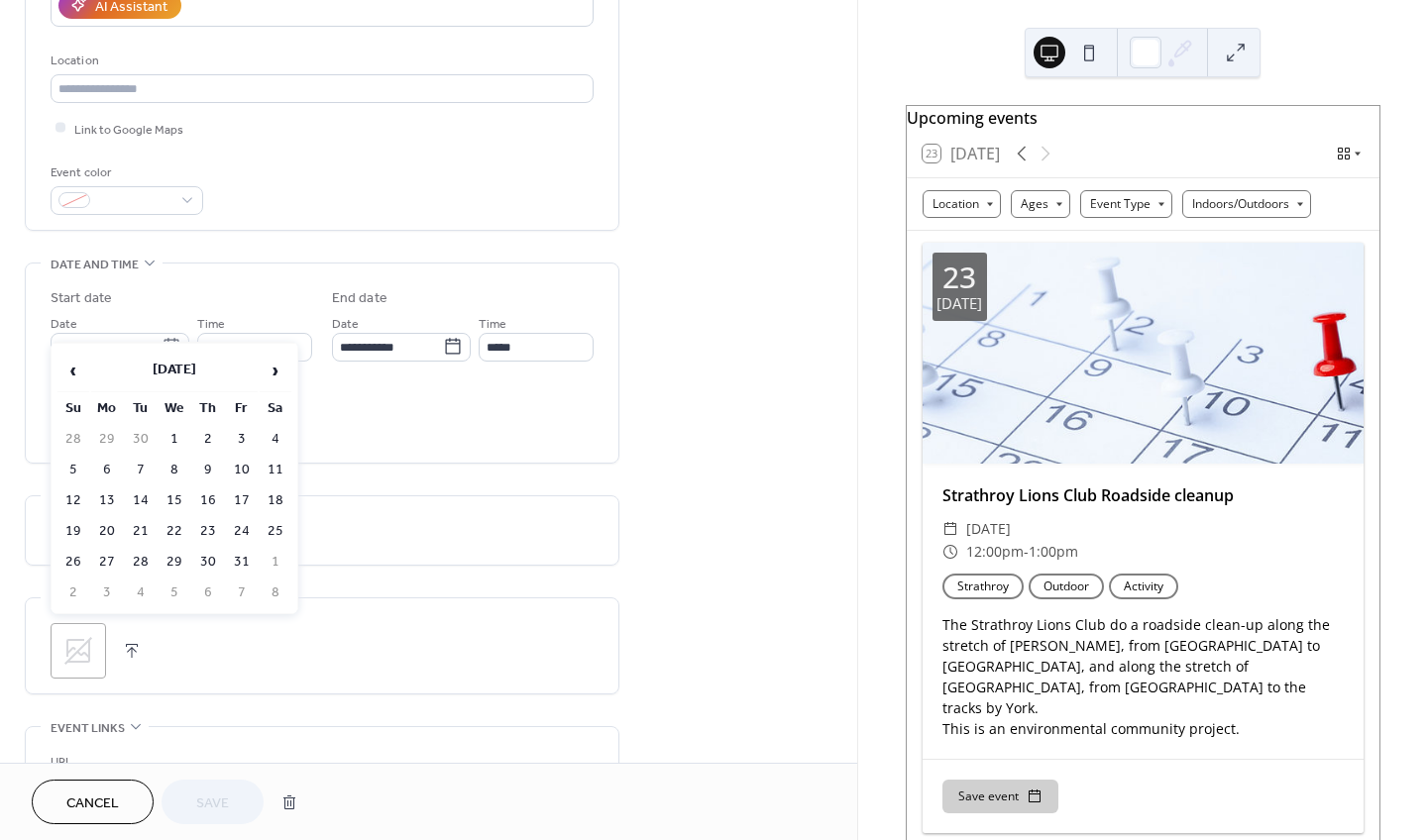 drag, startPoint x: 274, startPoint y: 497, endPoint x: 281, endPoint y: 489, distance: 10.630146 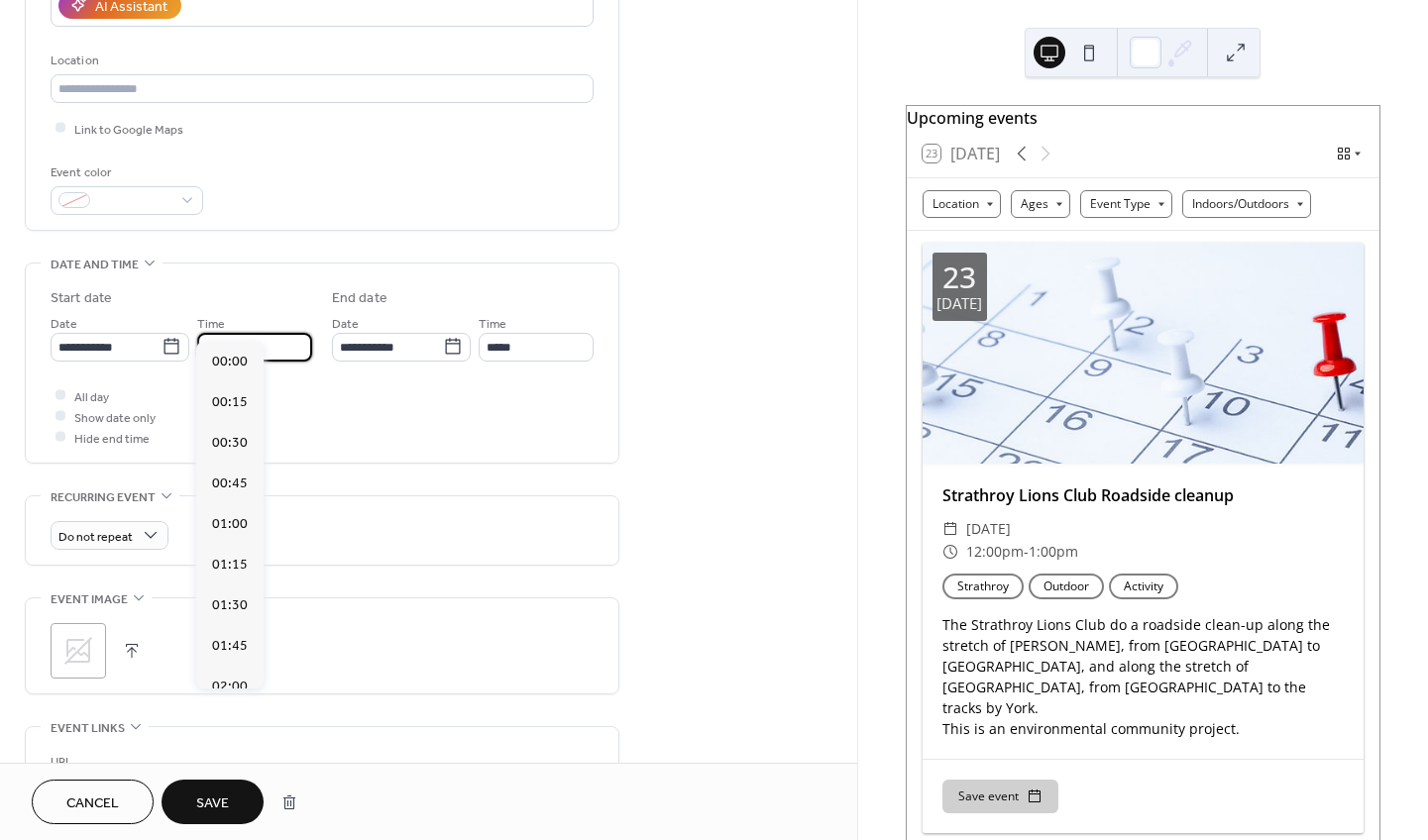 drag, startPoint x: 209, startPoint y: 323, endPoint x: 219, endPoint y: 326, distance: 10.440307 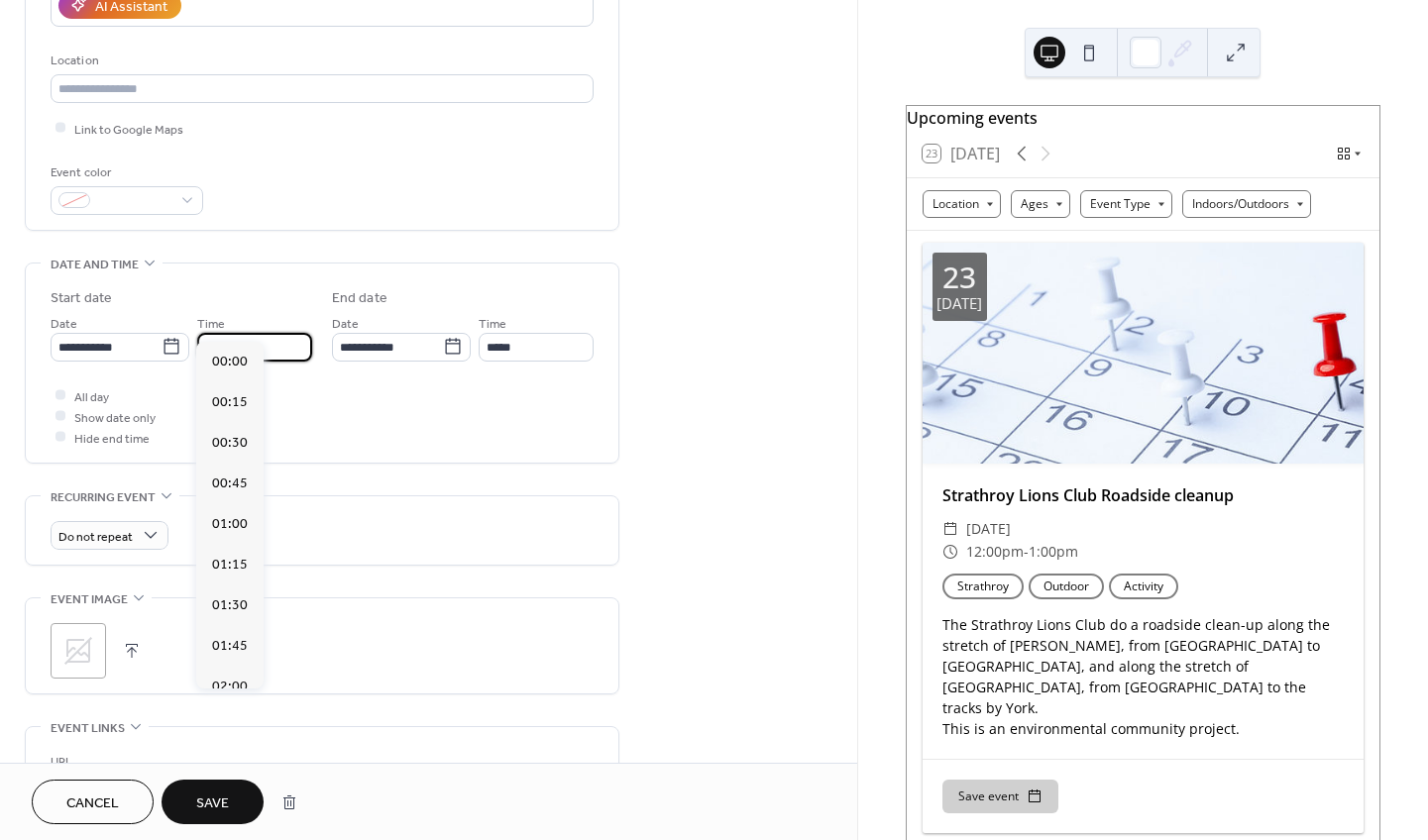 click on "*****" at bounding box center [255, 347] 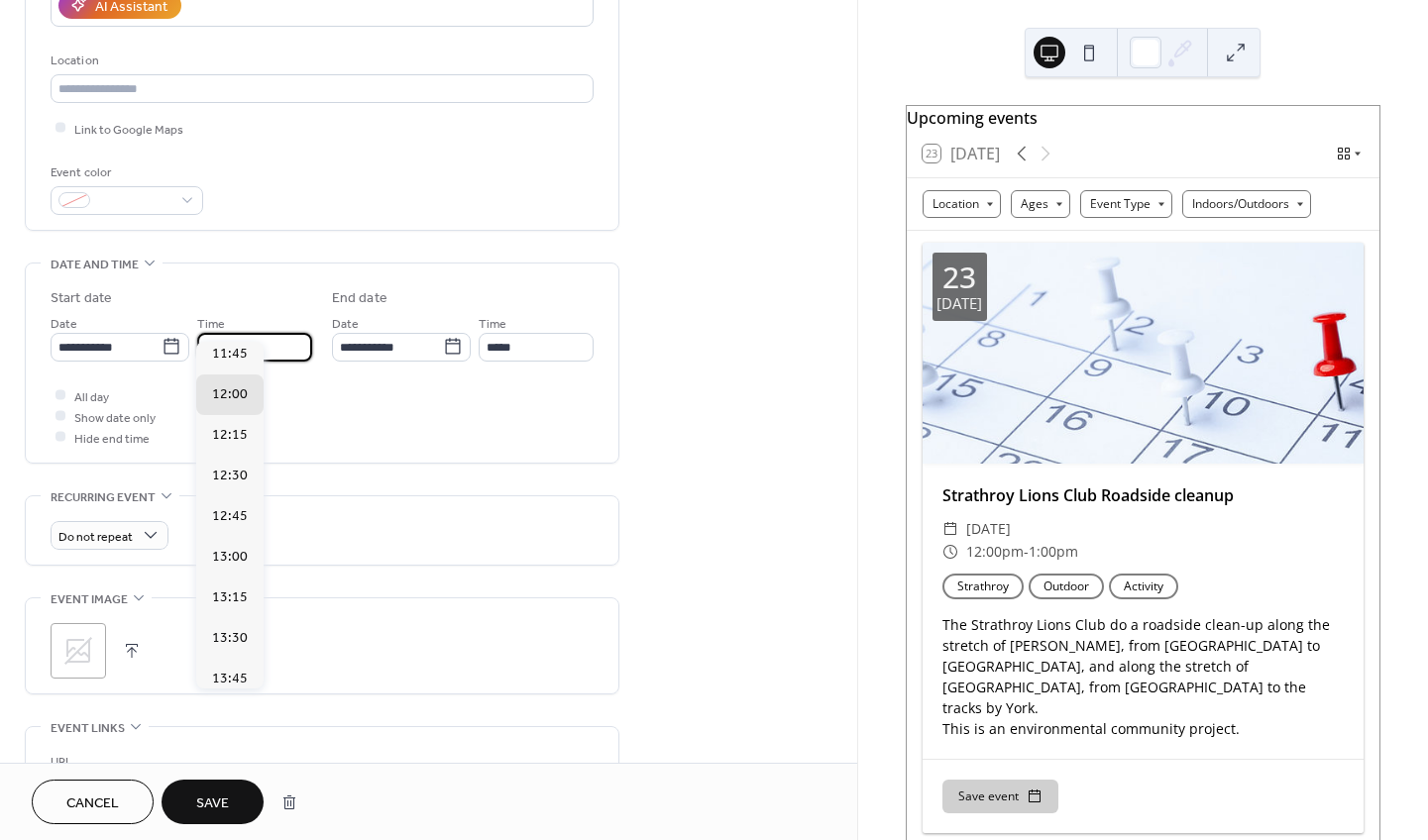 drag, startPoint x: 256, startPoint y: 321, endPoint x: 196, endPoint y: 322, distance: 60.00833 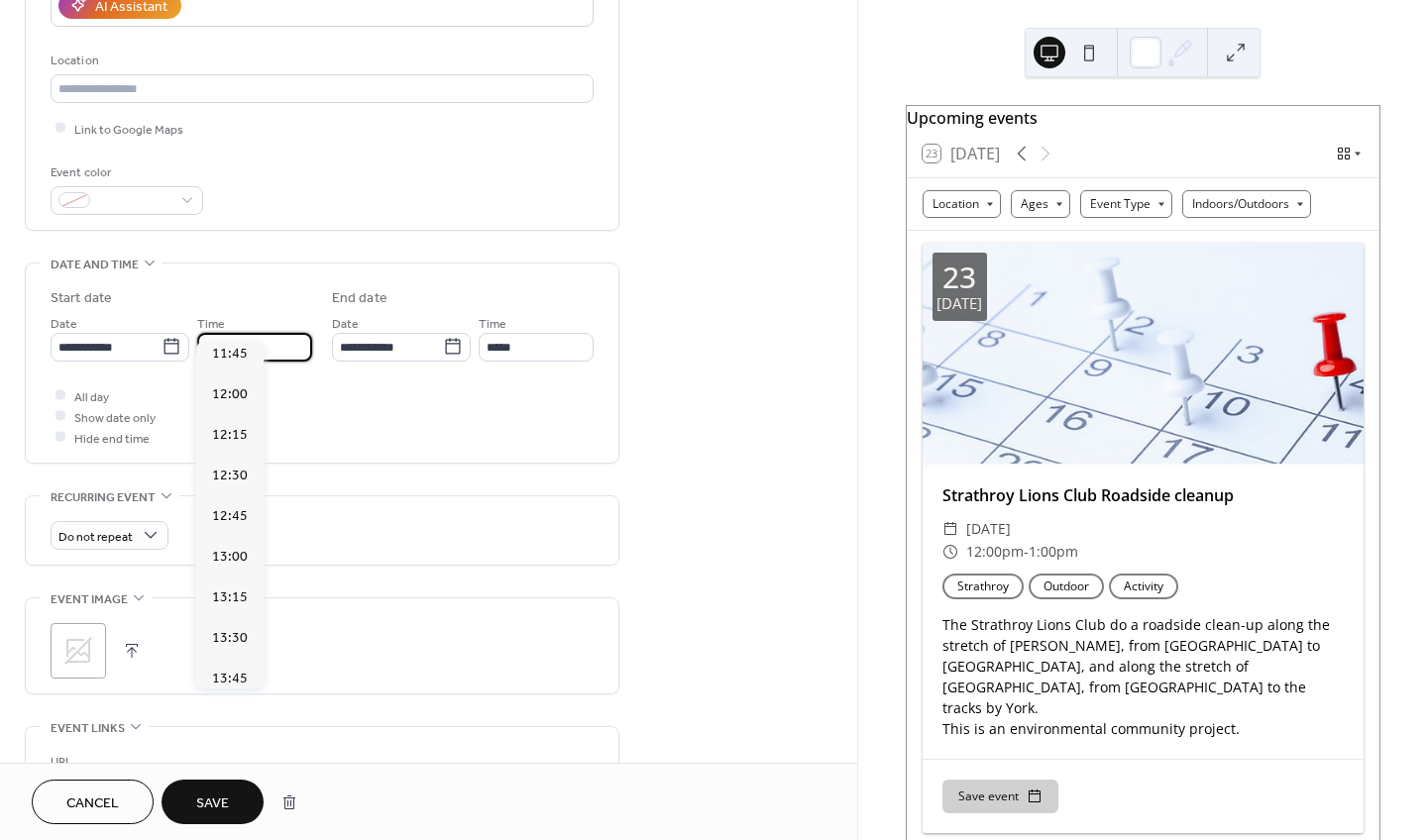 scroll, scrollTop: 1437, scrollLeft: 0, axis: vertical 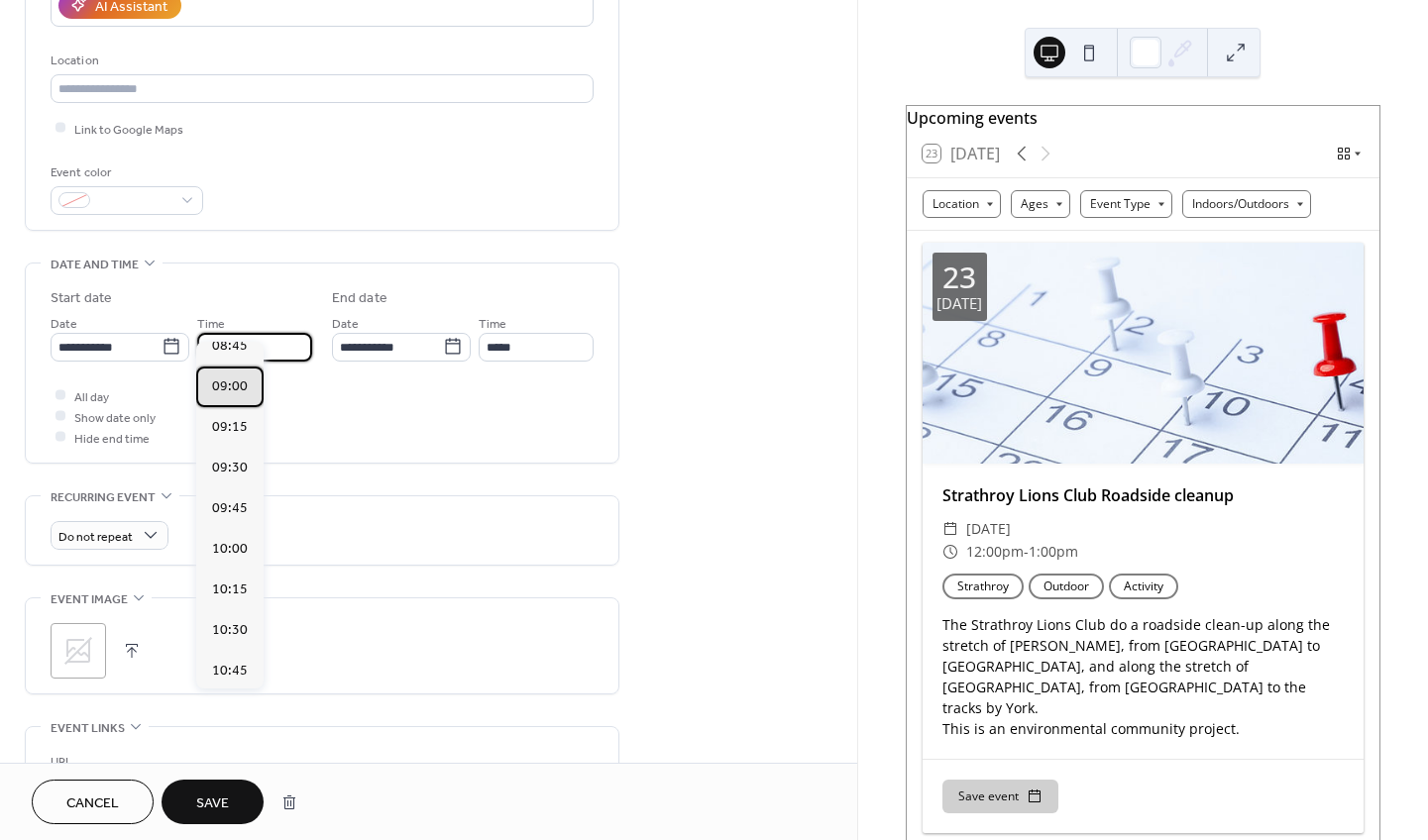 click on "09:00" at bounding box center [230, 385] 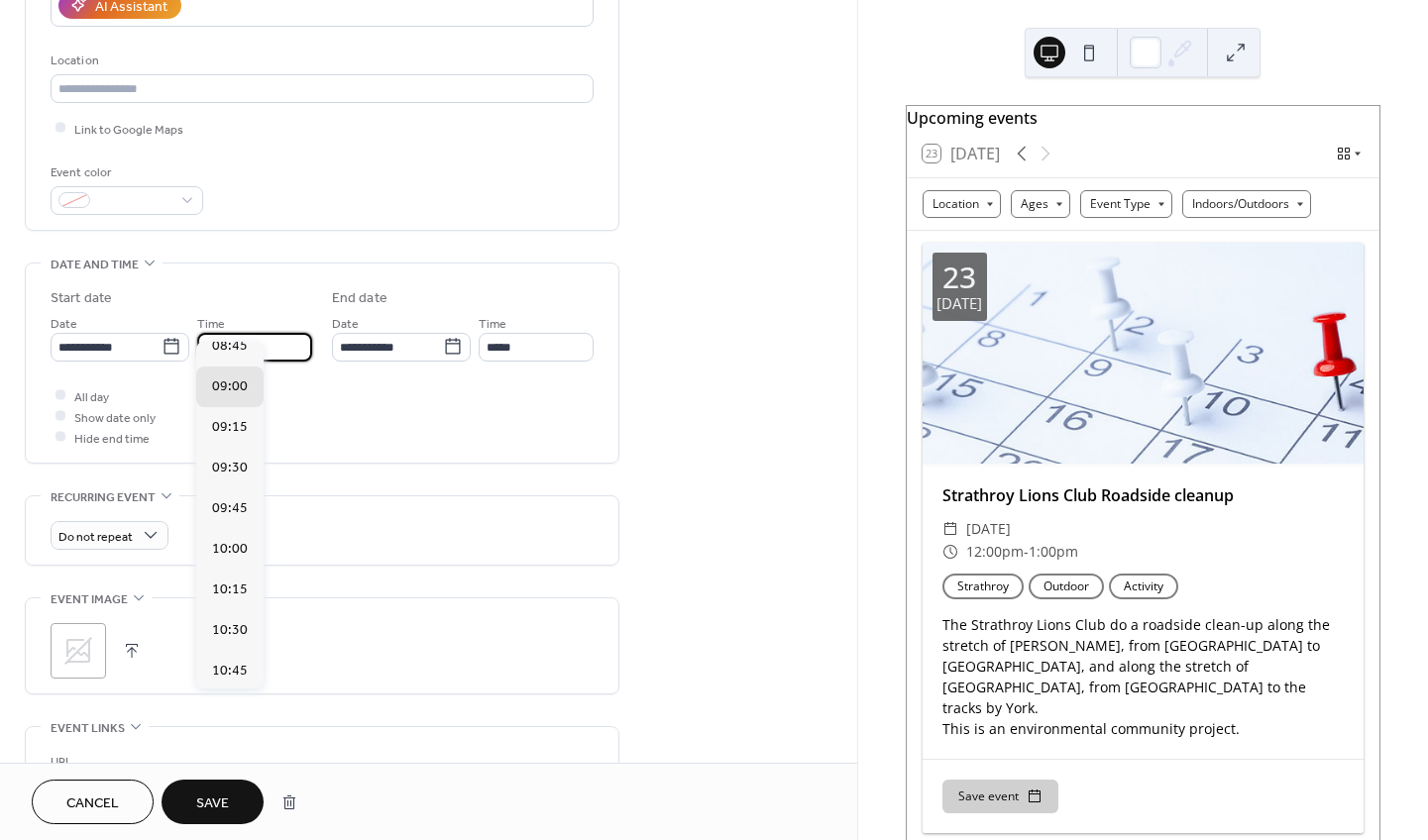 type on "*****" 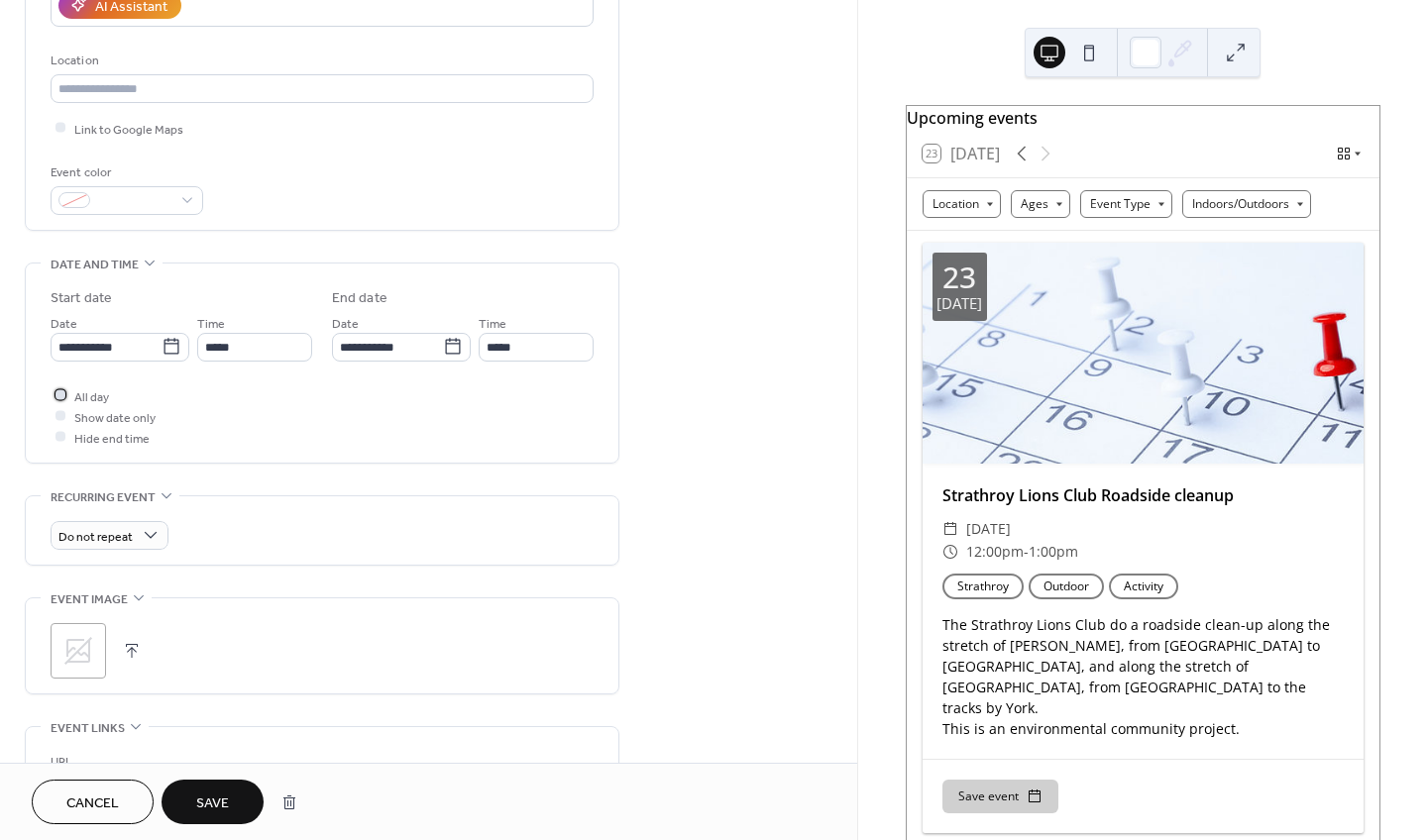 click on "All day" at bounding box center [91, 396] 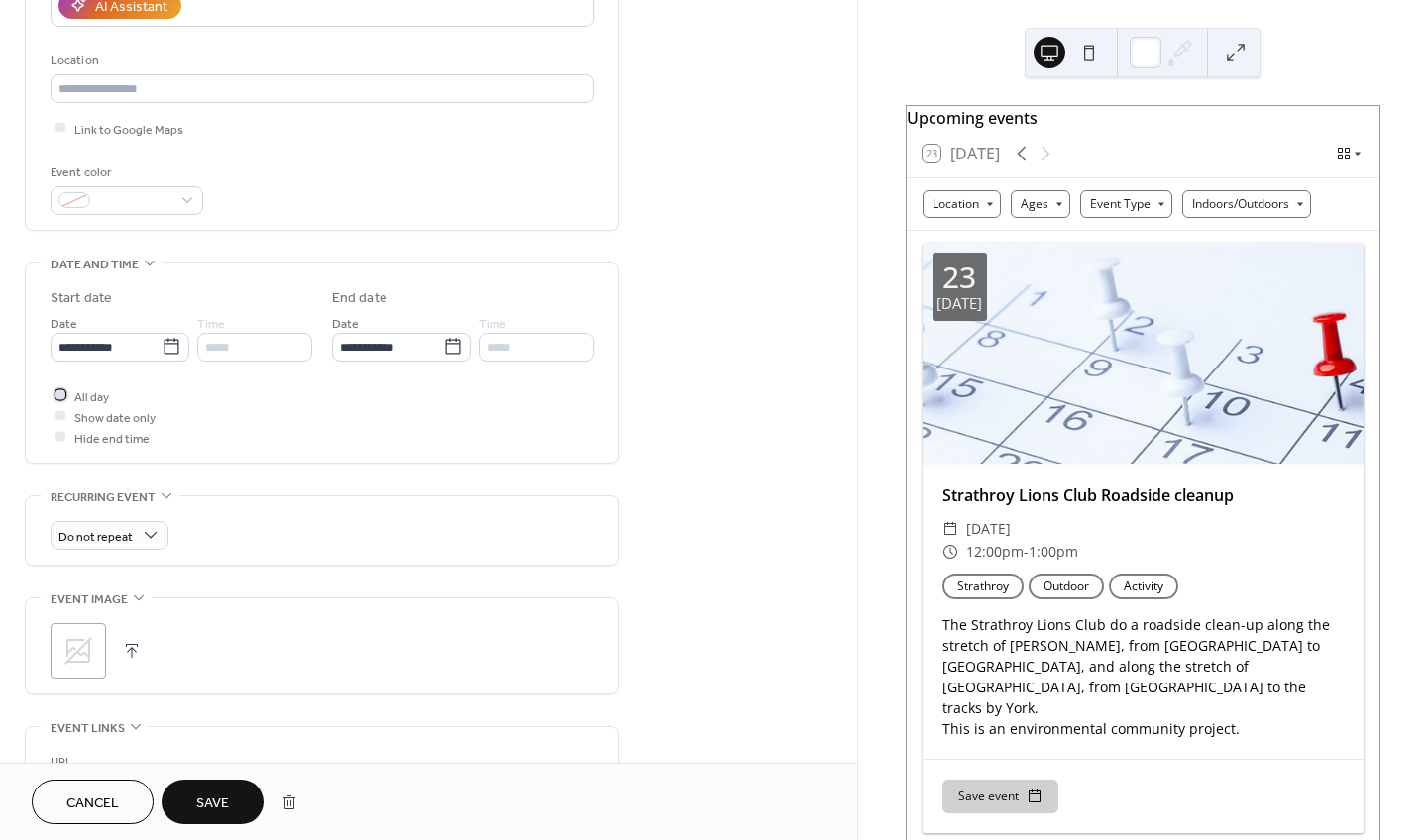 click at bounding box center (60, 395) 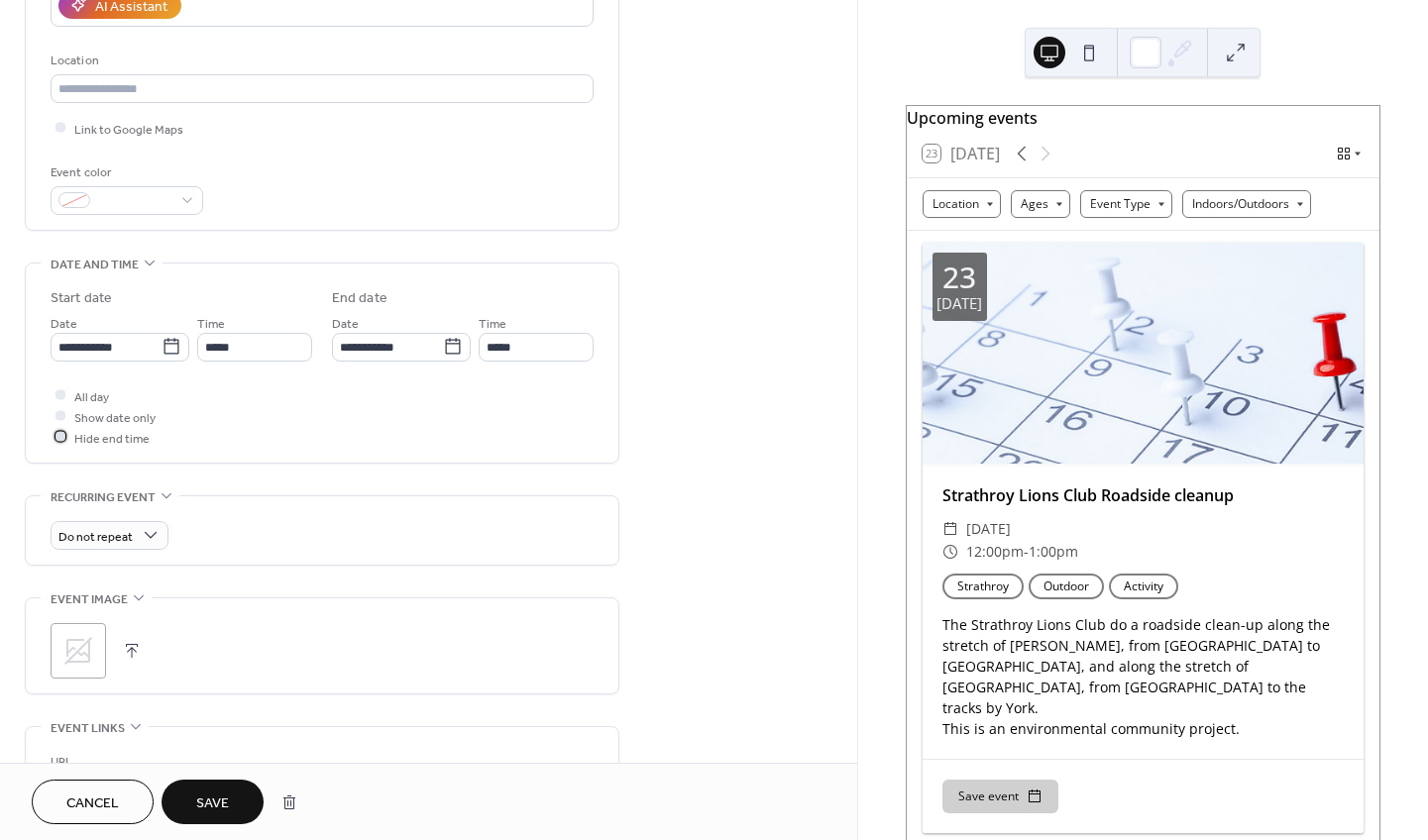 click on "Hide end time" at bounding box center (100, 437) 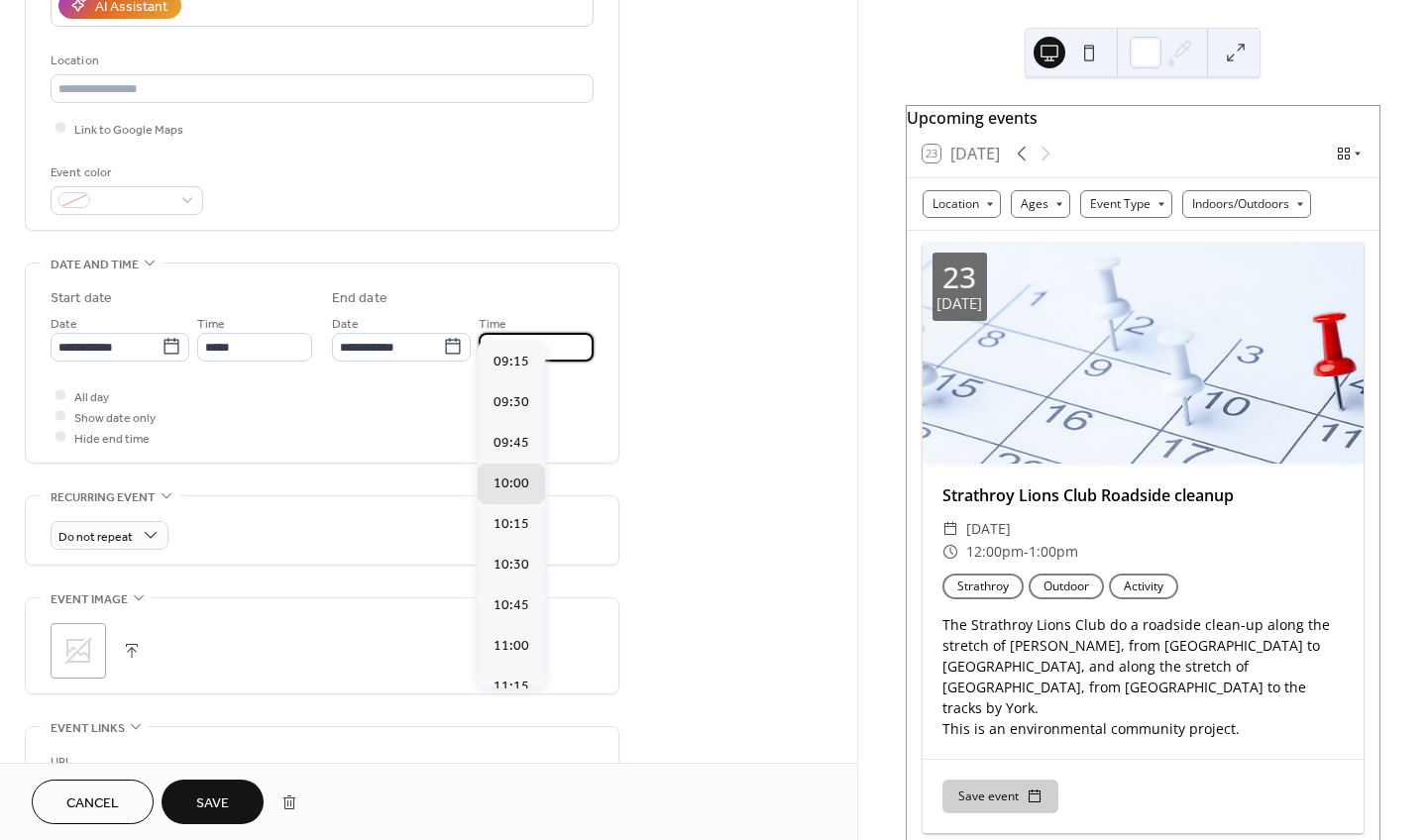 scroll, scrollTop: 0, scrollLeft: 0, axis: both 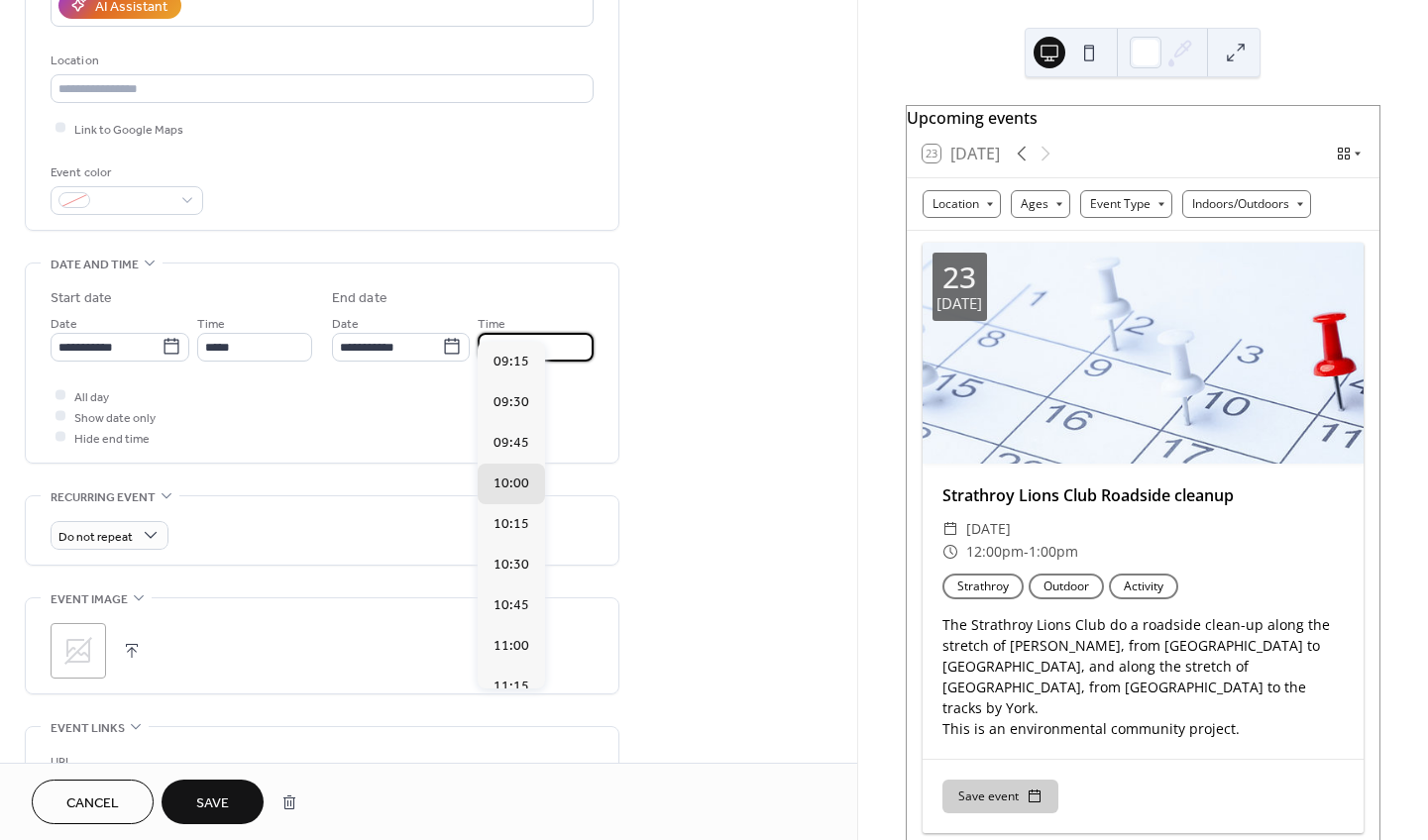 drag, startPoint x: 487, startPoint y: 328, endPoint x: 518, endPoint y: 330, distance: 31.06445 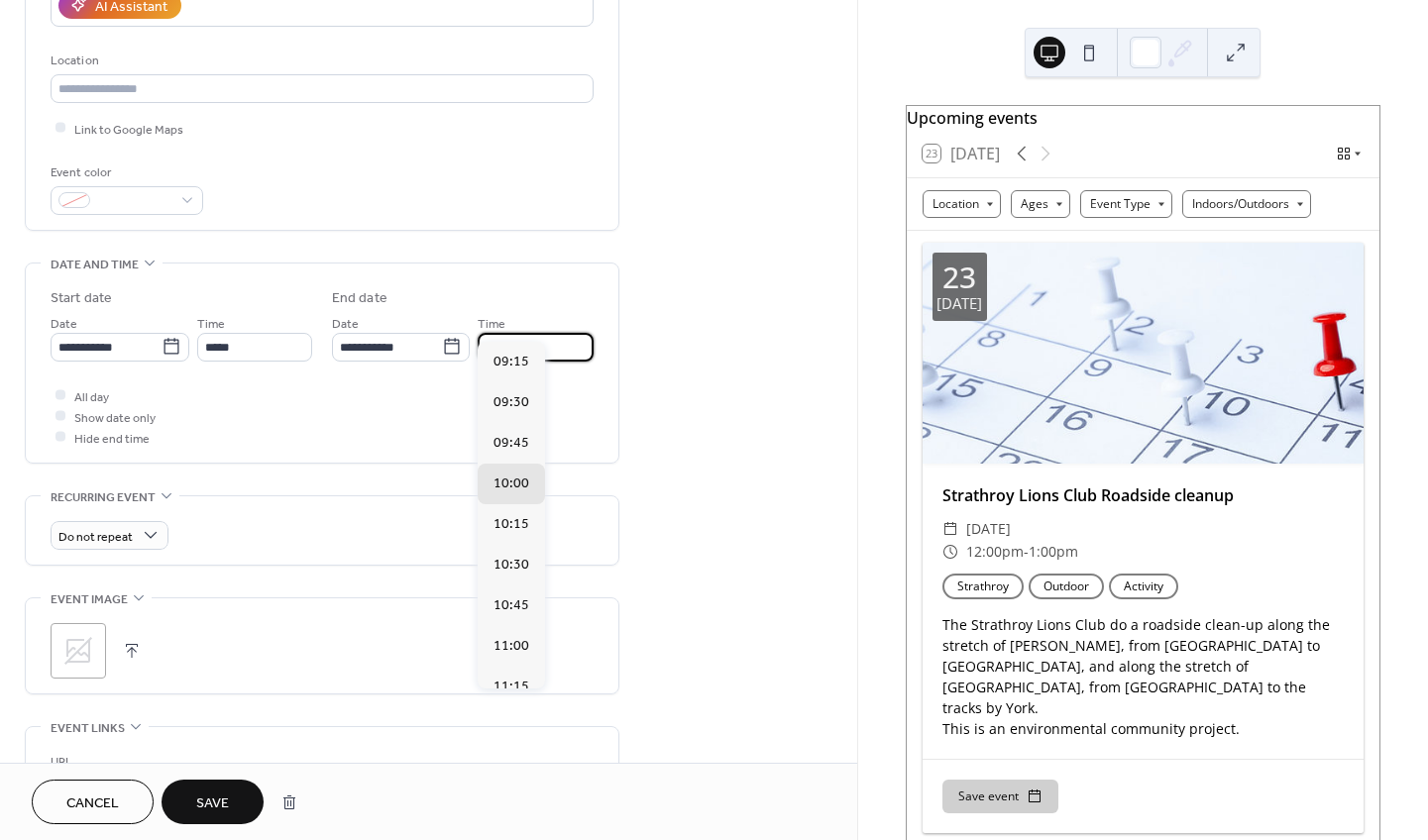 click on "*****" at bounding box center (535, 347) 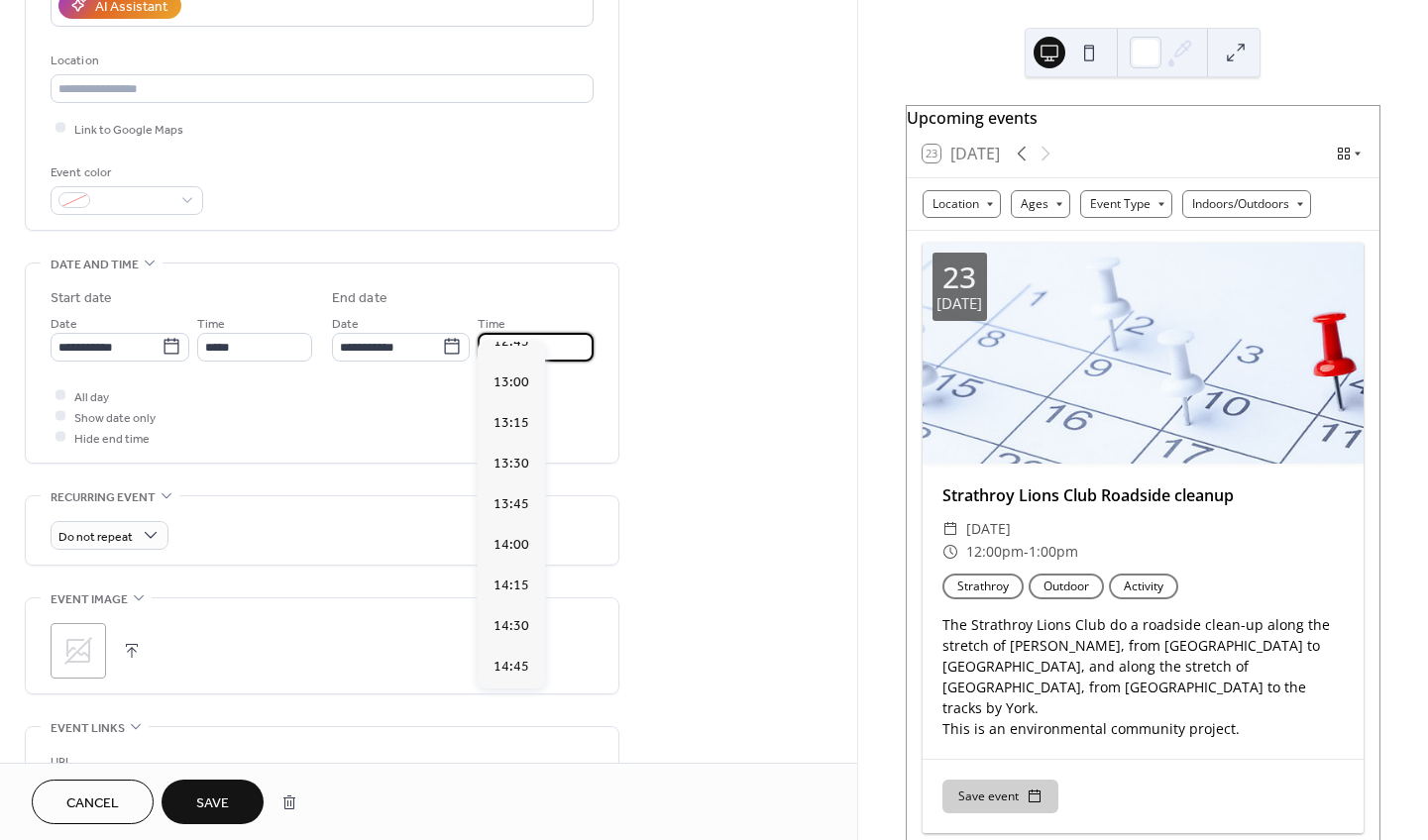 scroll, scrollTop: 597, scrollLeft: 0, axis: vertical 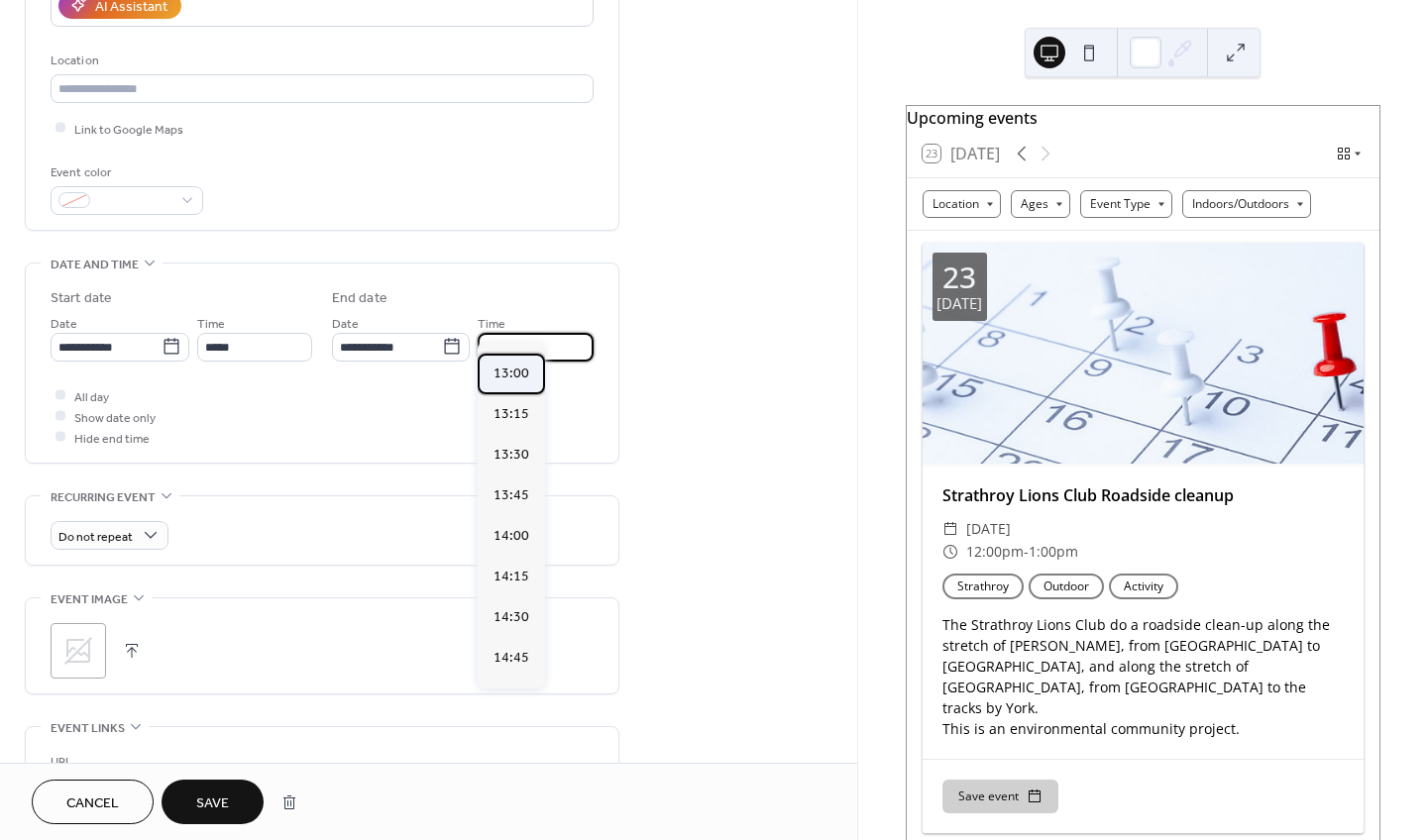 click on "13:00" at bounding box center [511, 372] 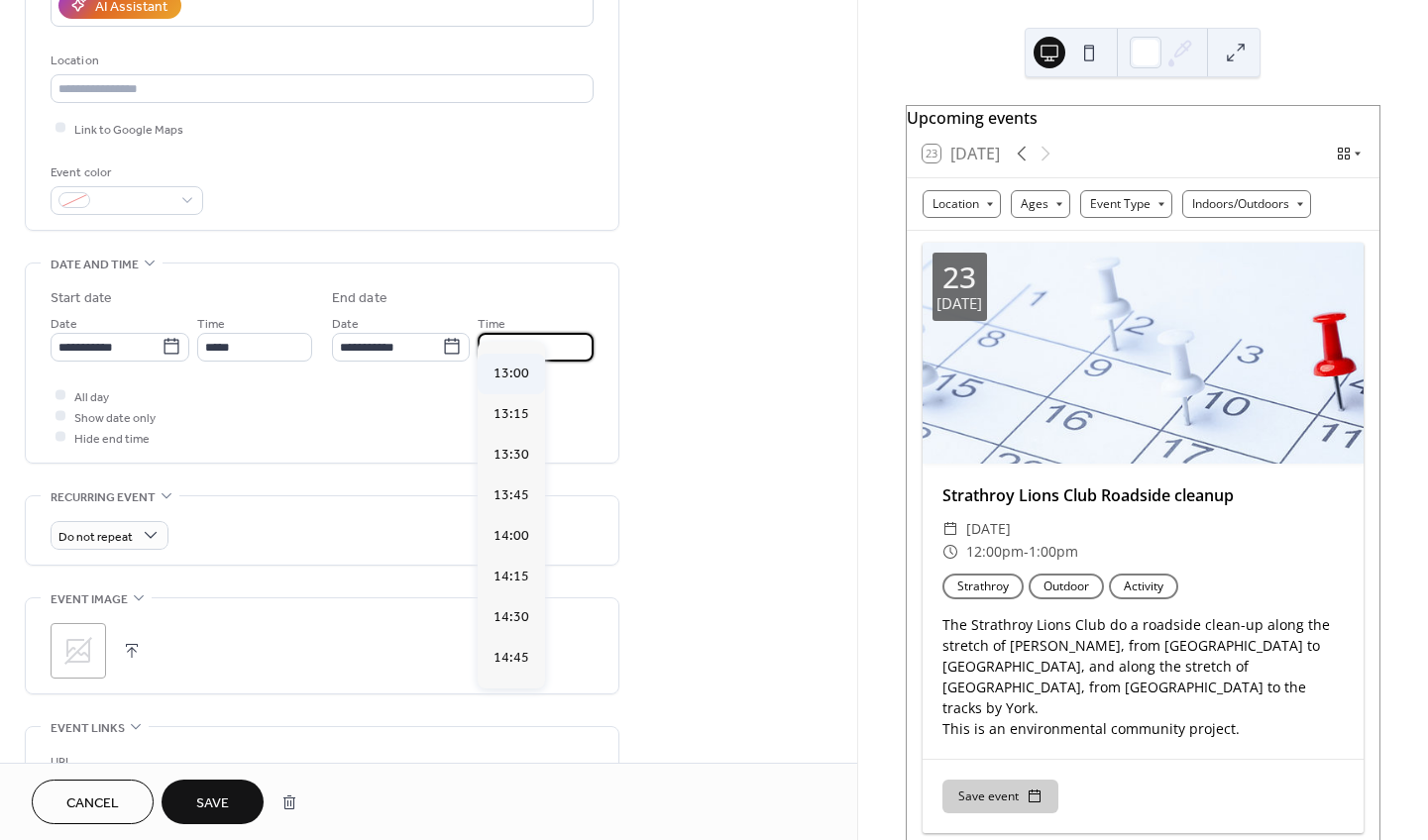 type on "*****" 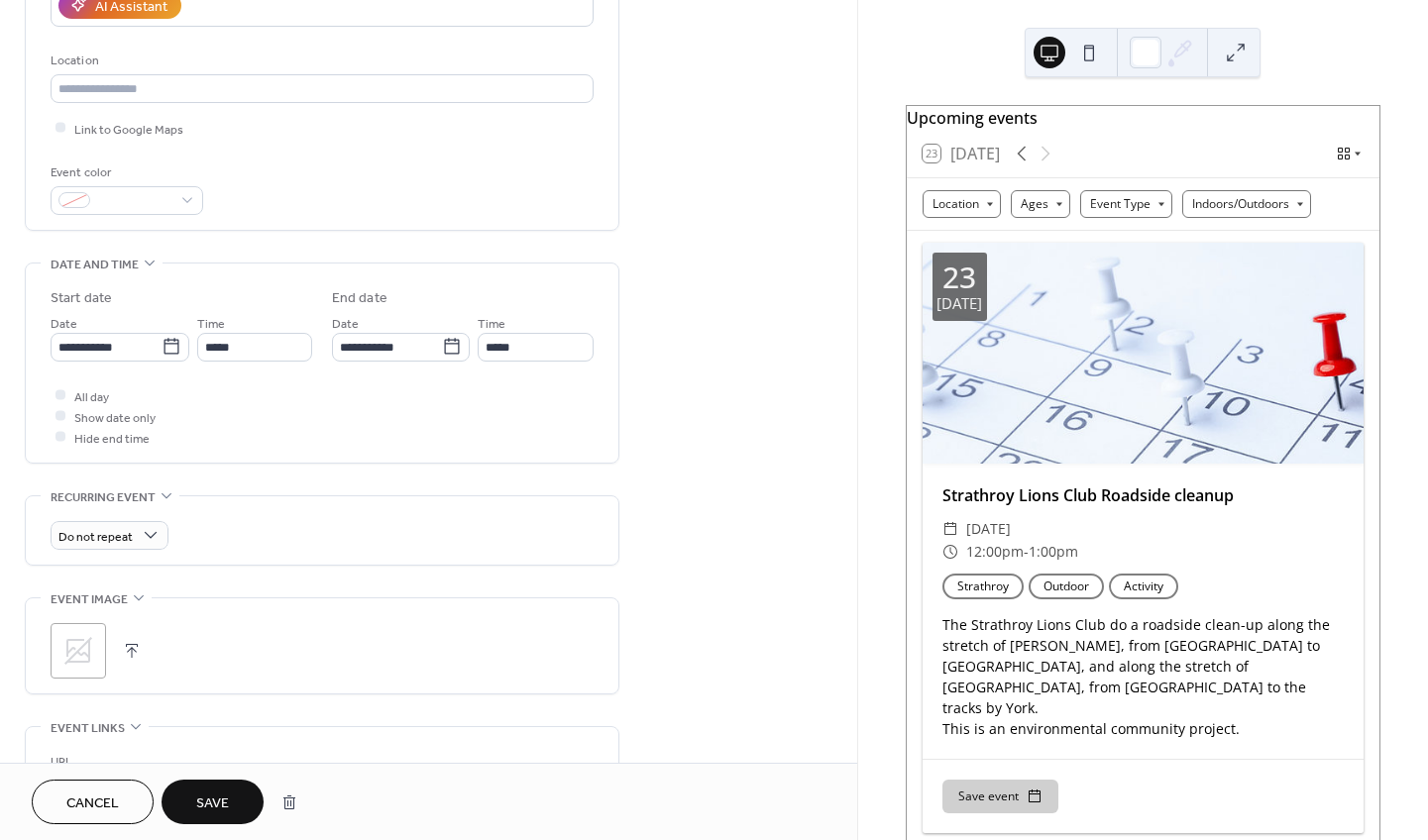 click on "Save" at bounding box center [212, 803] 